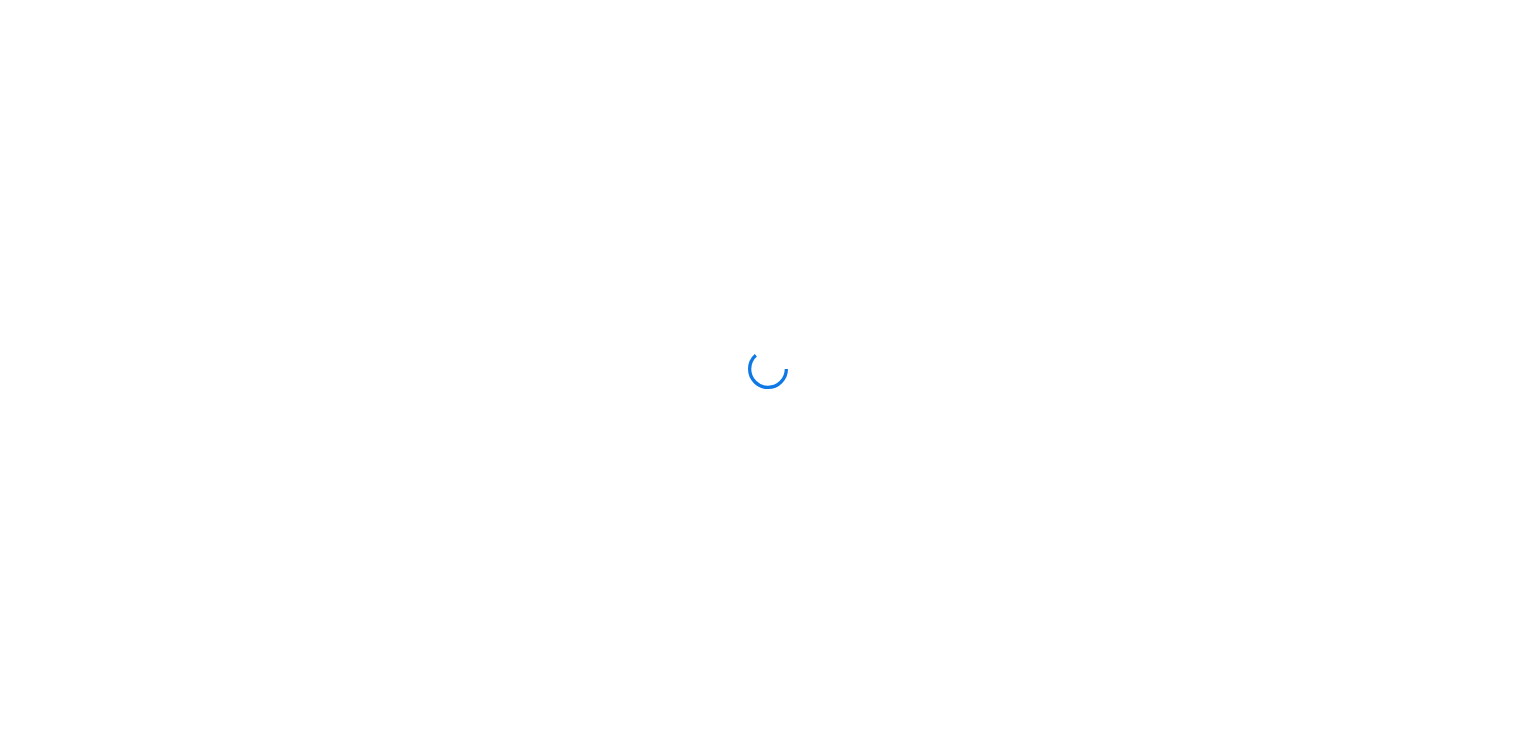 scroll, scrollTop: 0, scrollLeft: 0, axis: both 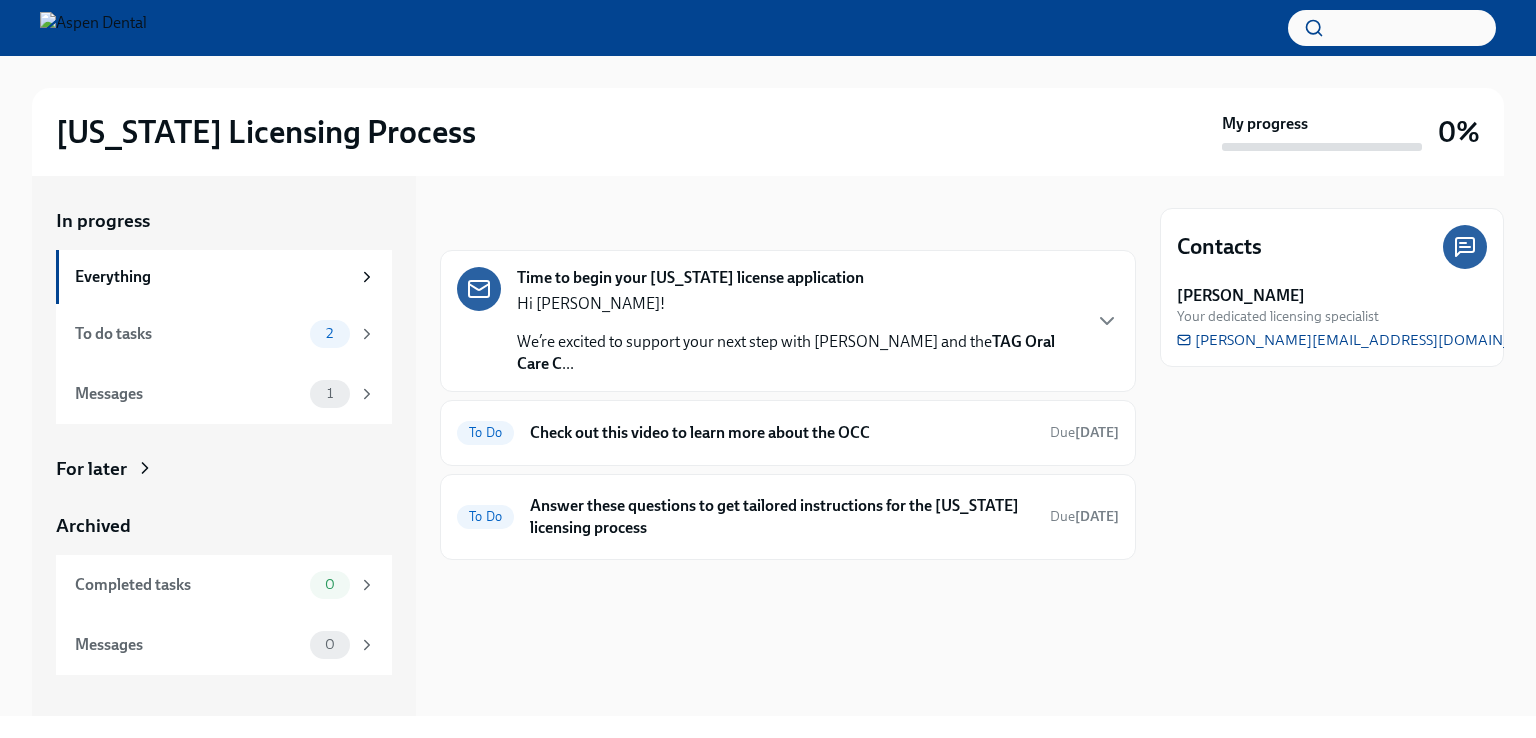 click on "Time to begin your [US_STATE] license application Hi [PERSON_NAME]!
We’re excited to support your next step with Aspen Dental and the  TAG Oral Care C ..." at bounding box center [788, 321] 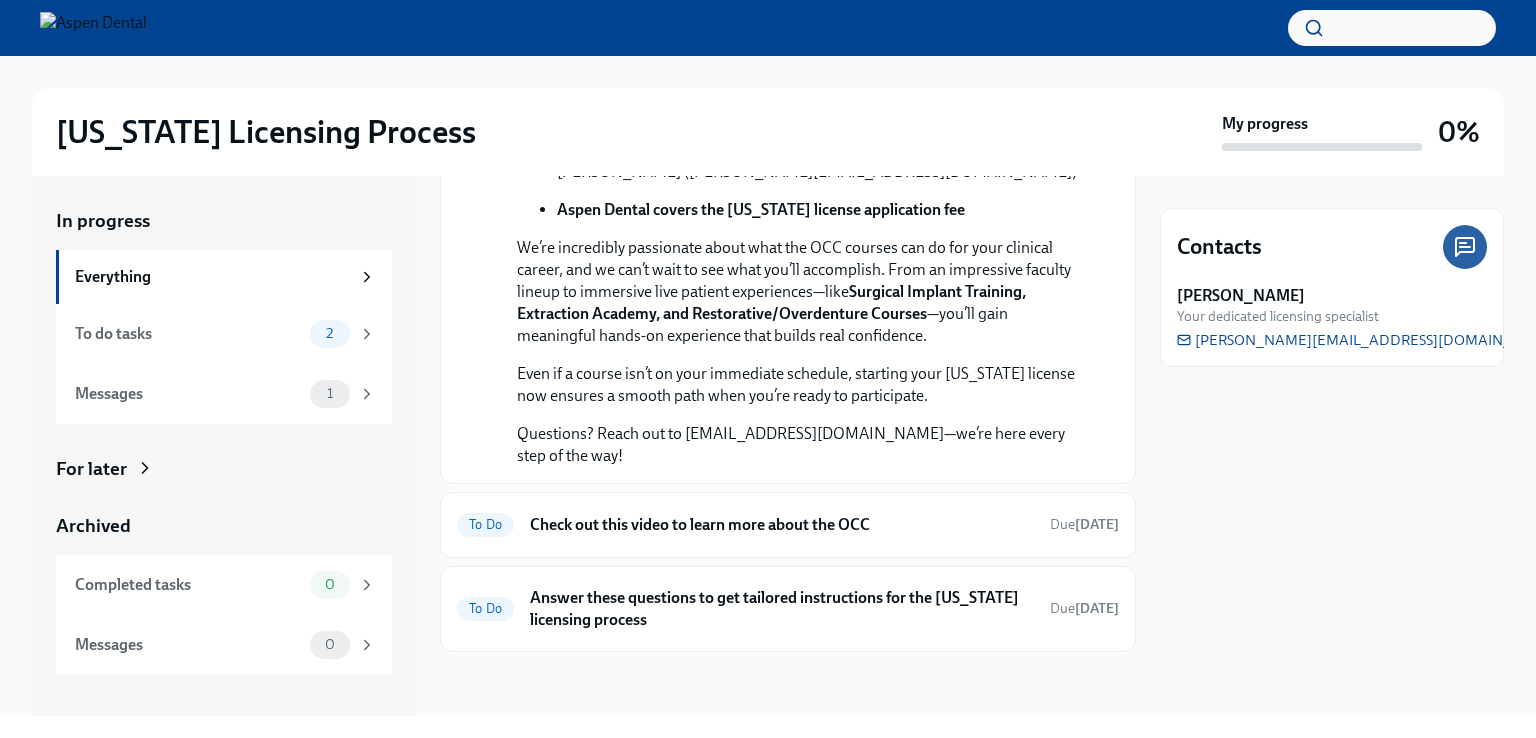scroll, scrollTop: 719, scrollLeft: 0, axis: vertical 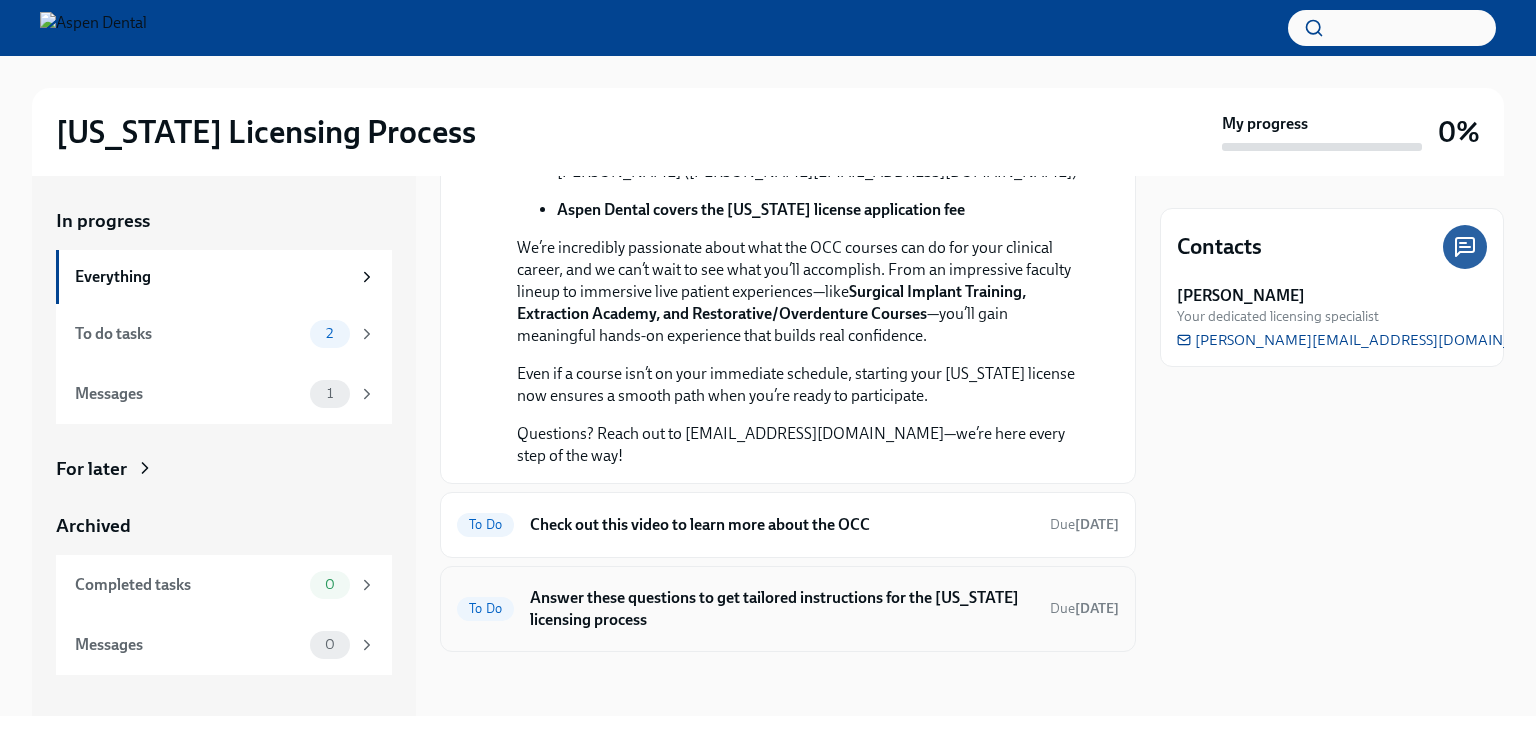 click on "Answer these questions to get tailored instructions for the [US_STATE] licensing process" at bounding box center [782, 609] 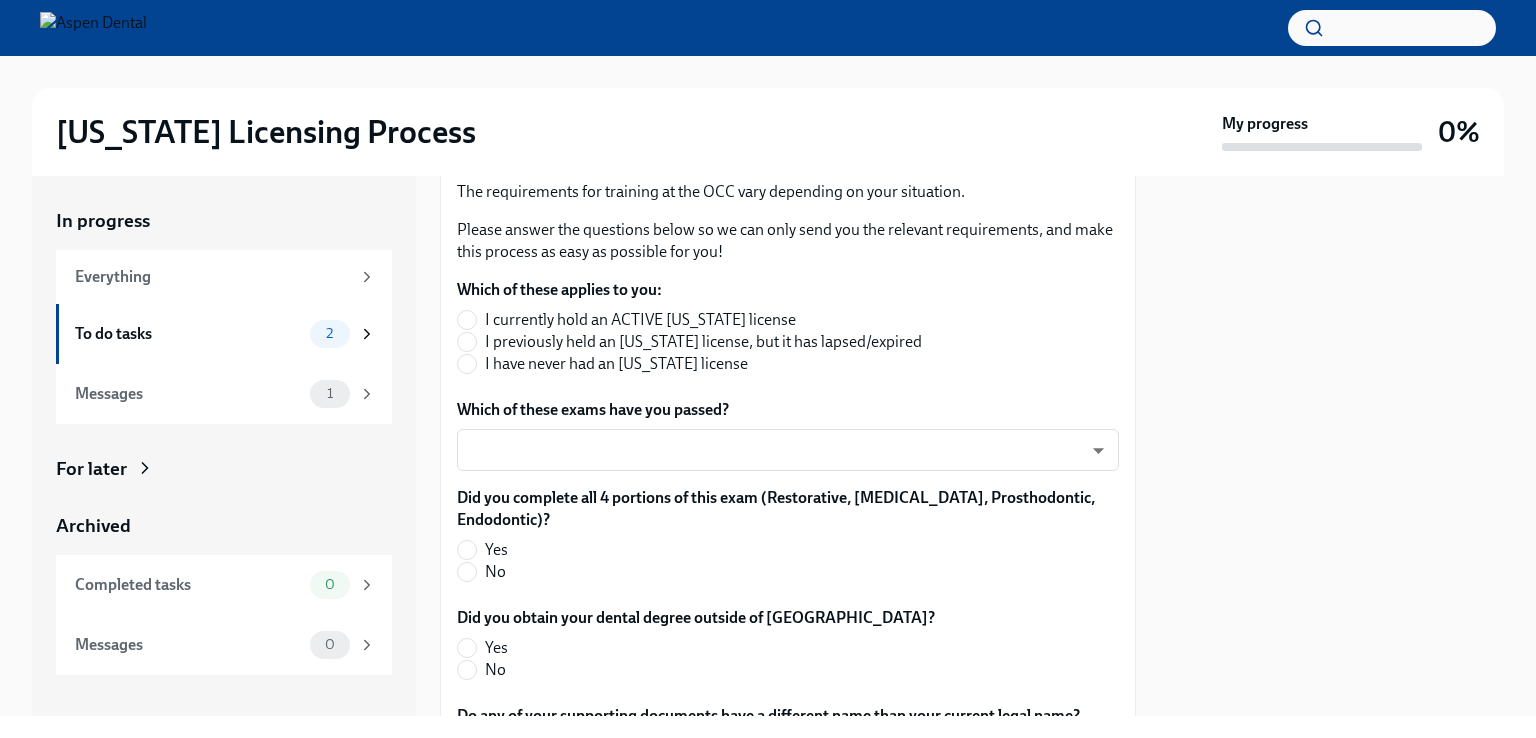 scroll, scrollTop: 320, scrollLeft: 0, axis: vertical 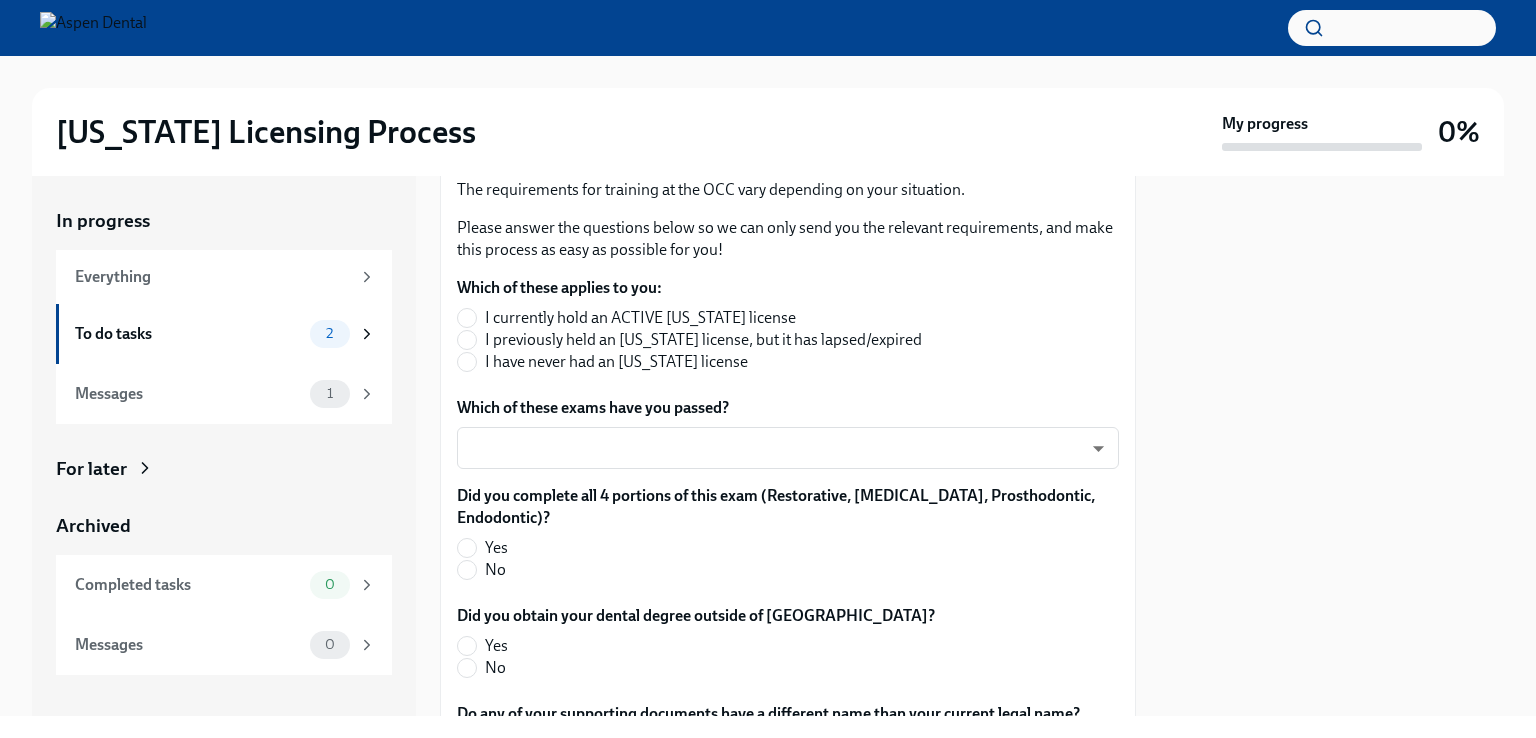 click on "I have never had an [US_STATE] license" at bounding box center [689, 362] 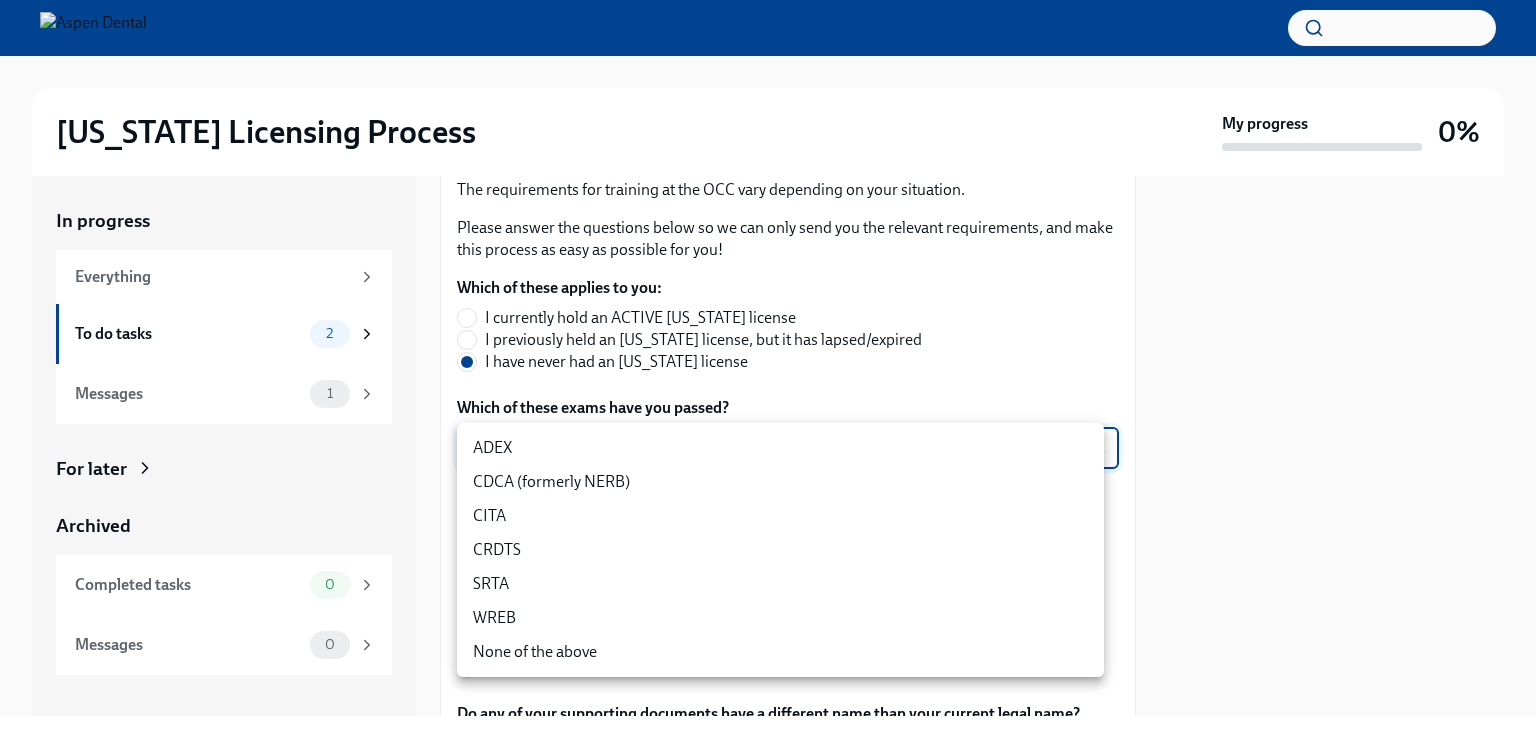 click on "[US_STATE] Licensing Process My progress 0% In progress Everything To do tasks 2 Messages 1 For later Archived Completed tasks 0 Messages 0 Answer these questions to get tailored instructions for the [US_STATE] licensing process To Do Due  [DATE] Time to begin your [US_STATE] license application Hi [PERSON_NAME]!
We’re excited to support your next step with Aspen Dental and the  TAG Oral Care C ... The requirements for training at the OCC vary depending on your situation.
Please answer the questions below so we can only send you the relevant requirements, and make this process as easy as possible for you! Which of these applies to you: I currently hold an ACTIVE [US_STATE] license I previously held an [US_STATE] license, but it has lapsed/expired I have never had an [US_STATE] license Which of these exams have you passed? ​ ​ Did you complete all 4 portions of this exam (Restorative, [MEDICAL_DATA], Prosthodontic, Endodontic)? Yes No Did you obtain your dental degree outside of [GEOGRAPHIC_DATA]? Yes No Yes No No" at bounding box center [768, 369] 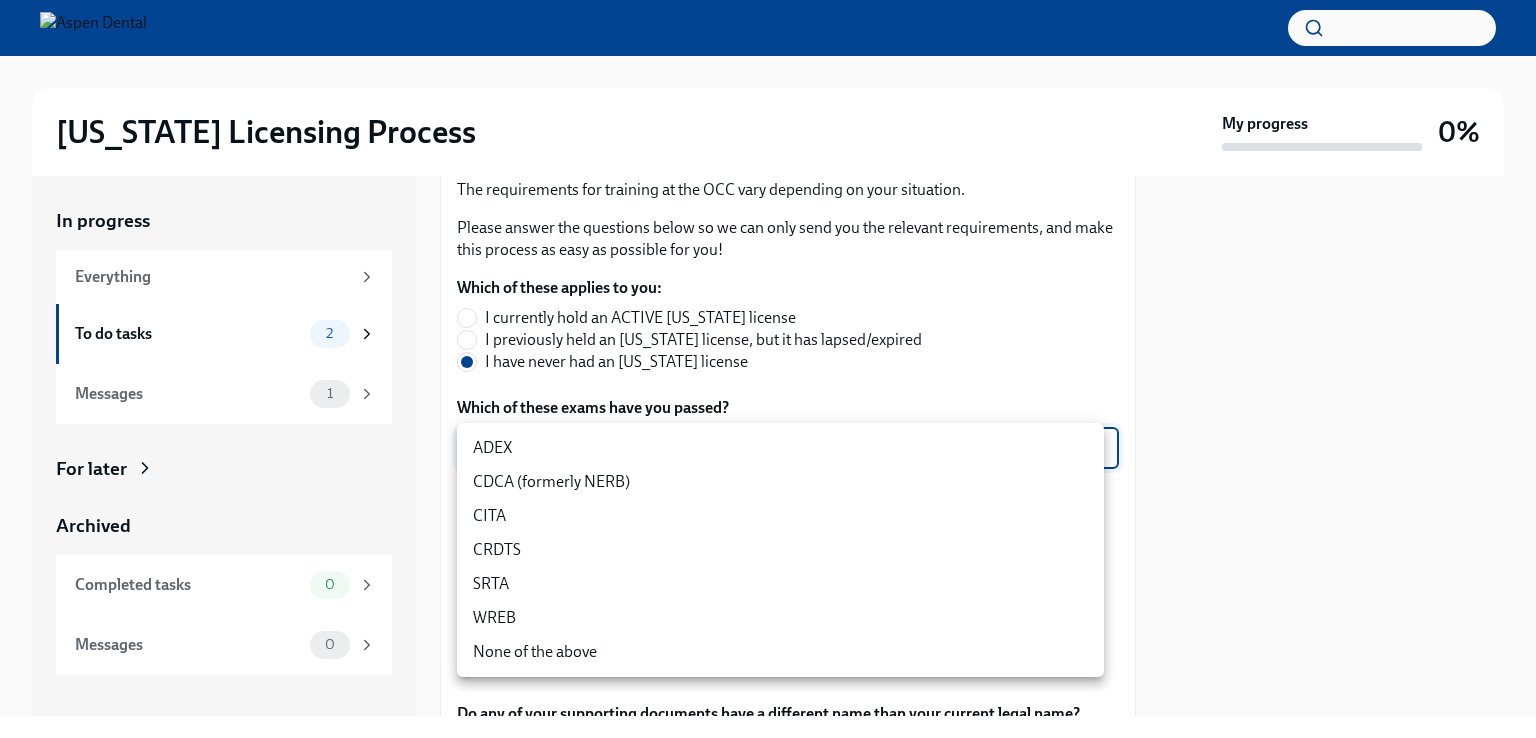 click on "CDCA (formerly NERB)" at bounding box center [780, 482] 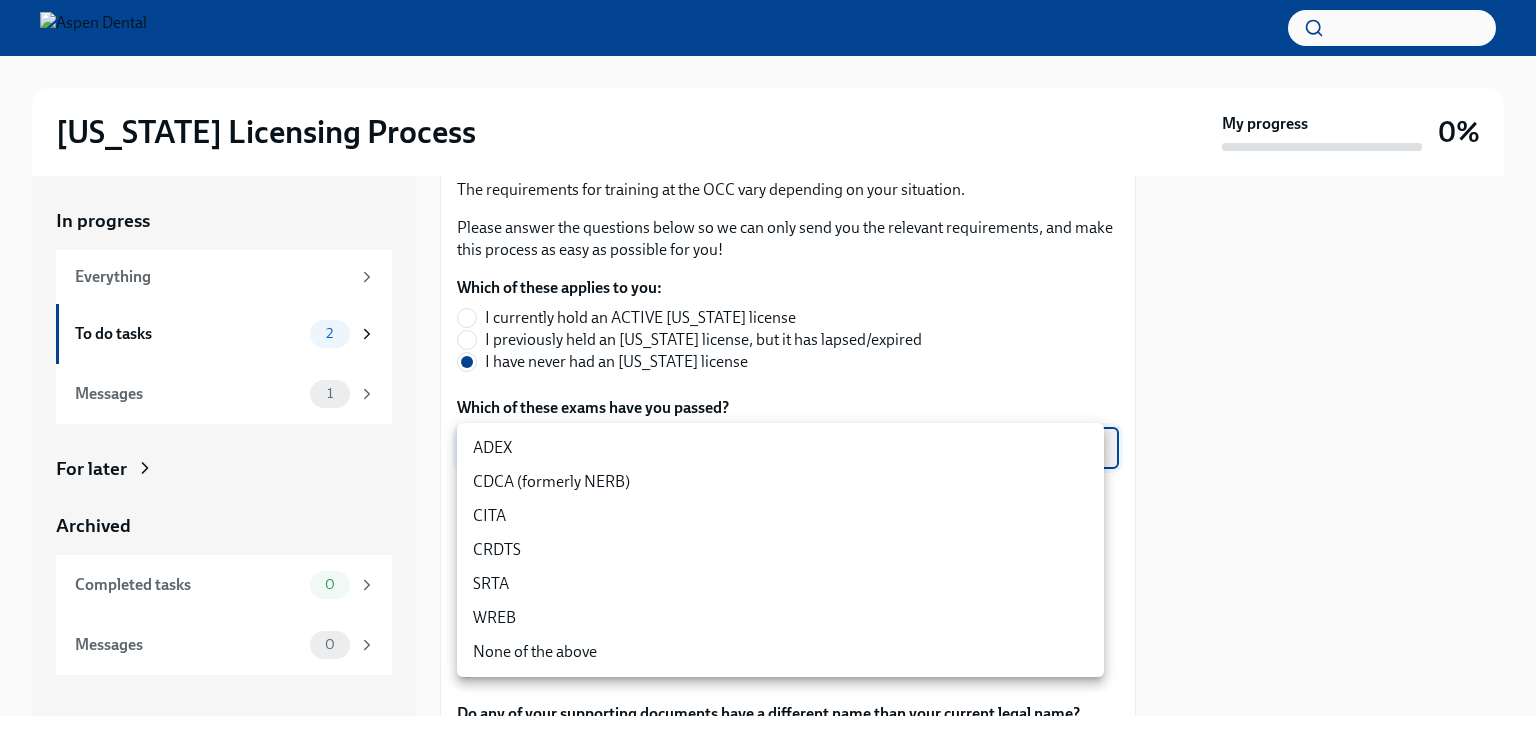 type on "nrE-1nMl1" 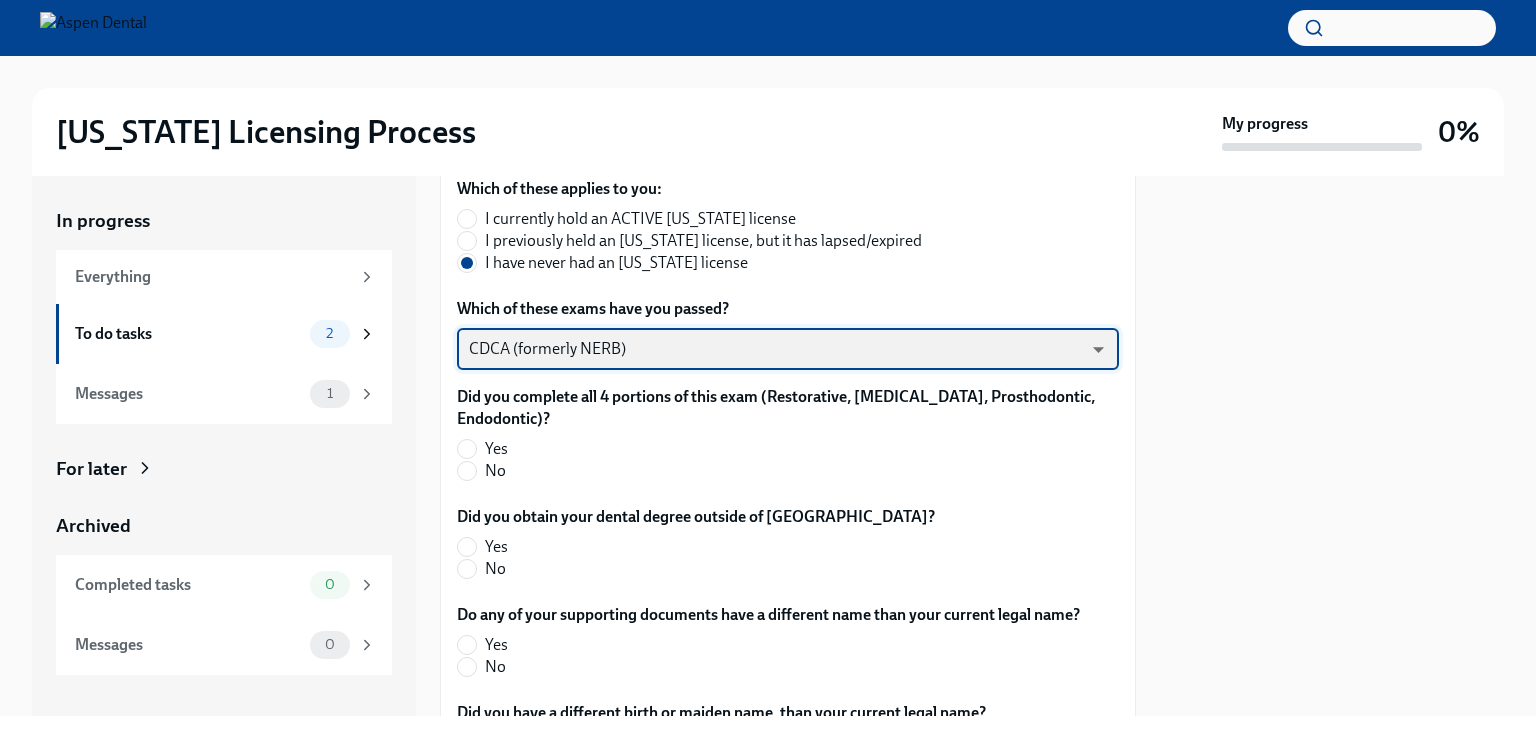 scroll, scrollTop: 420, scrollLeft: 0, axis: vertical 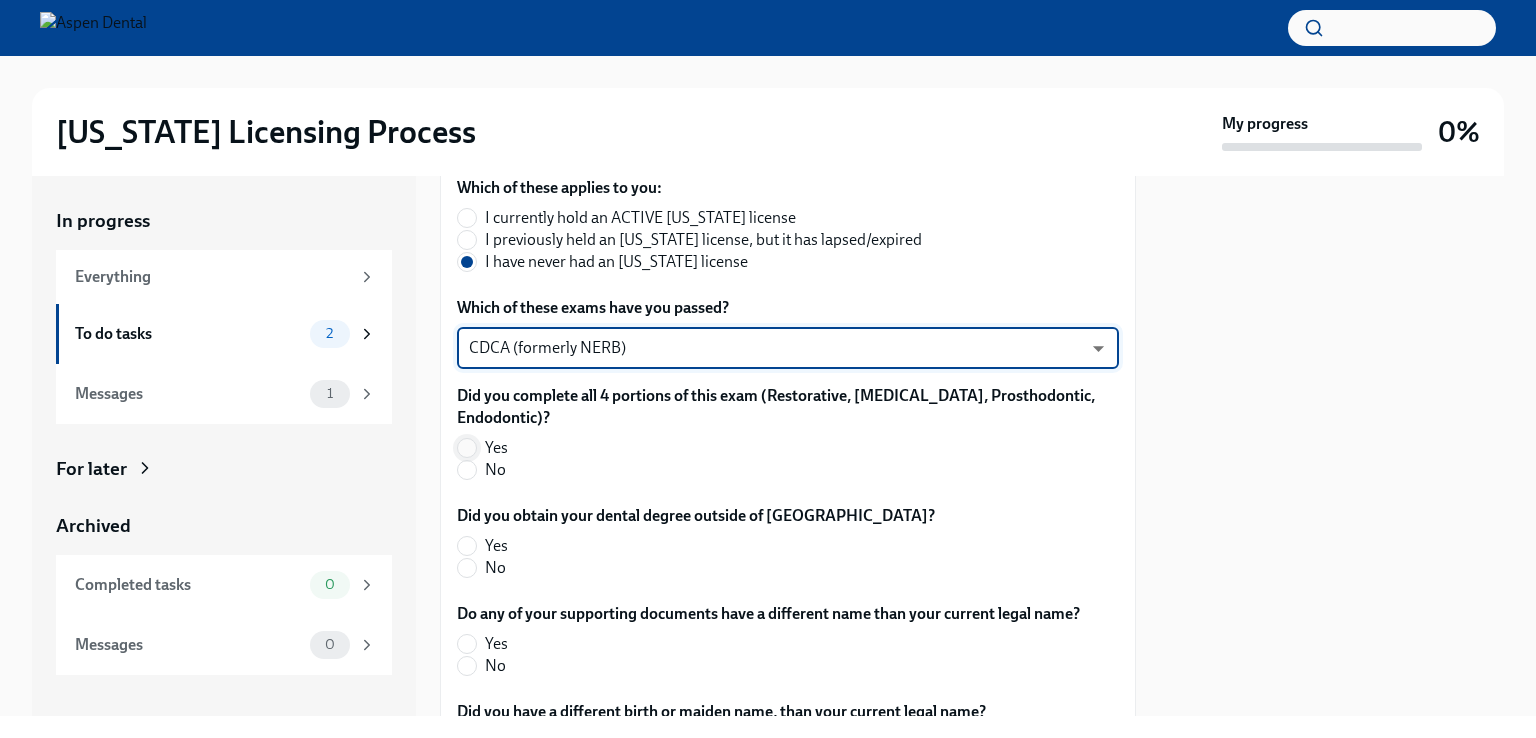 click on "Yes" at bounding box center (467, 448) 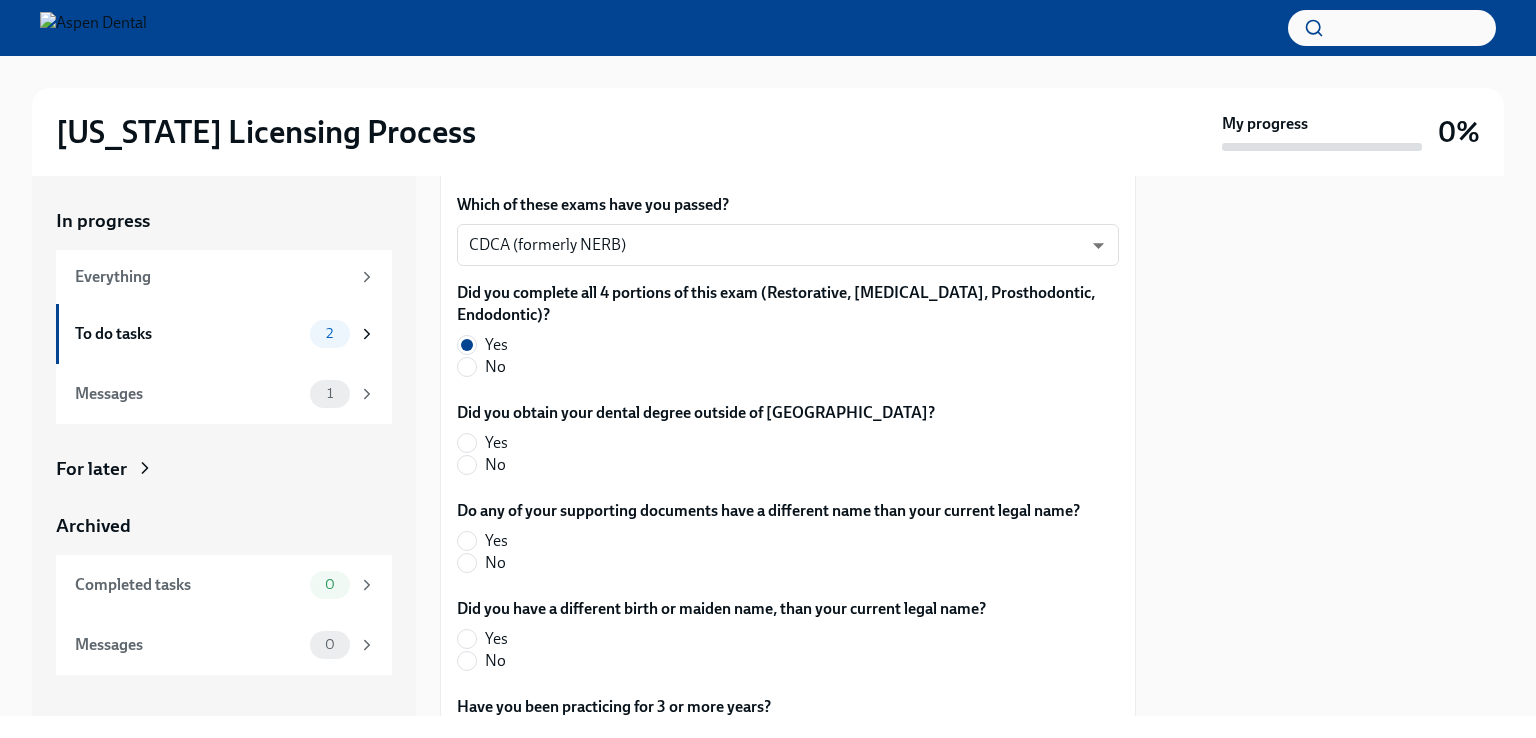 scroll, scrollTop: 524, scrollLeft: 0, axis: vertical 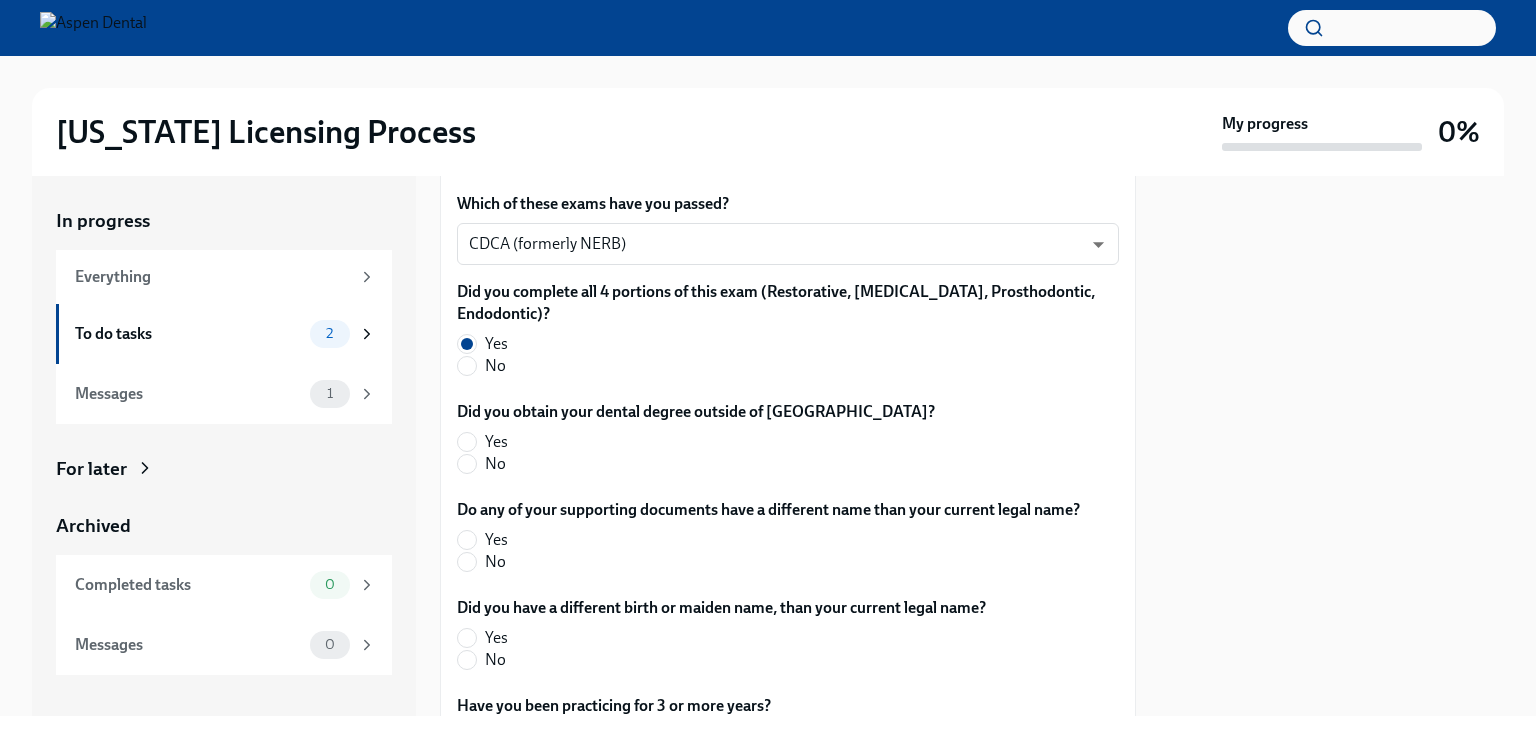 click on "No" at bounding box center [688, 464] 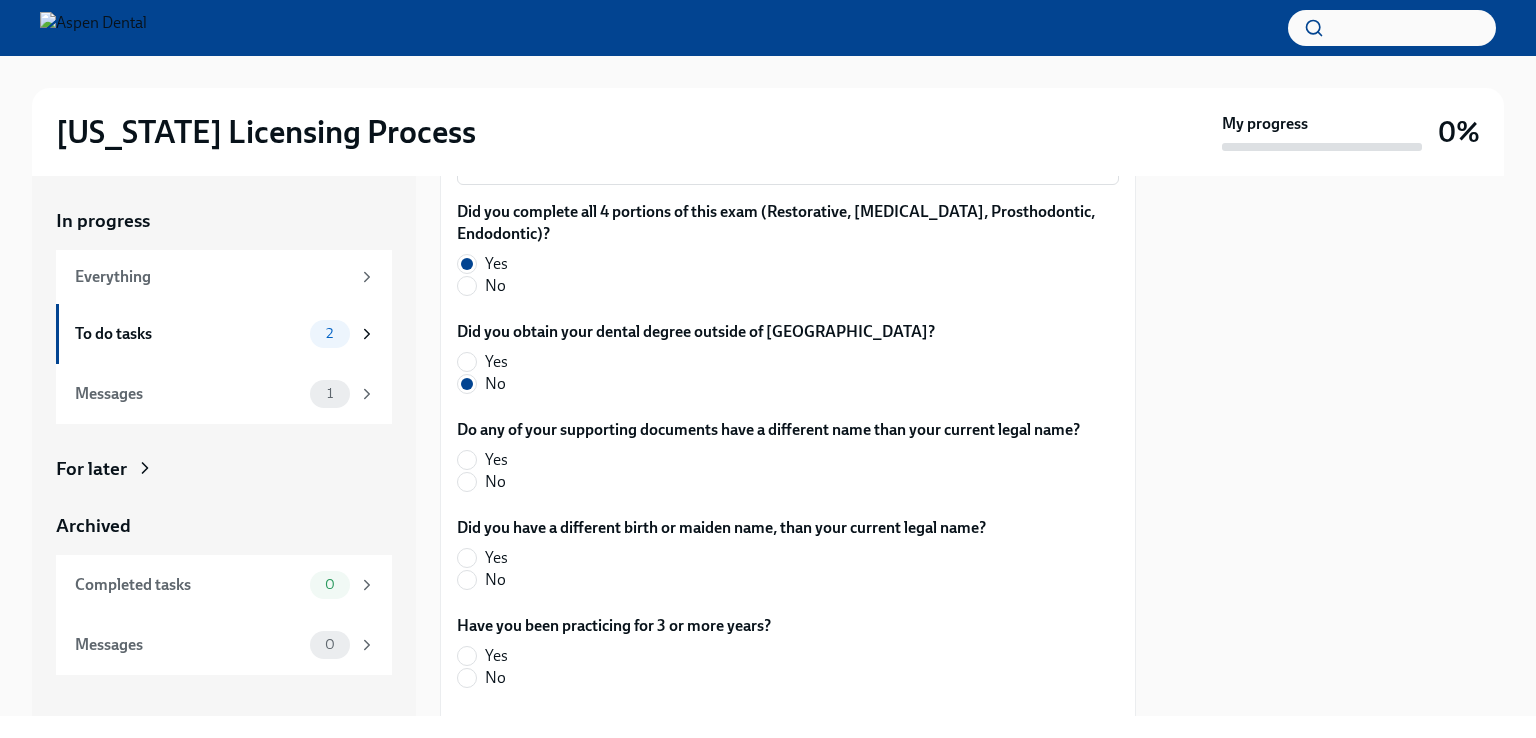 scroll, scrollTop: 608, scrollLeft: 0, axis: vertical 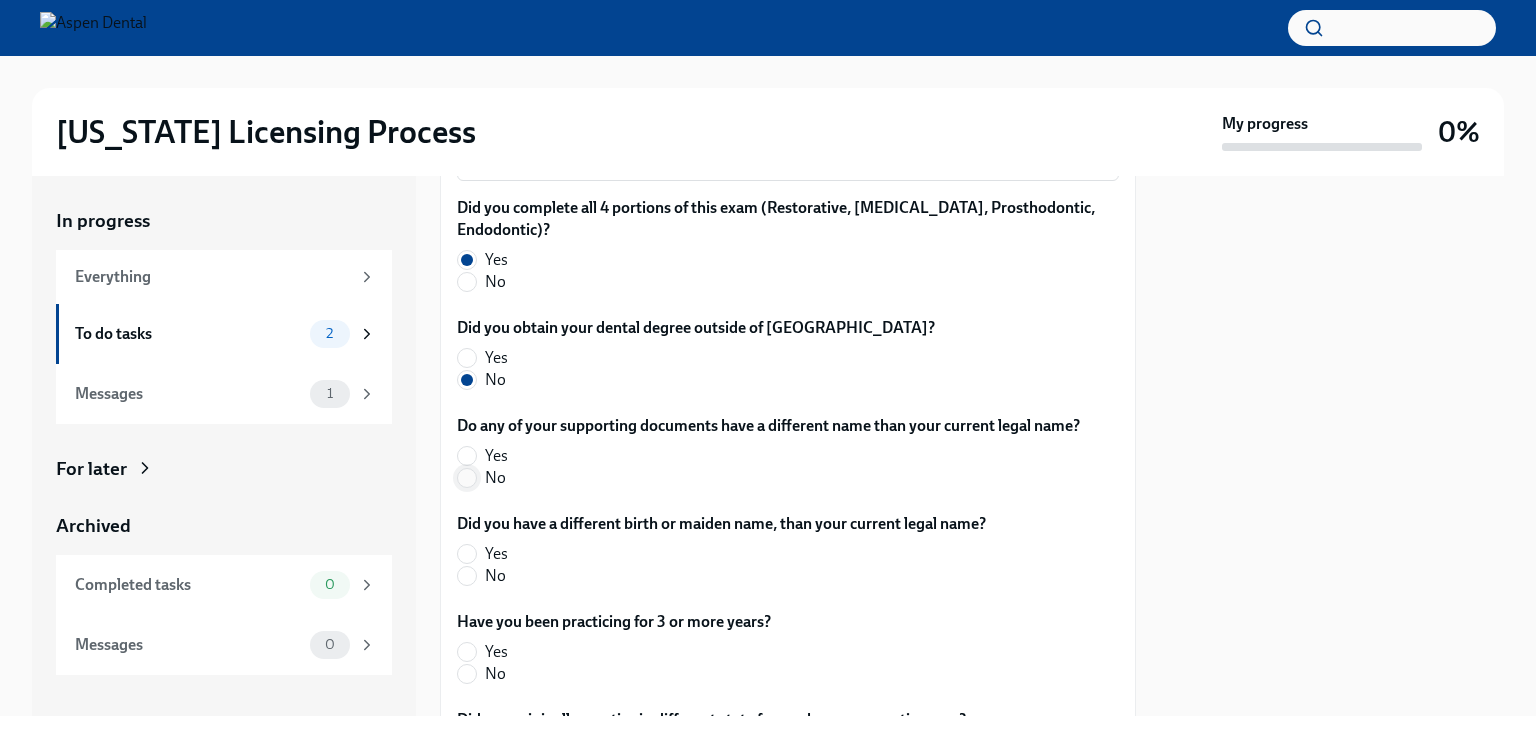 click on "No" at bounding box center (467, 478) 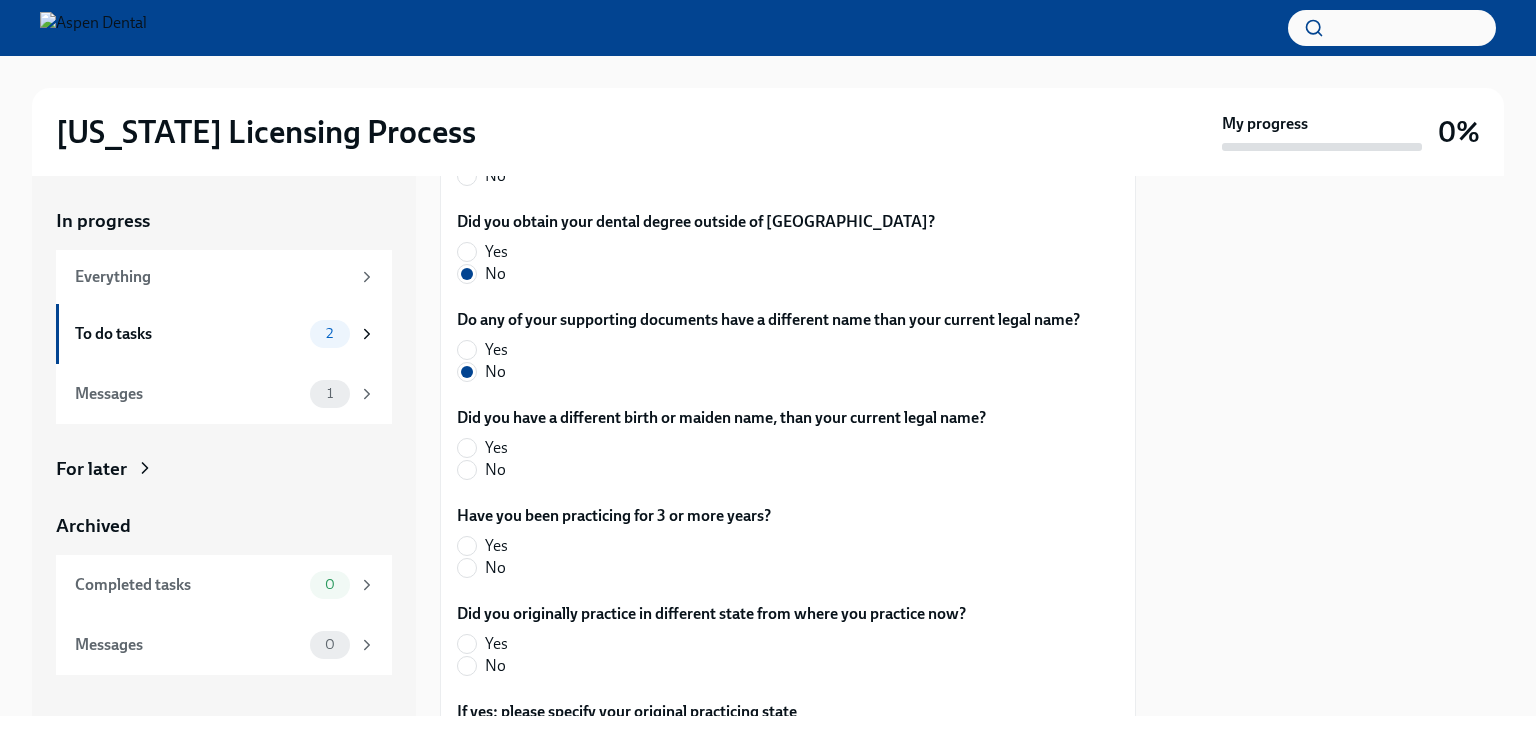 scroll, scrollTop: 740, scrollLeft: 0, axis: vertical 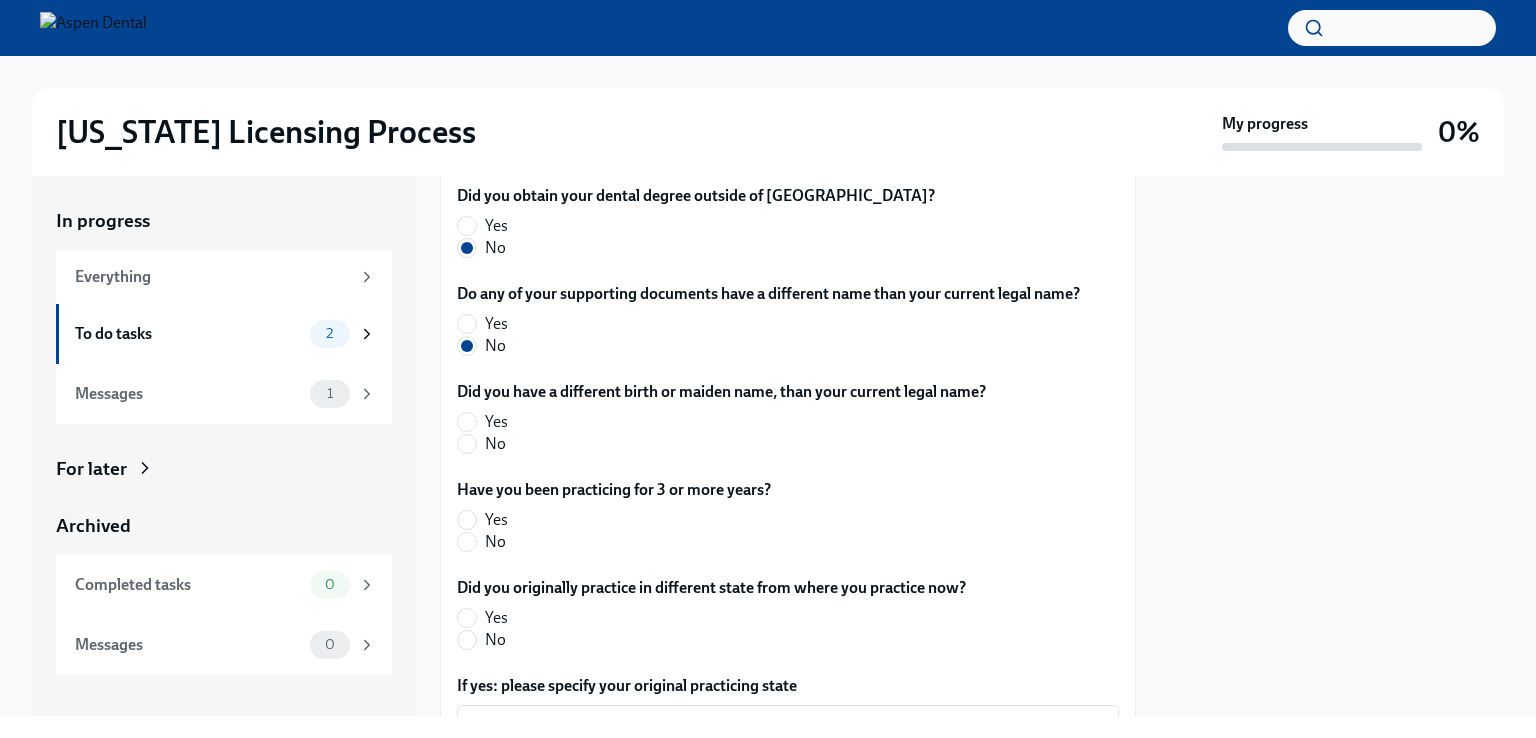 click on "No" at bounding box center [713, 444] 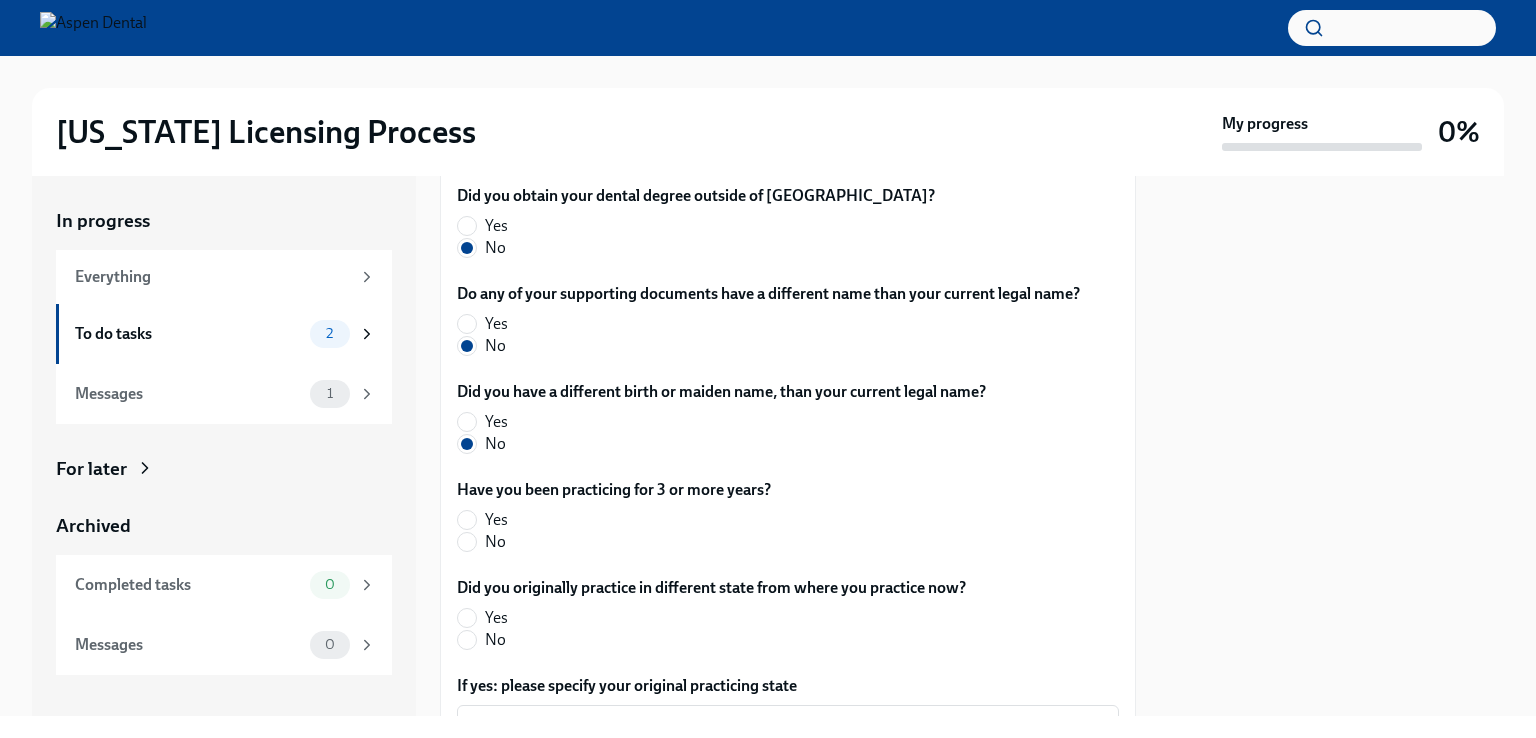 scroll, scrollTop: 840, scrollLeft: 0, axis: vertical 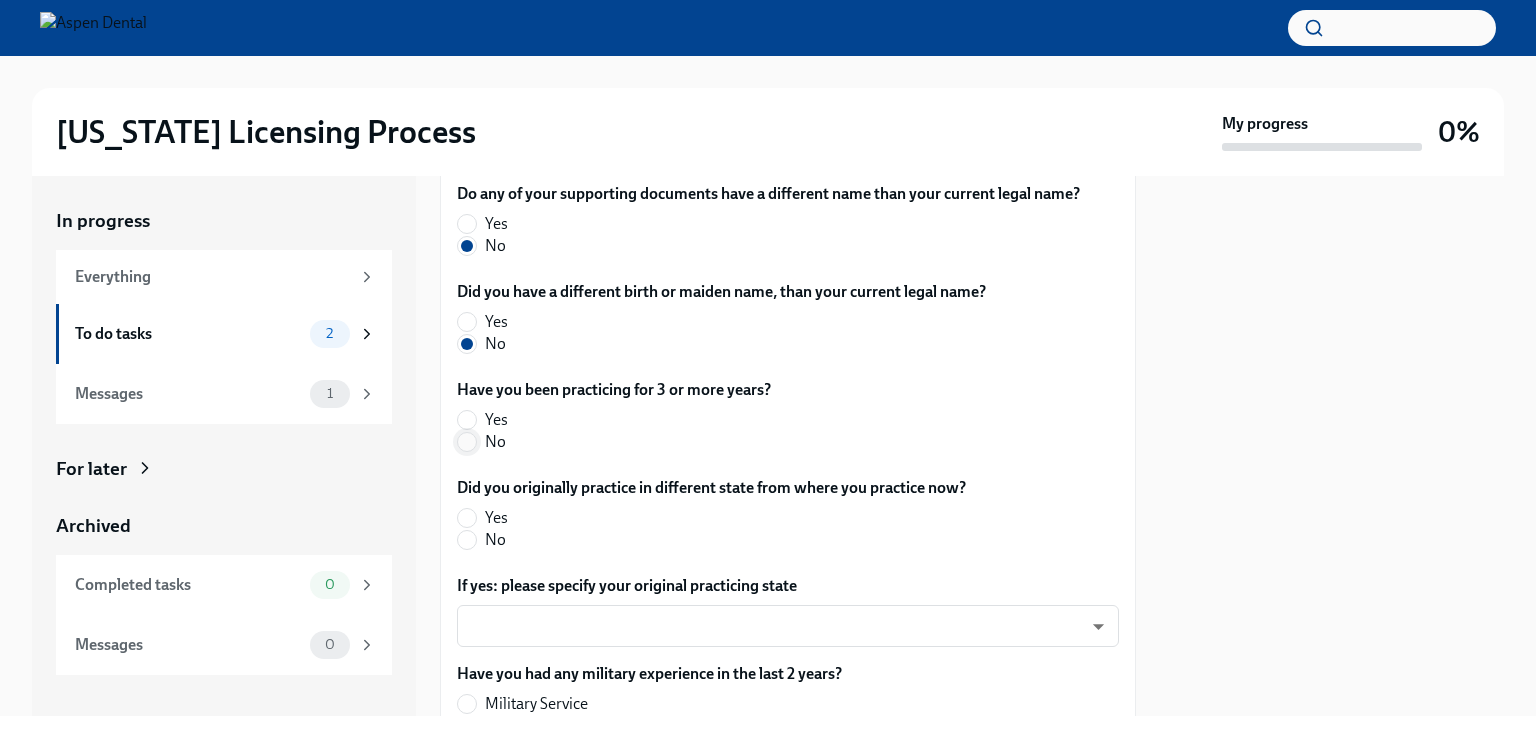 click on "No" at bounding box center [467, 442] 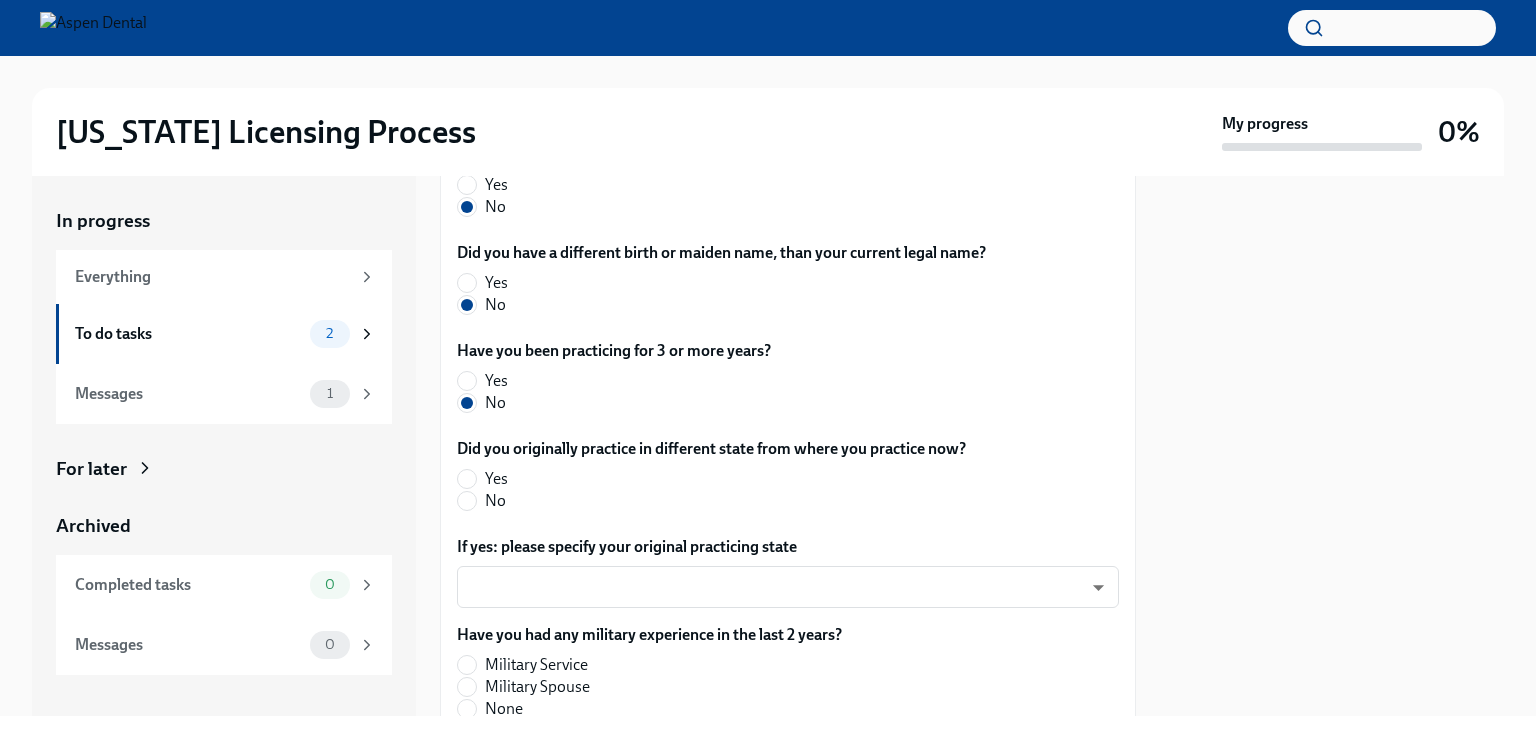scroll, scrollTop: 886, scrollLeft: 0, axis: vertical 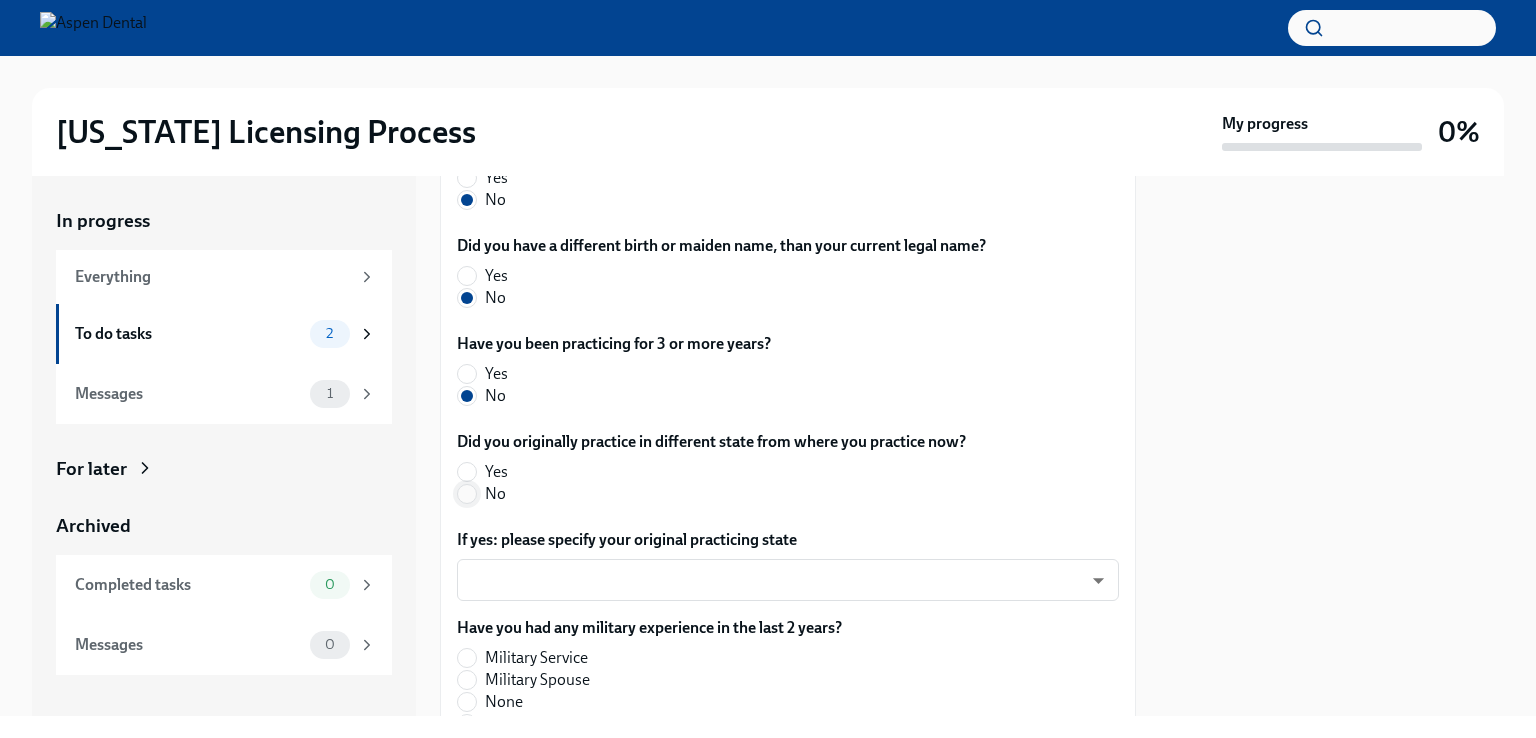 click on "No" at bounding box center (467, 494) 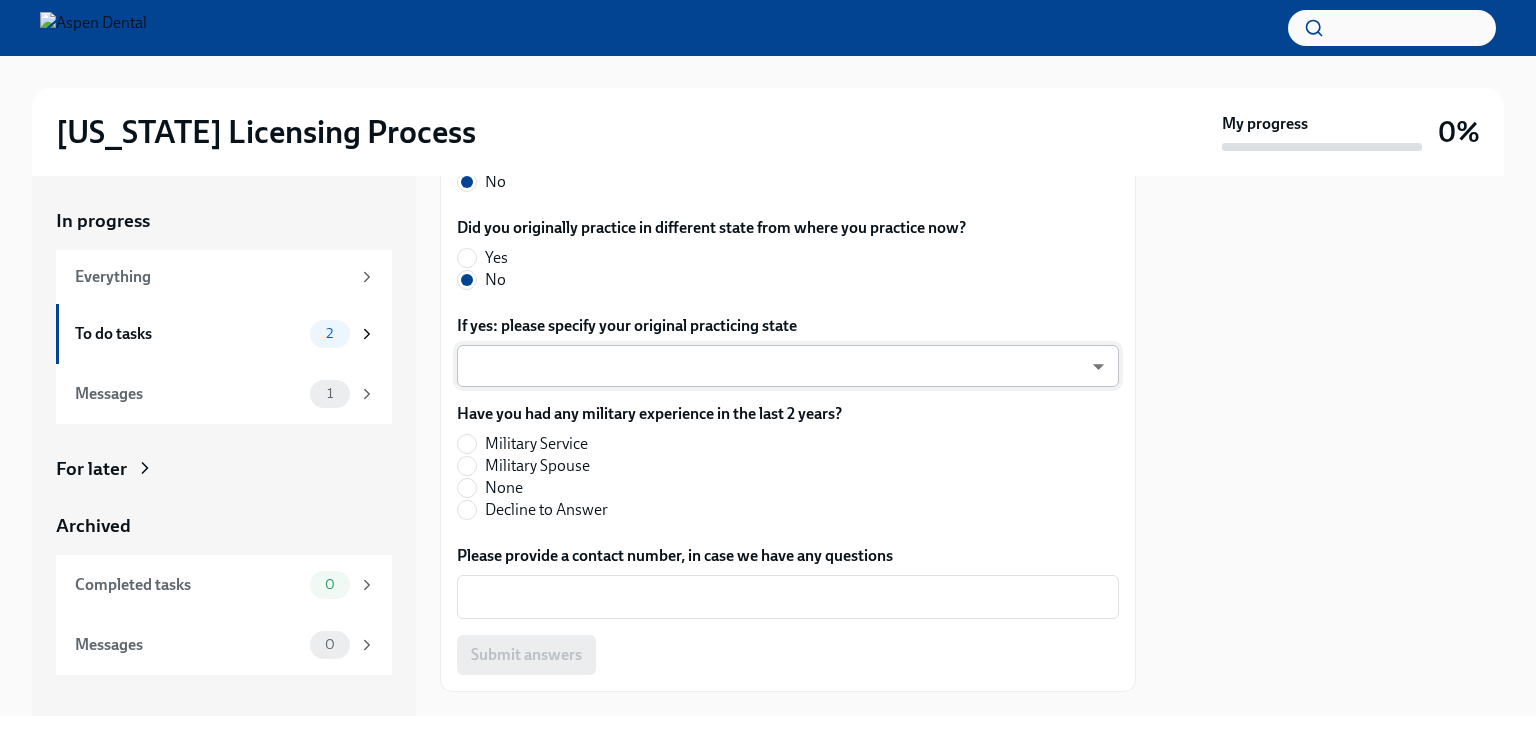 scroll, scrollTop: 1112, scrollLeft: 0, axis: vertical 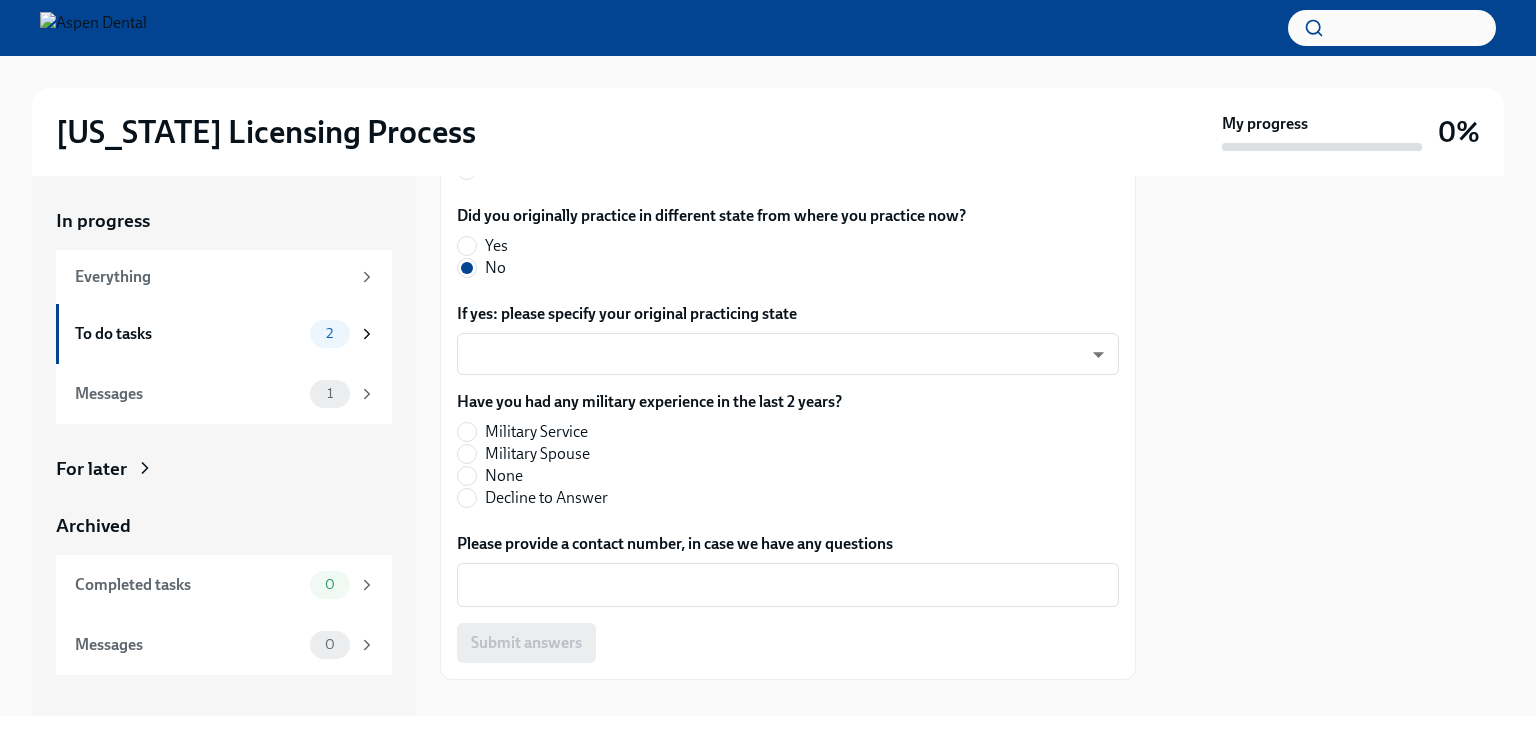 click on "None" at bounding box center [641, 476] 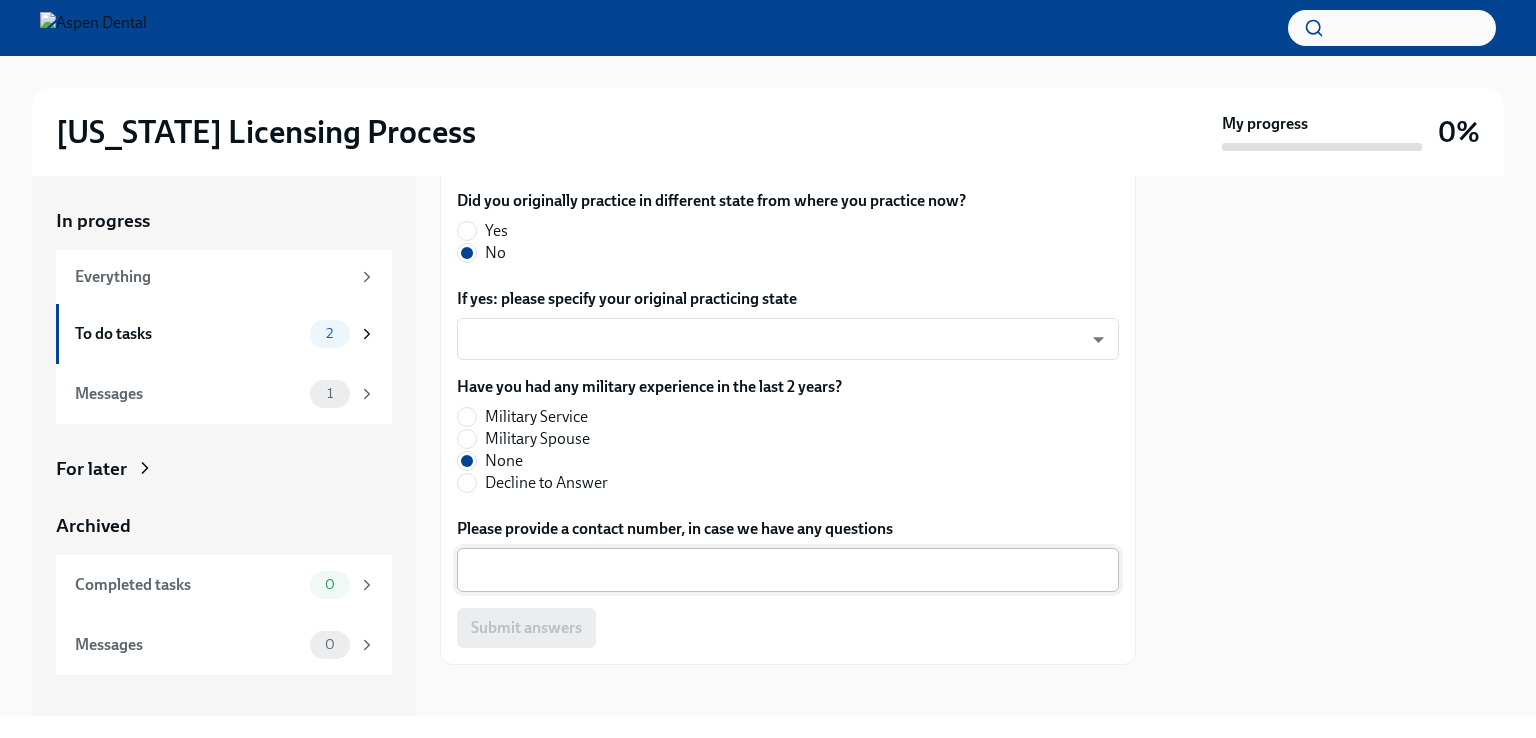 scroll, scrollTop: 1128, scrollLeft: 0, axis: vertical 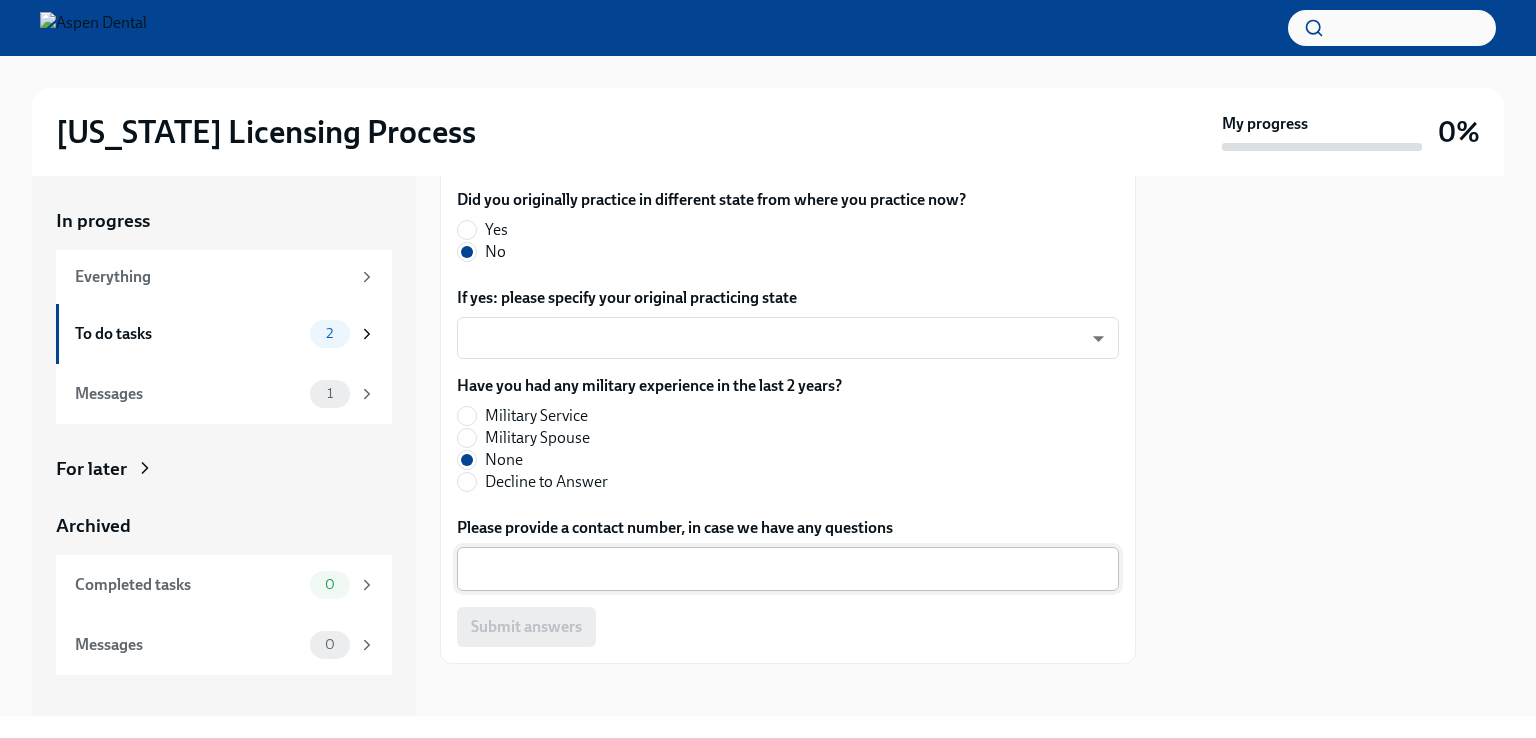 click on "Please provide a contact number, in case we have any questions" at bounding box center (788, 569) 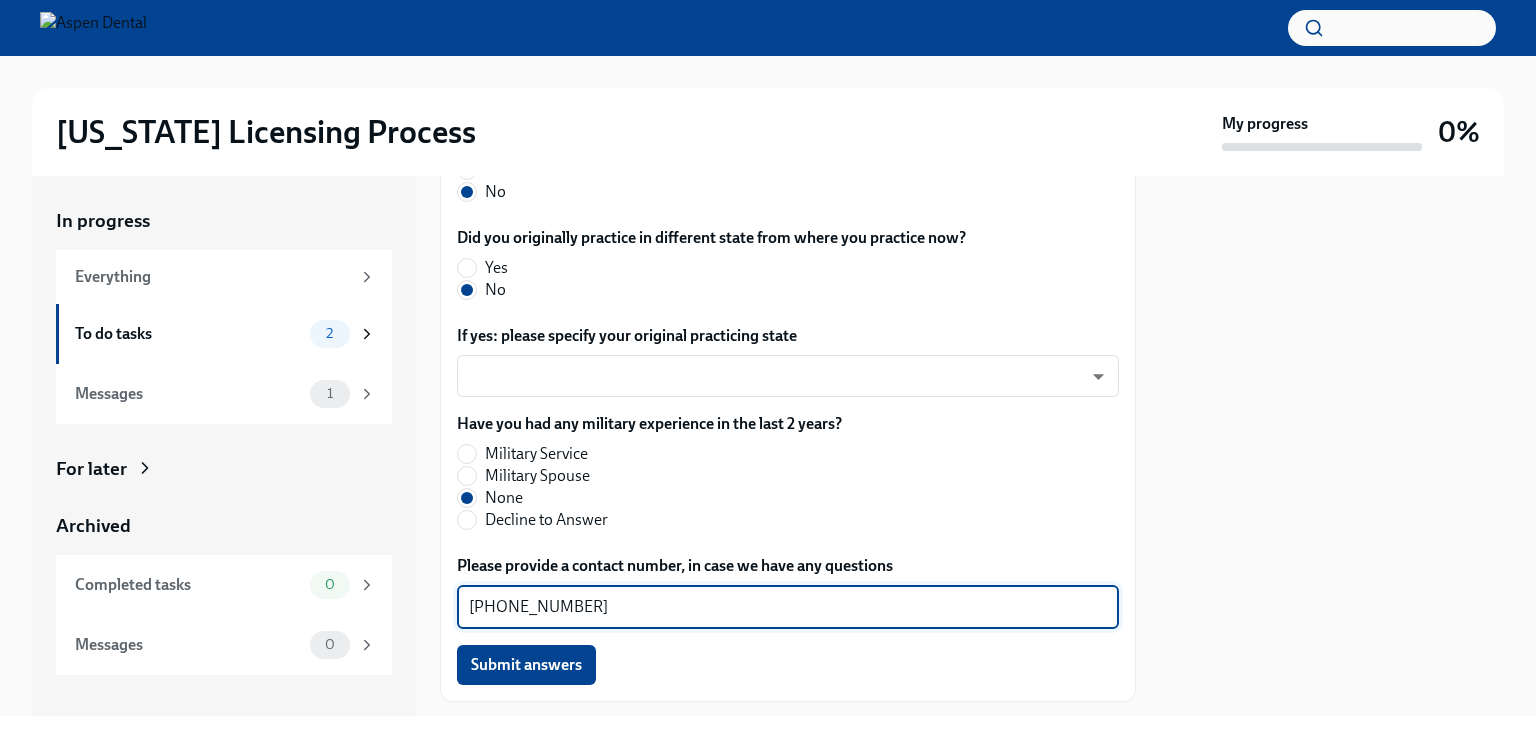 scroll, scrollTop: 1139, scrollLeft: 0, axis: vertical 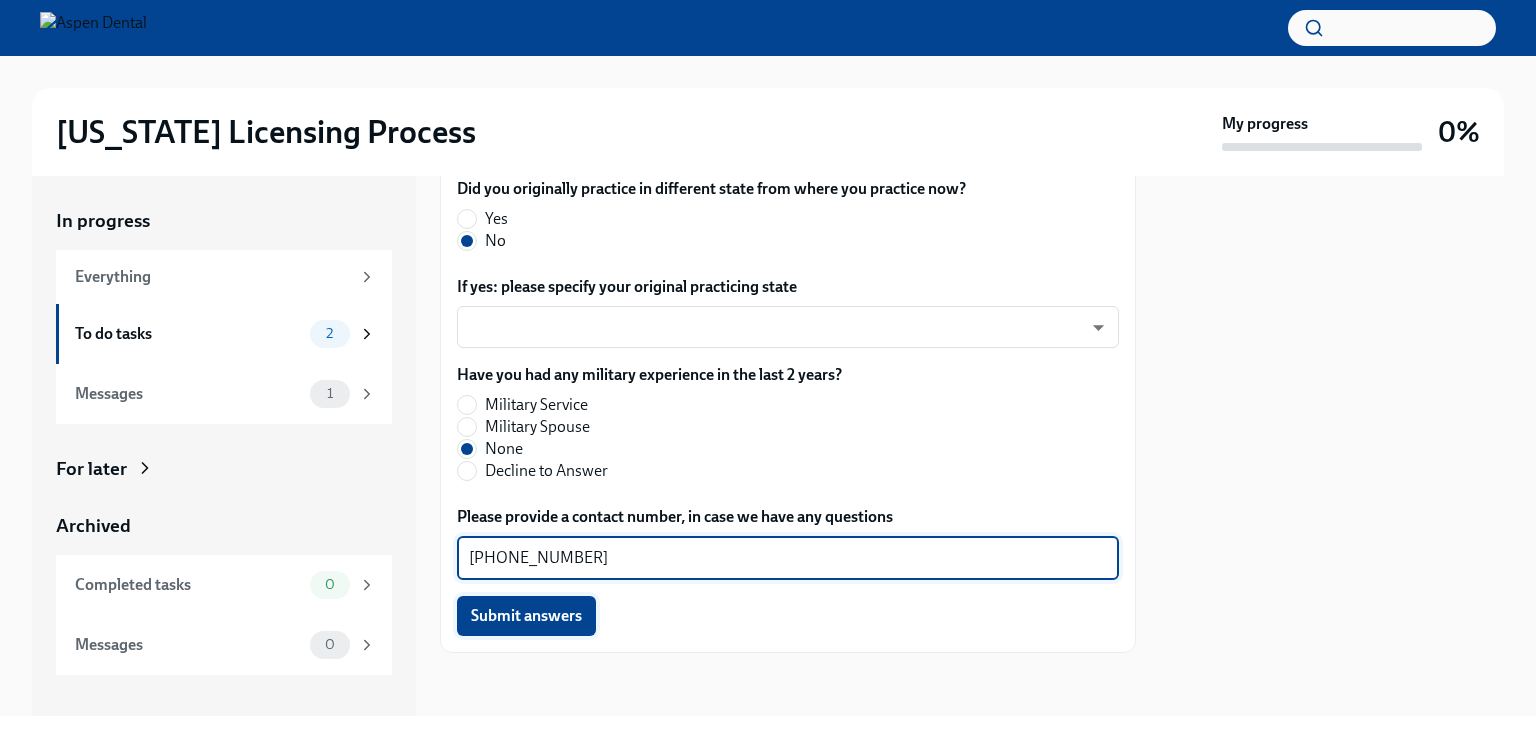 type on "[PHONE_NUMBER]" 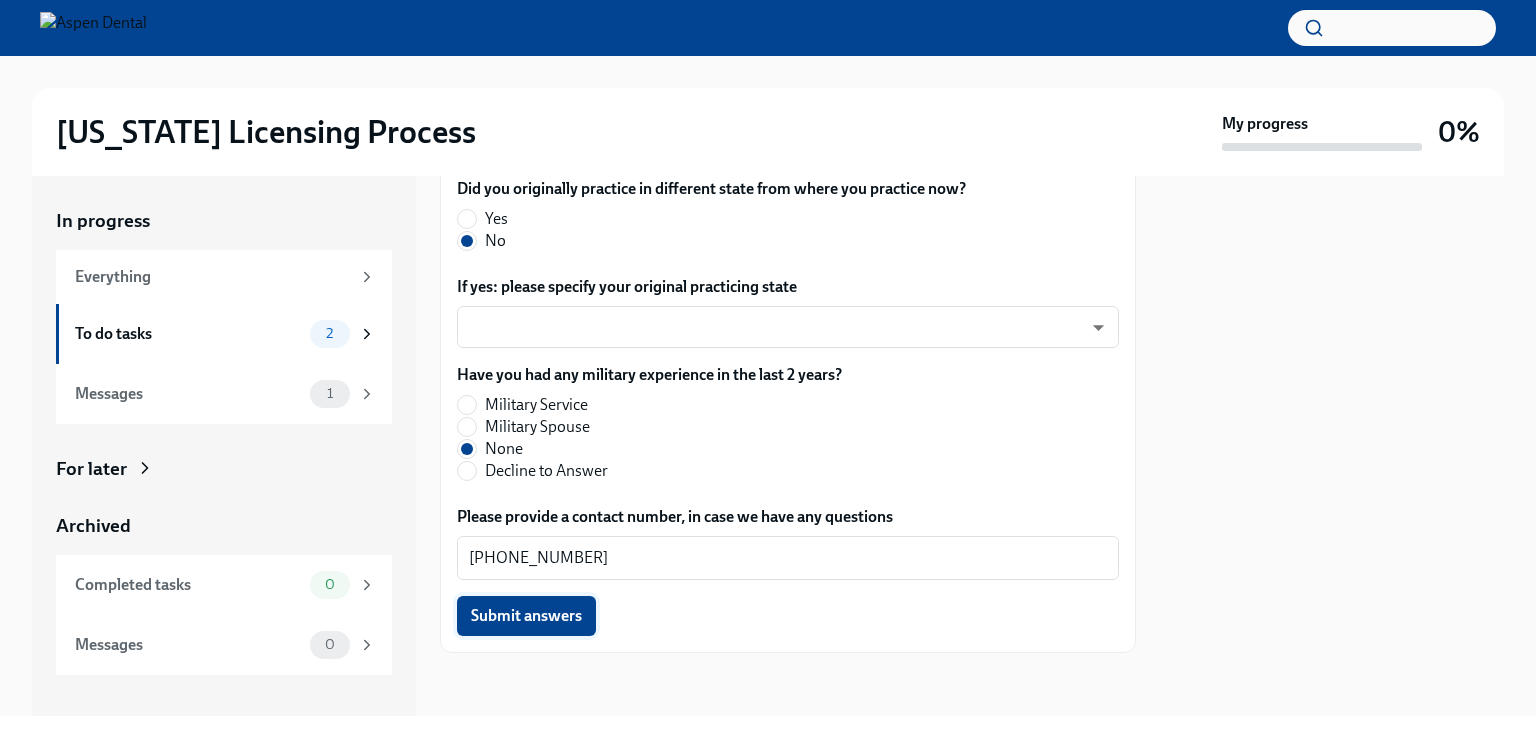 click on "Submit answers" at bounding box center (526, 616) 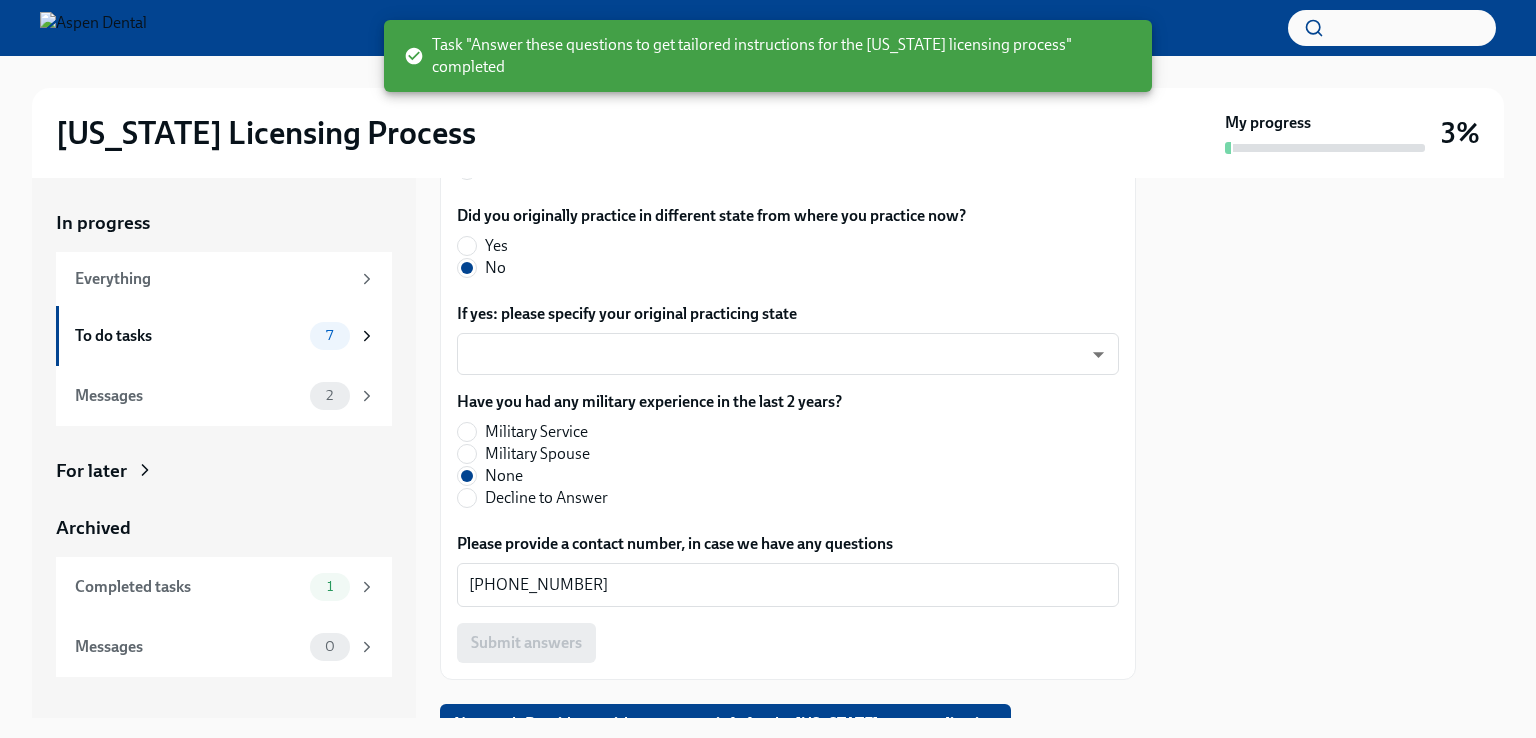 scroll, scrollTop: 1203, scrollLeft: 0, axis: vertical 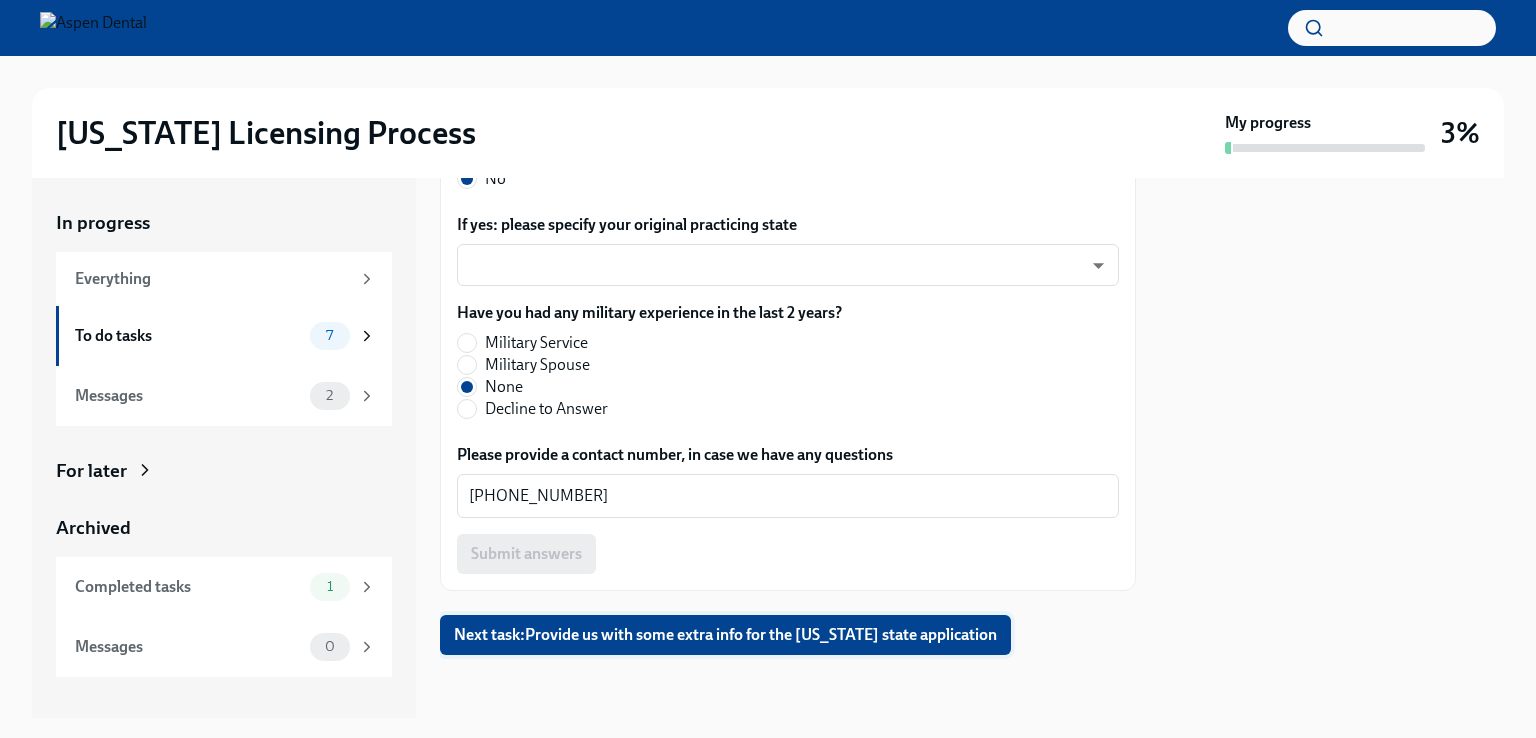 click on "Next task :  Provide us with some extra info for the [US_STATE] state application" at bounding box center [725, 635] 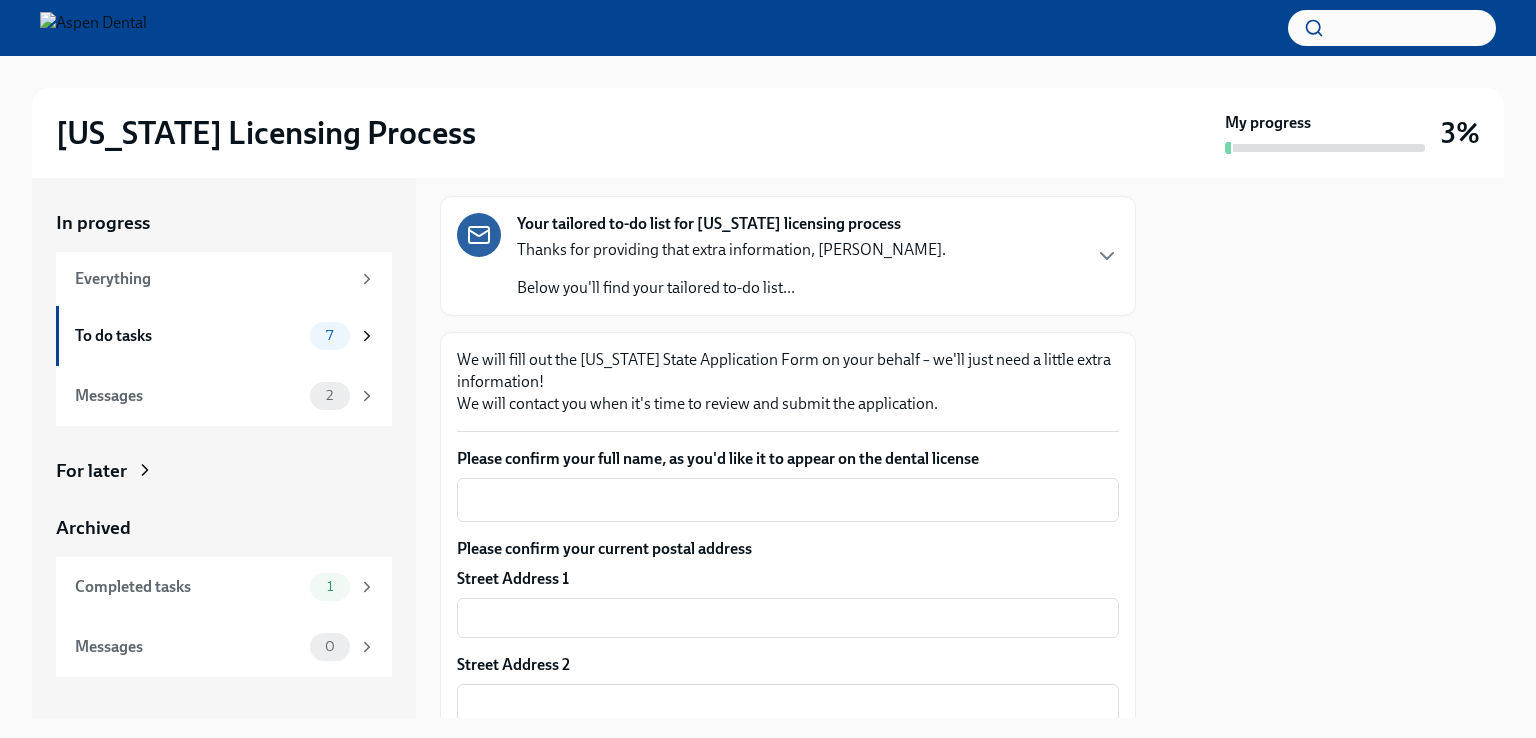 scroll, scrollTop: 131, scrollLeft: 0, axis: vertical 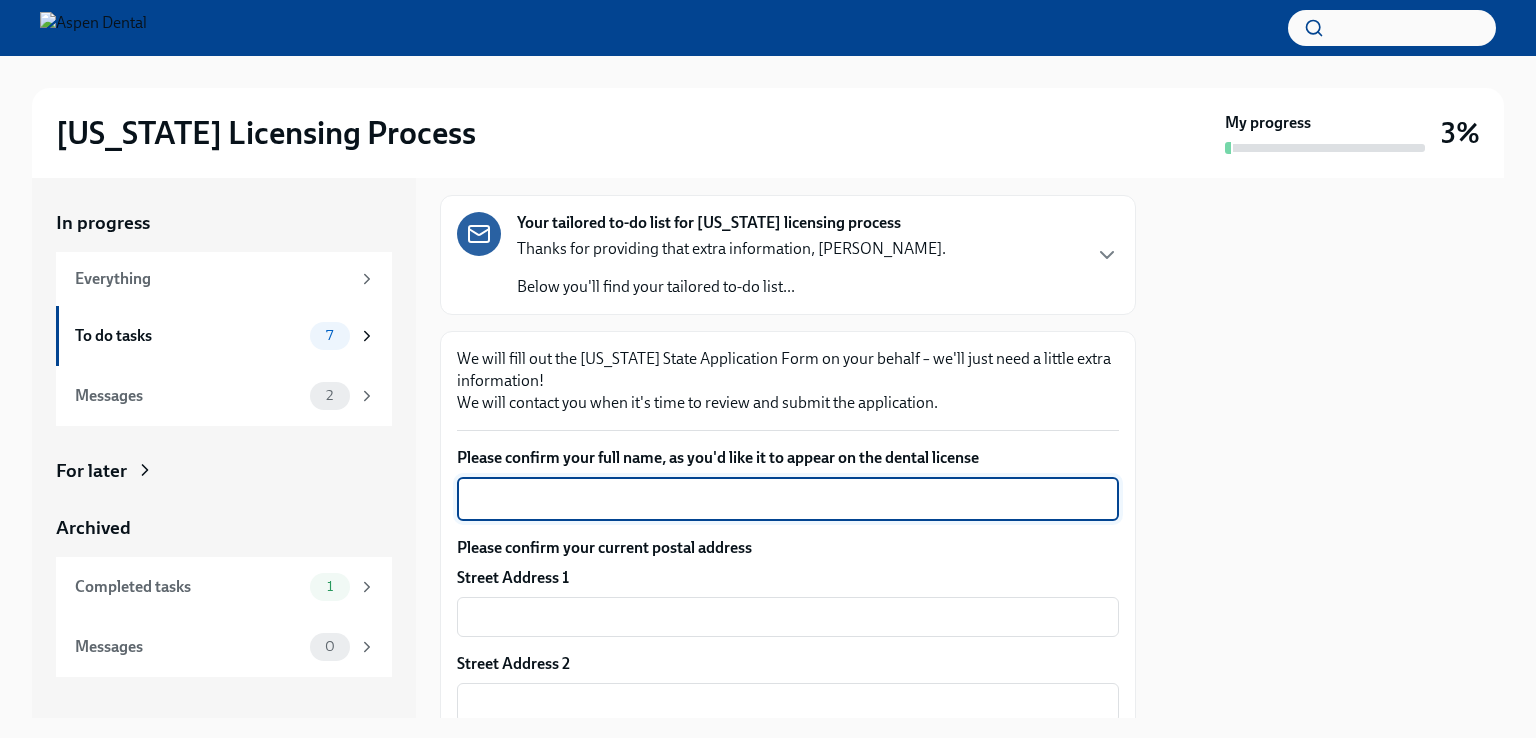 click on "Please confirm your full name, as you'd like it to appear on the dental license" at bounding box center (788, 499) 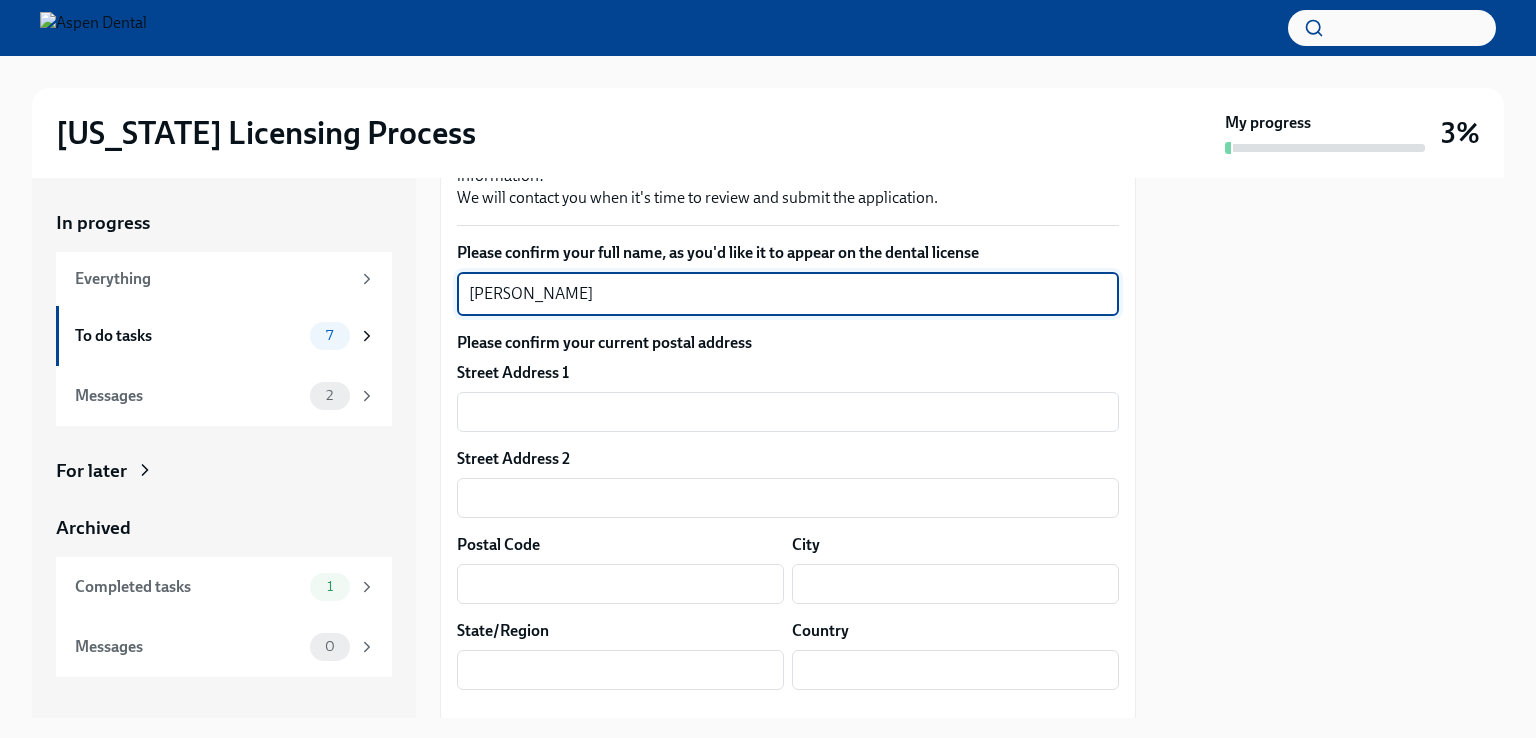 scroll, scrollTop: 360, scrollLeft: 0, axis: vertical 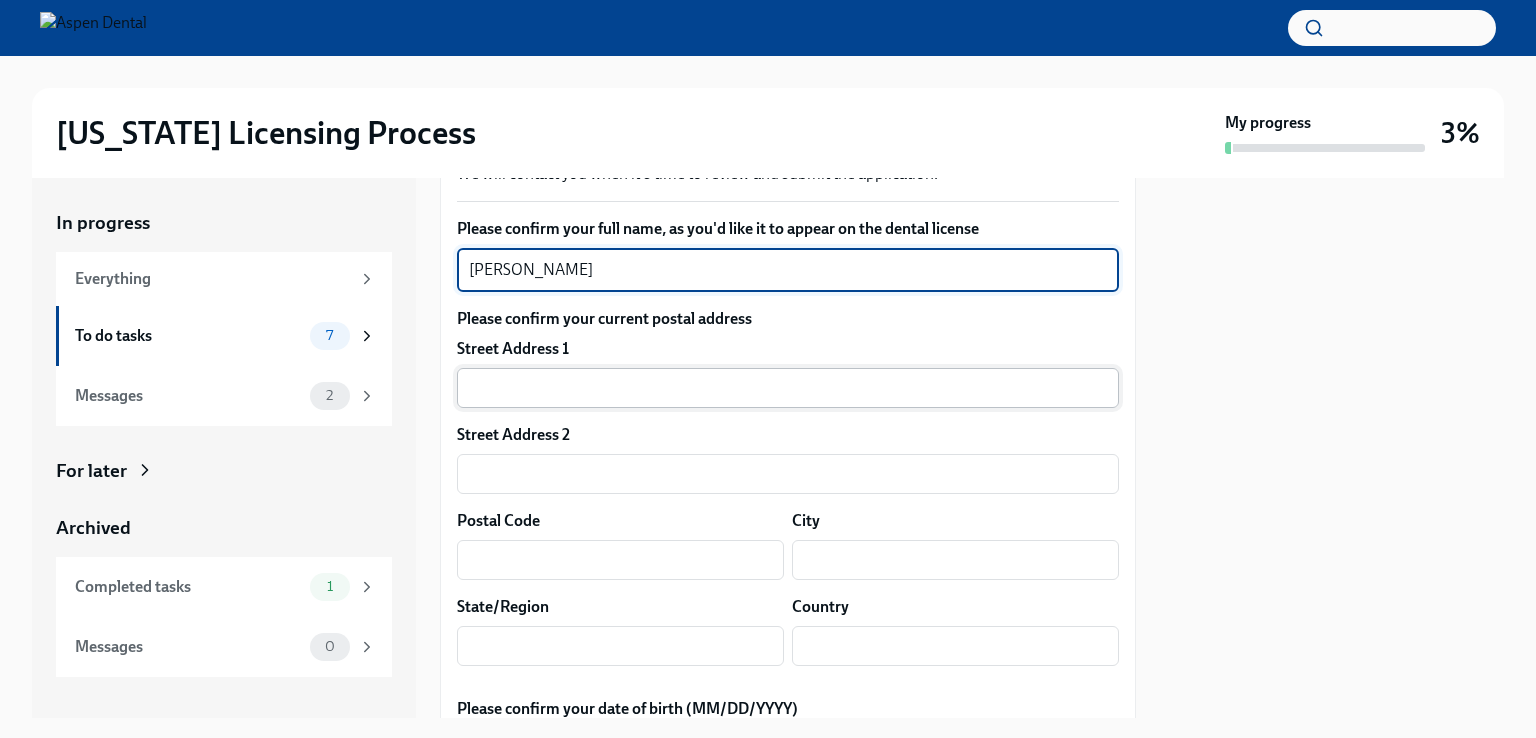 type on "[PERSON_NAME]" 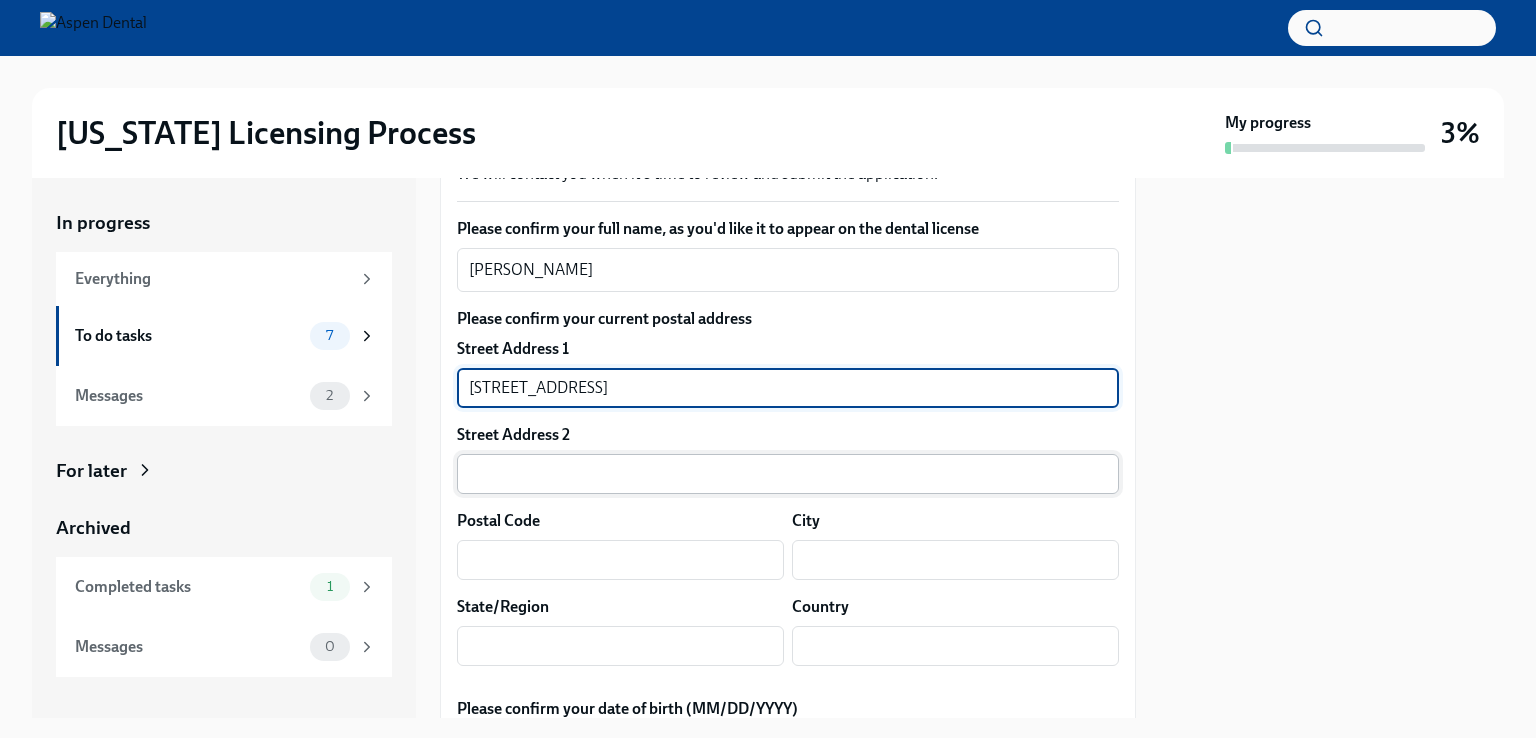 type on "[STREET_ADDRESS]" 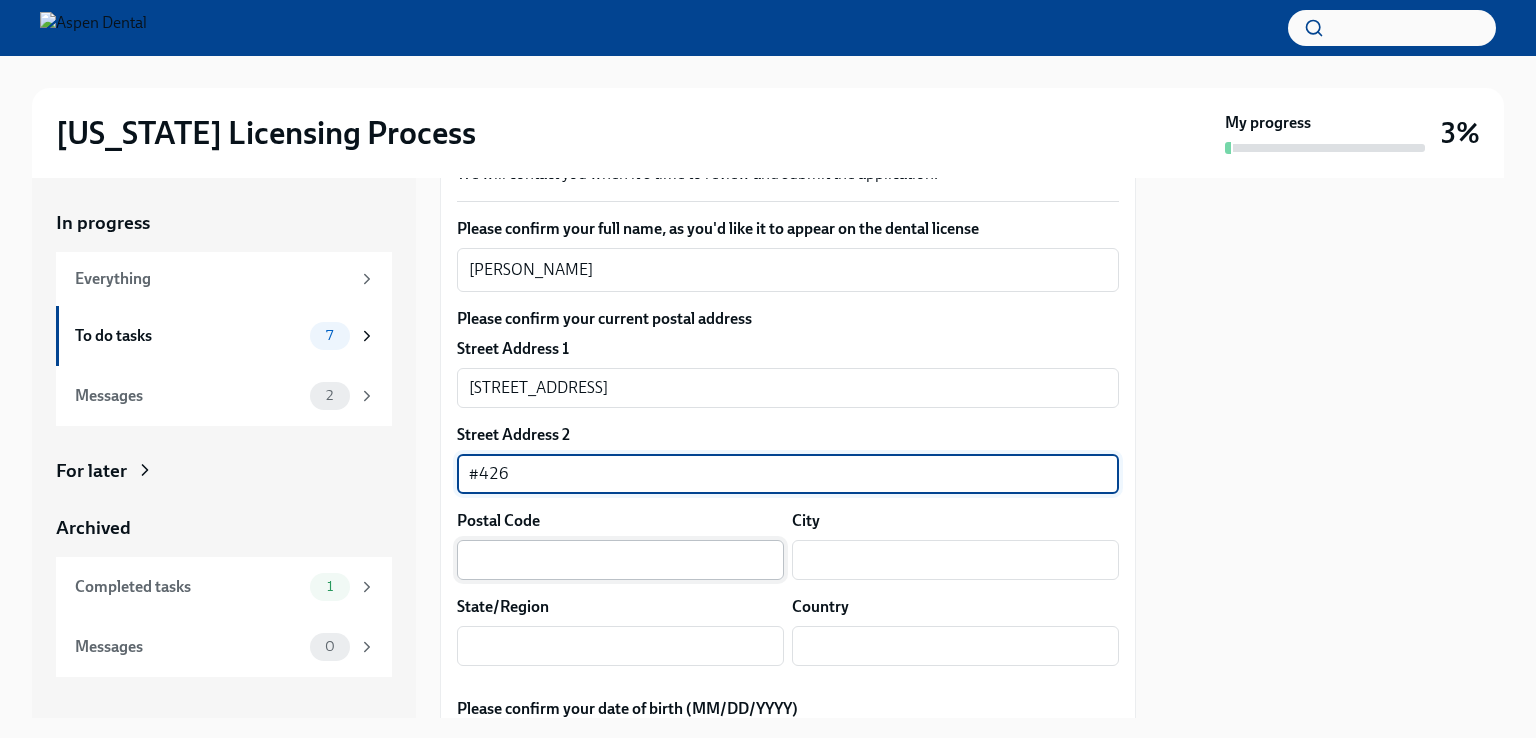 type on "#426" 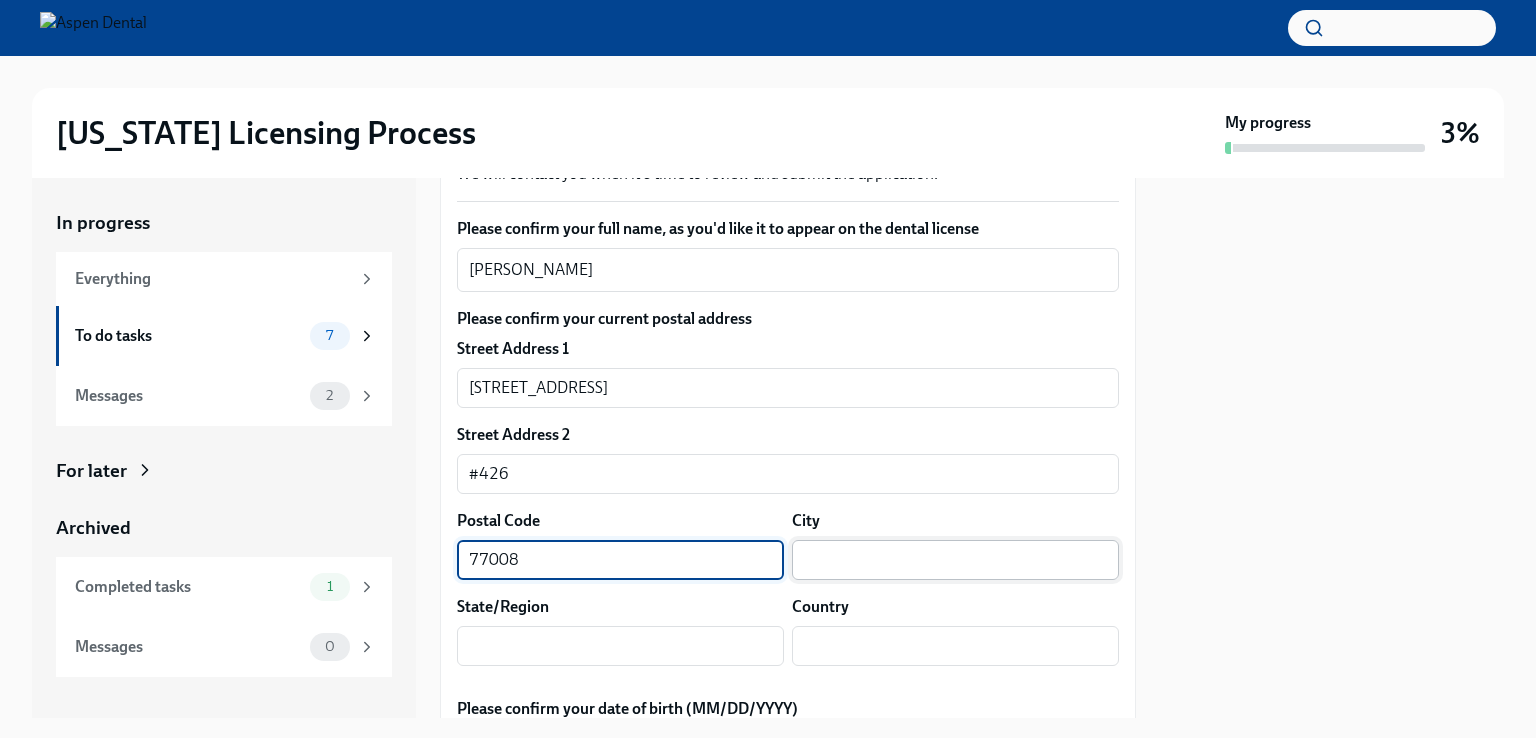 type on "77008" 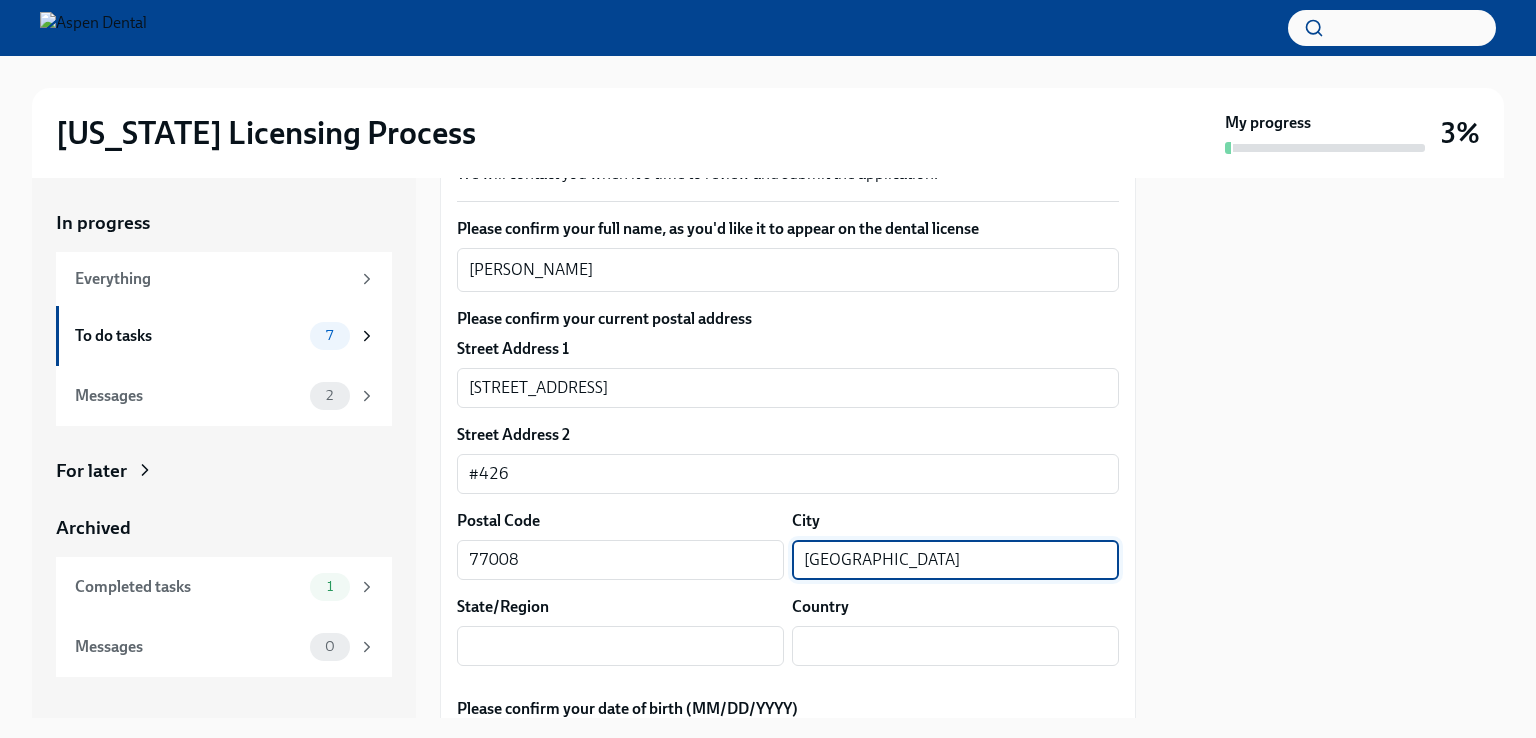 scroll, scrollTop: 560, scrollLeft: 0, axis: vertical 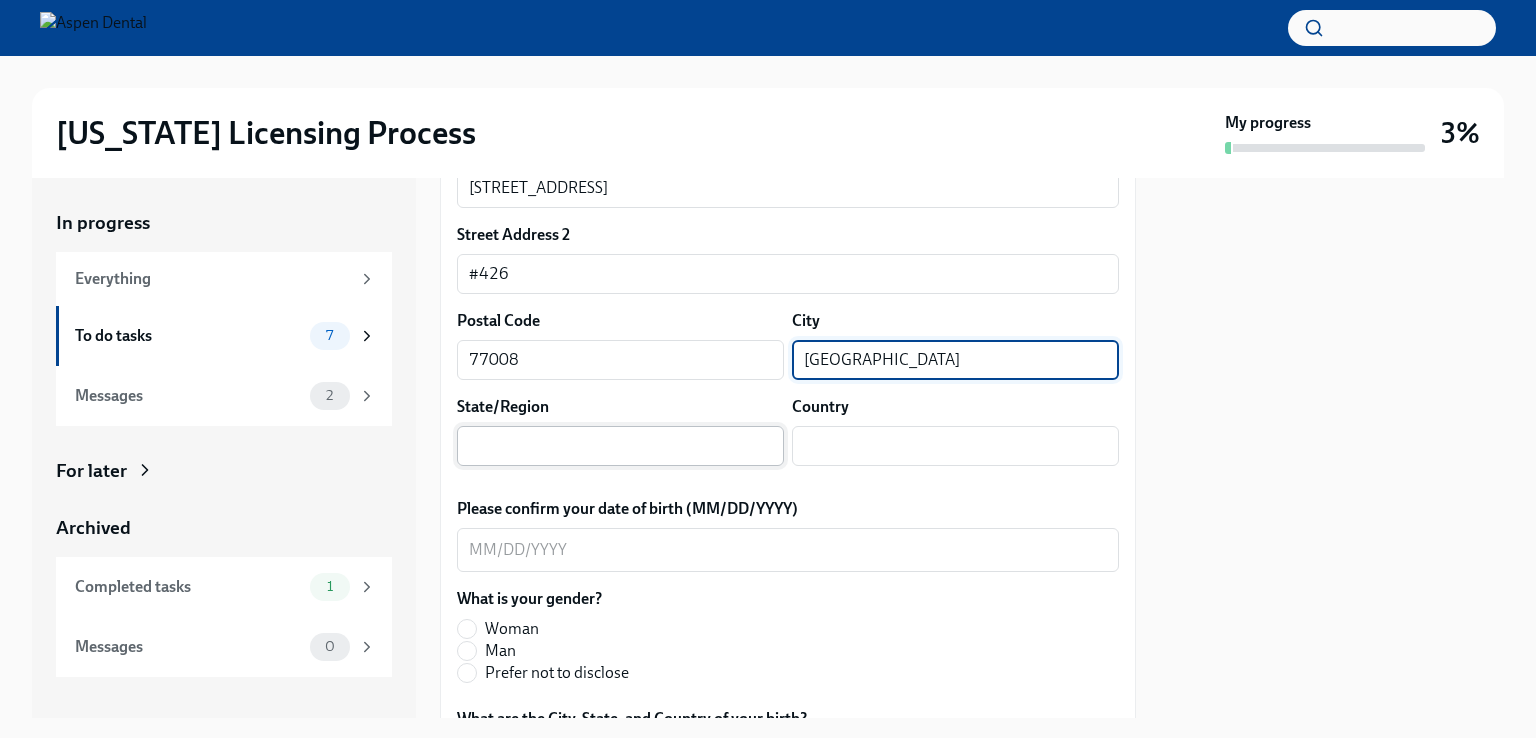 type on "[GEOGRAPHIC_DATA]" 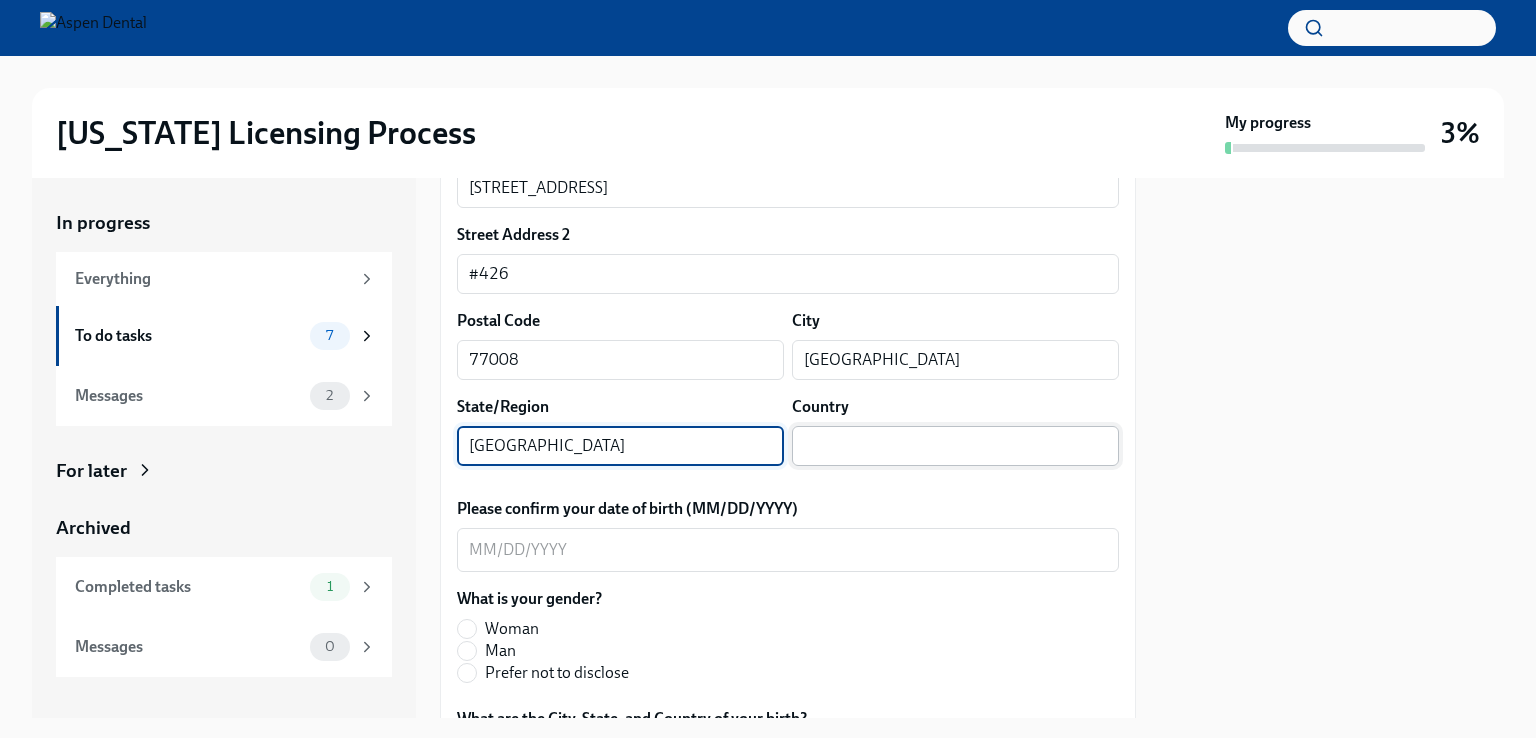 type on "[GEOGRAPHIC_DATA]" 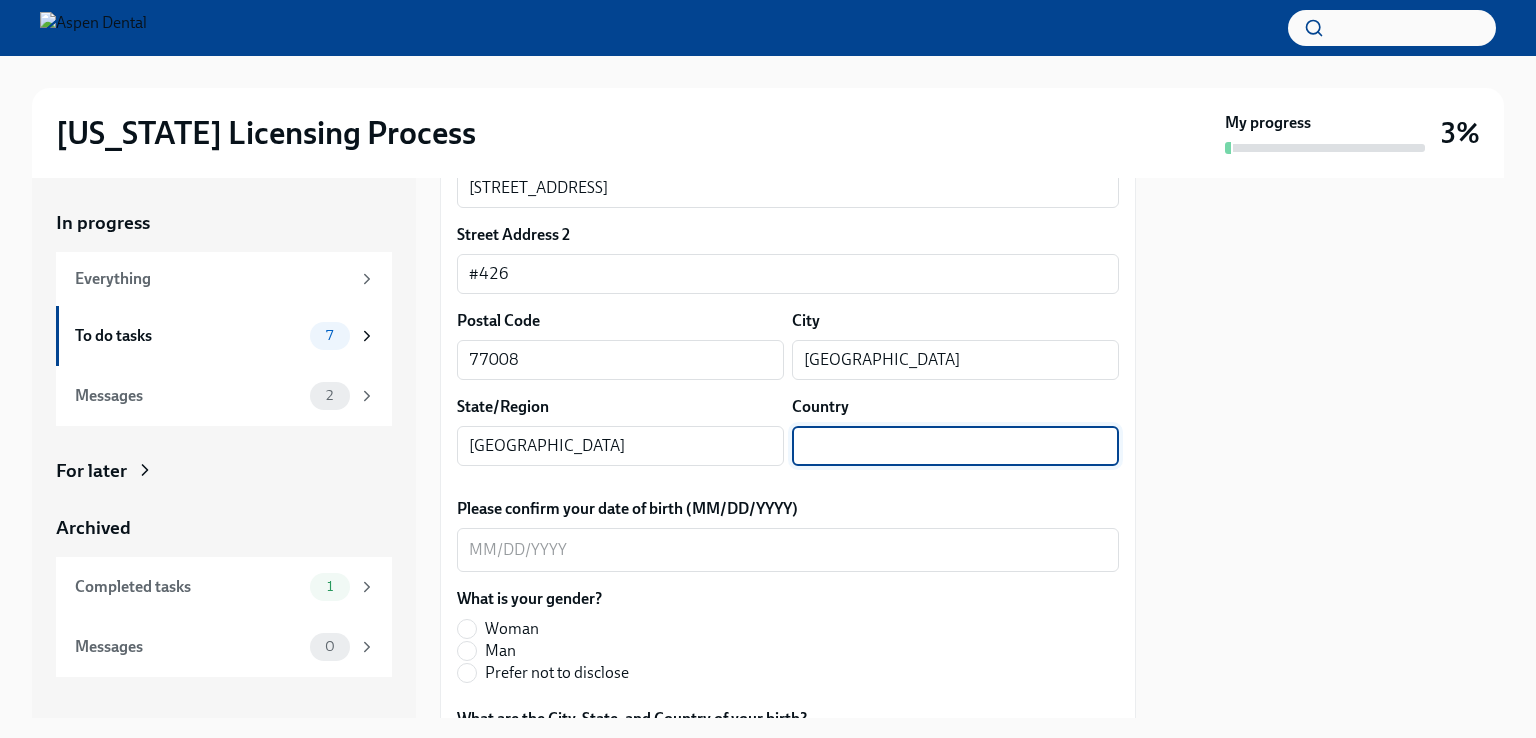 click at bounding box center [955, 446] 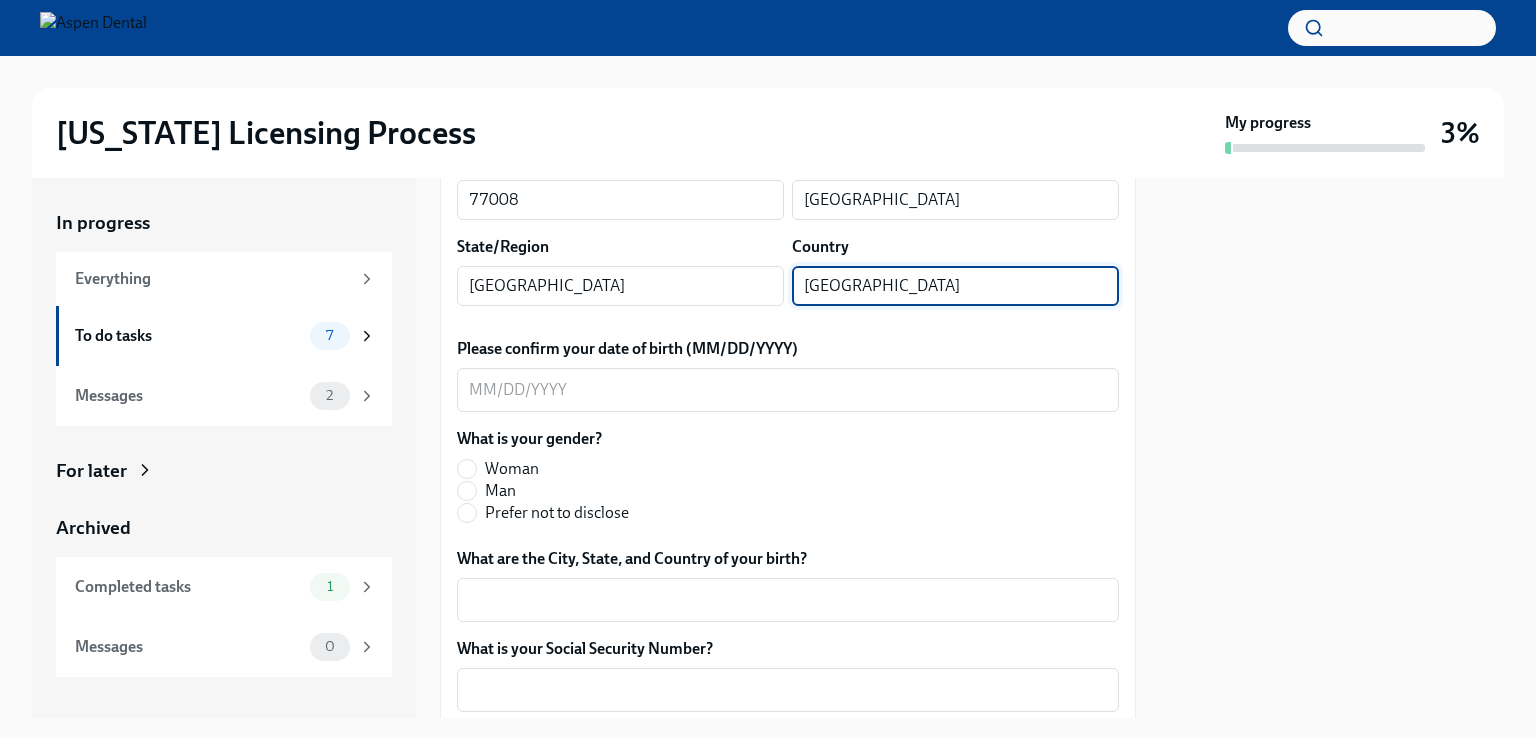 scroll, scrollTop: 723, scrollLeft: 0, axis: vertical 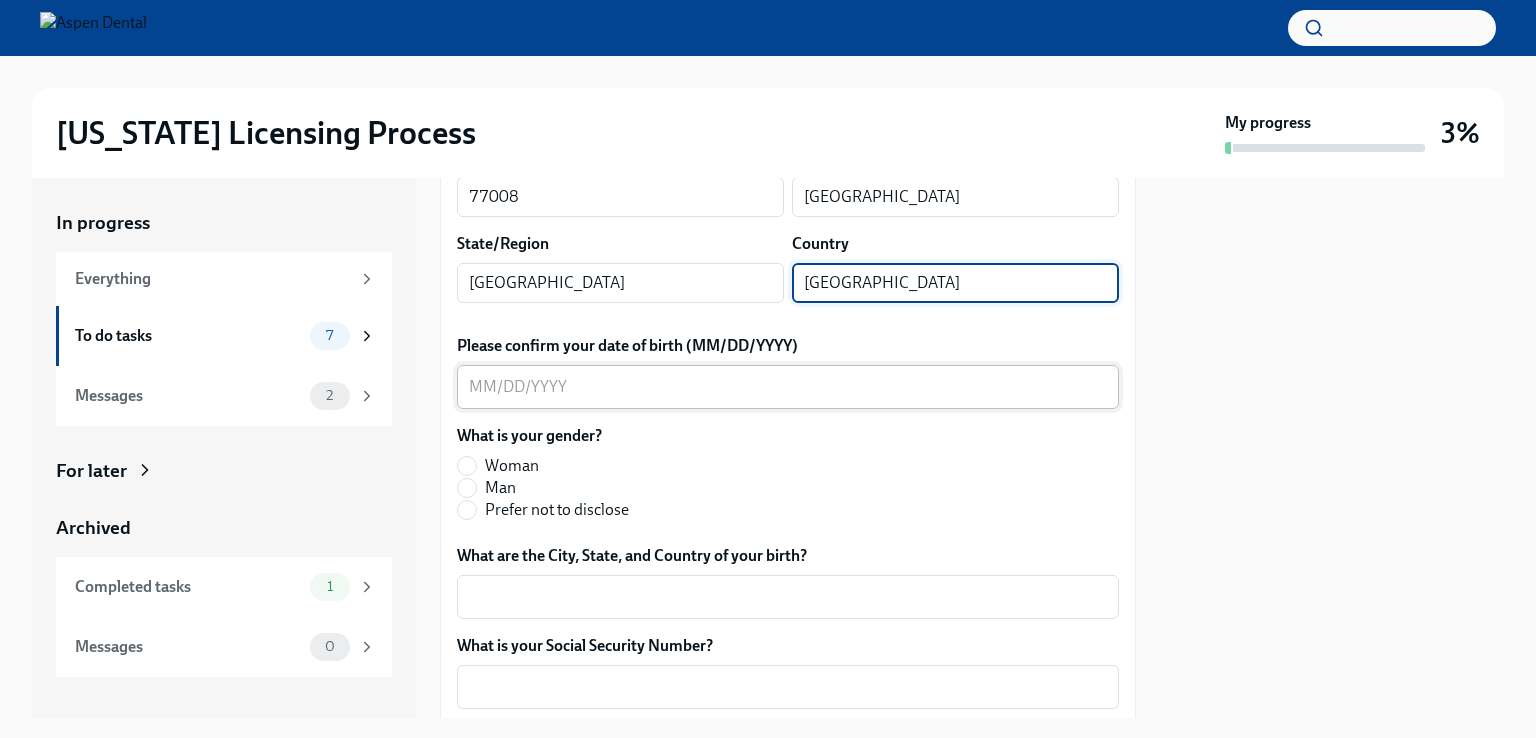 type on "[GEOGRAPHIC_DATA]" 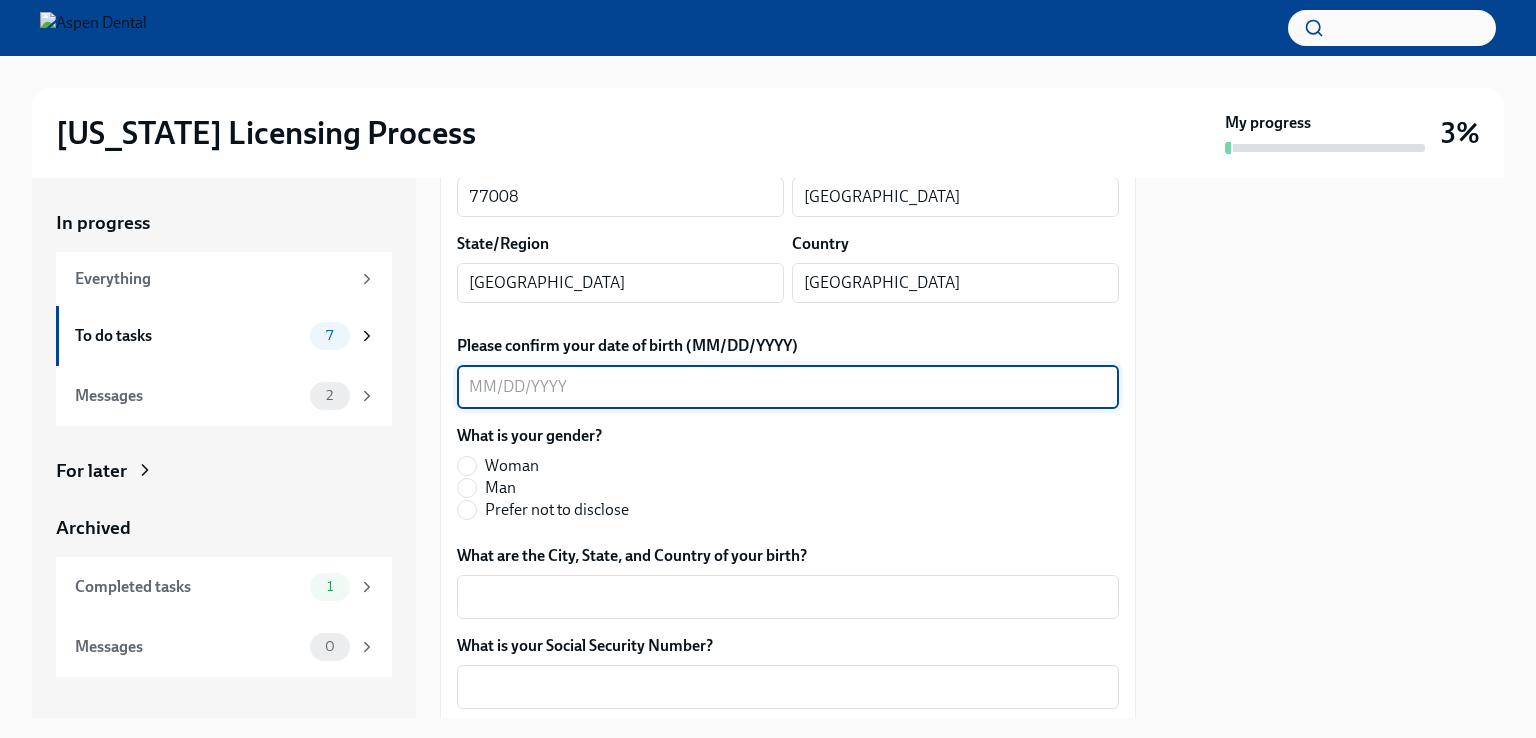 click on "Please confirm your date of birth (MM/DD/YYYY)" at bounding box center (788, 387) 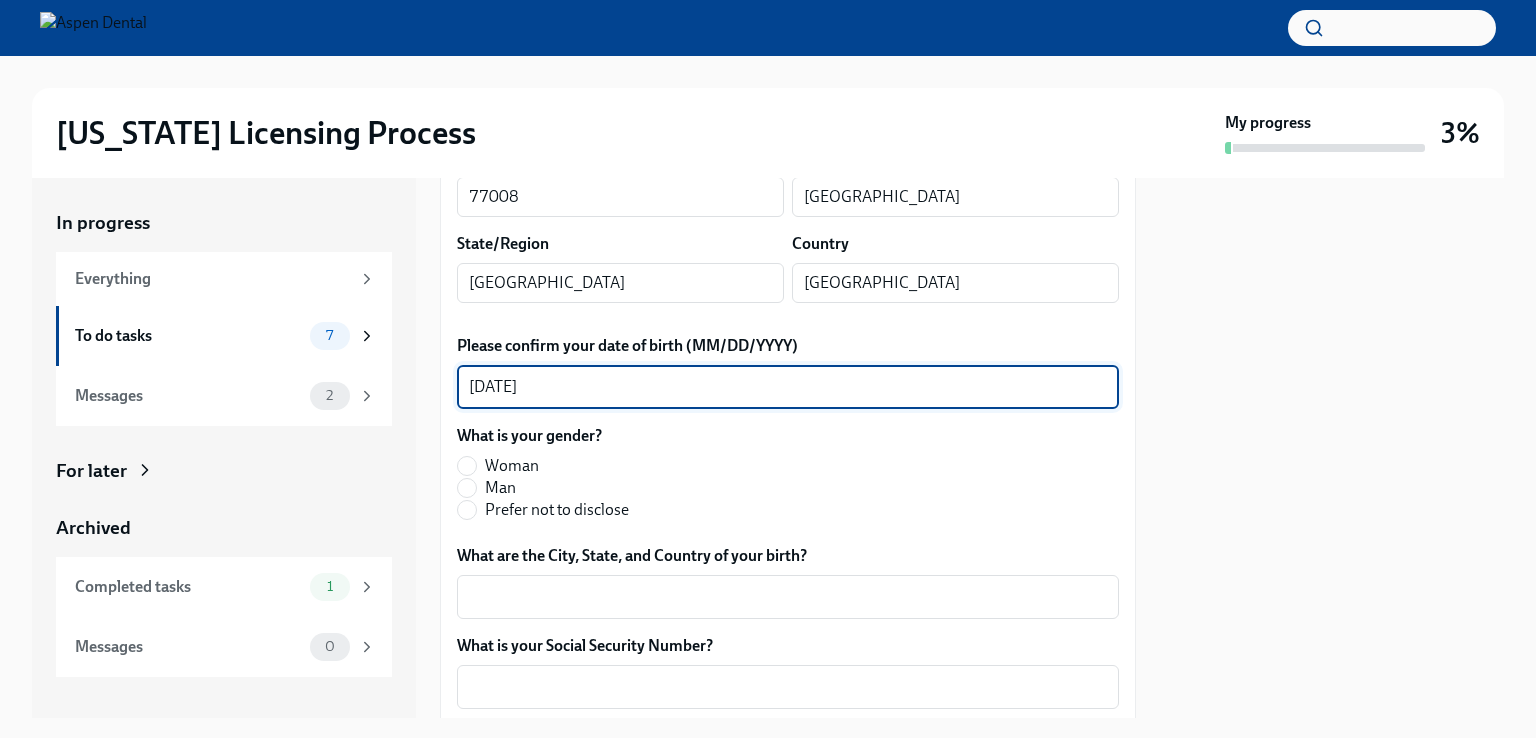 scroll, scrollTop: 787, scrollLeft: 0, axis: vertical 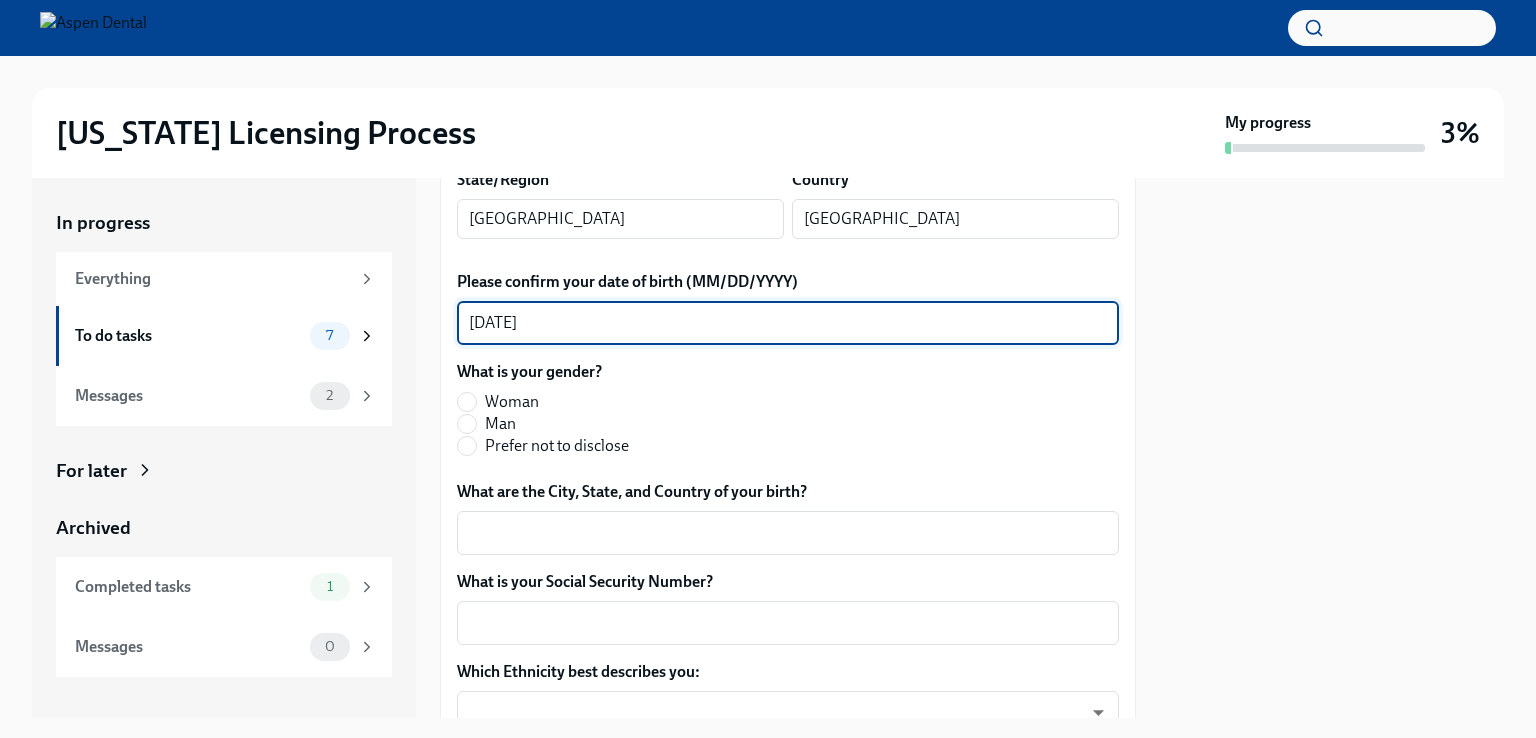 type on "[DATE]" 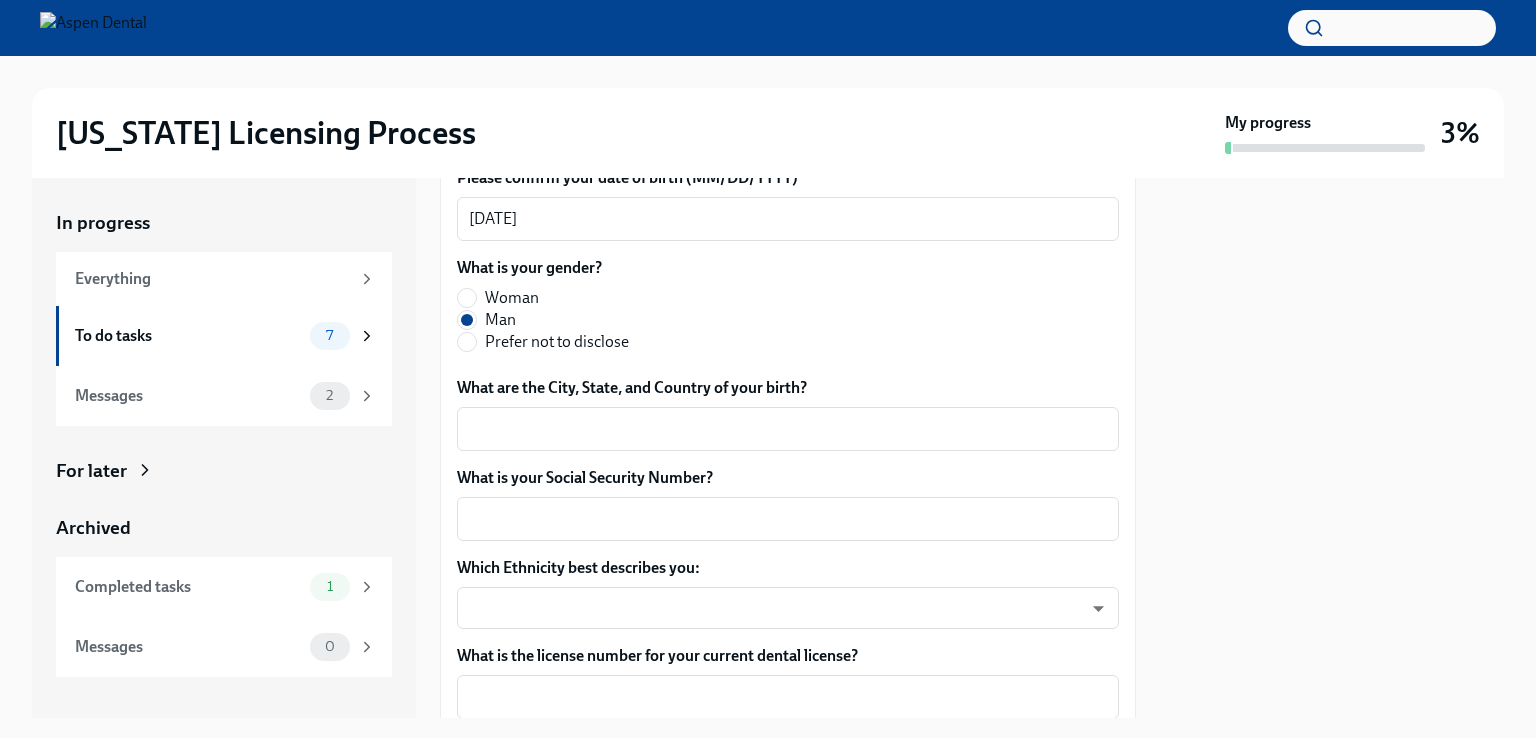 scroll, scrollTop: 916, scrollLeft: 0, axis: vertical 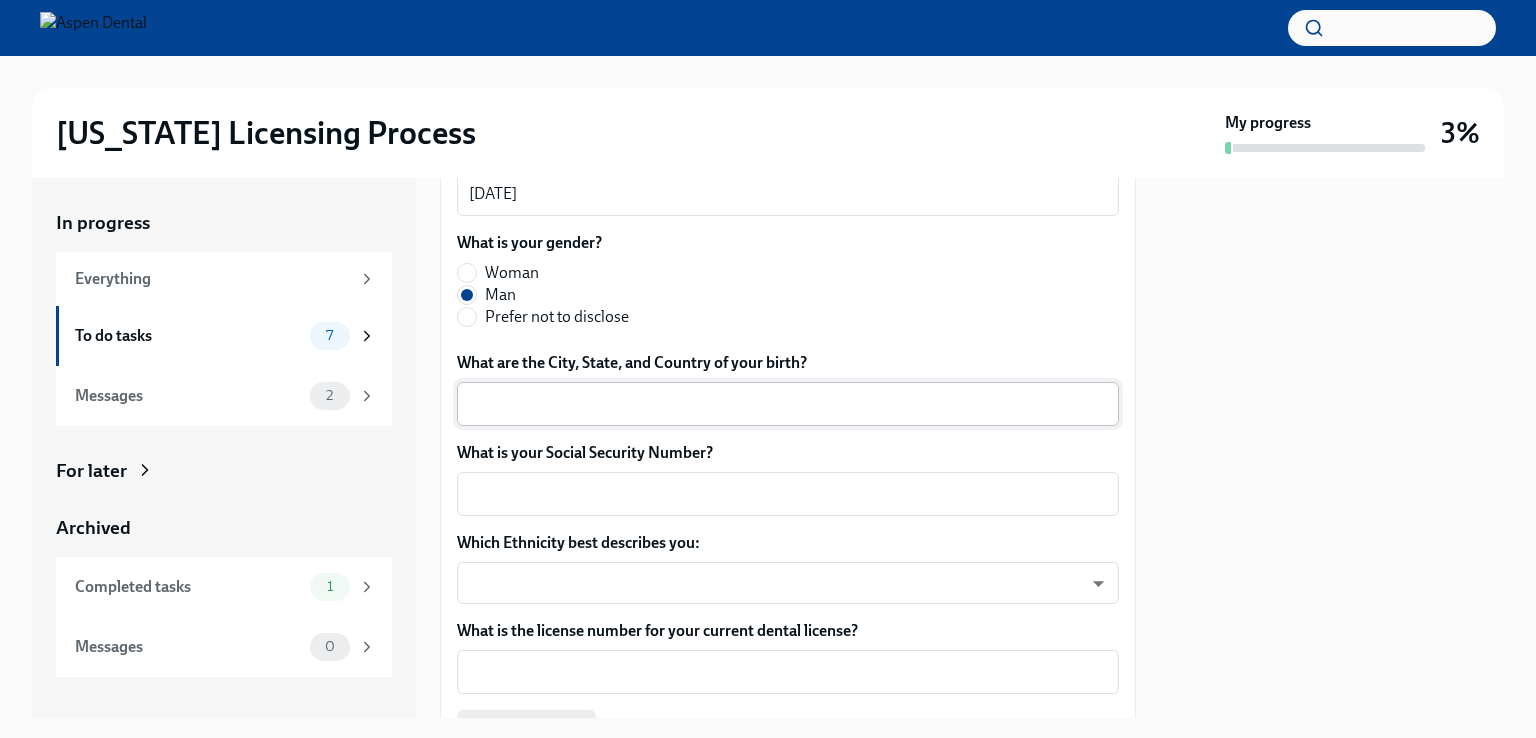 click on "What are the City, State, and Country of your birth?" at bounding box center [788, 404] 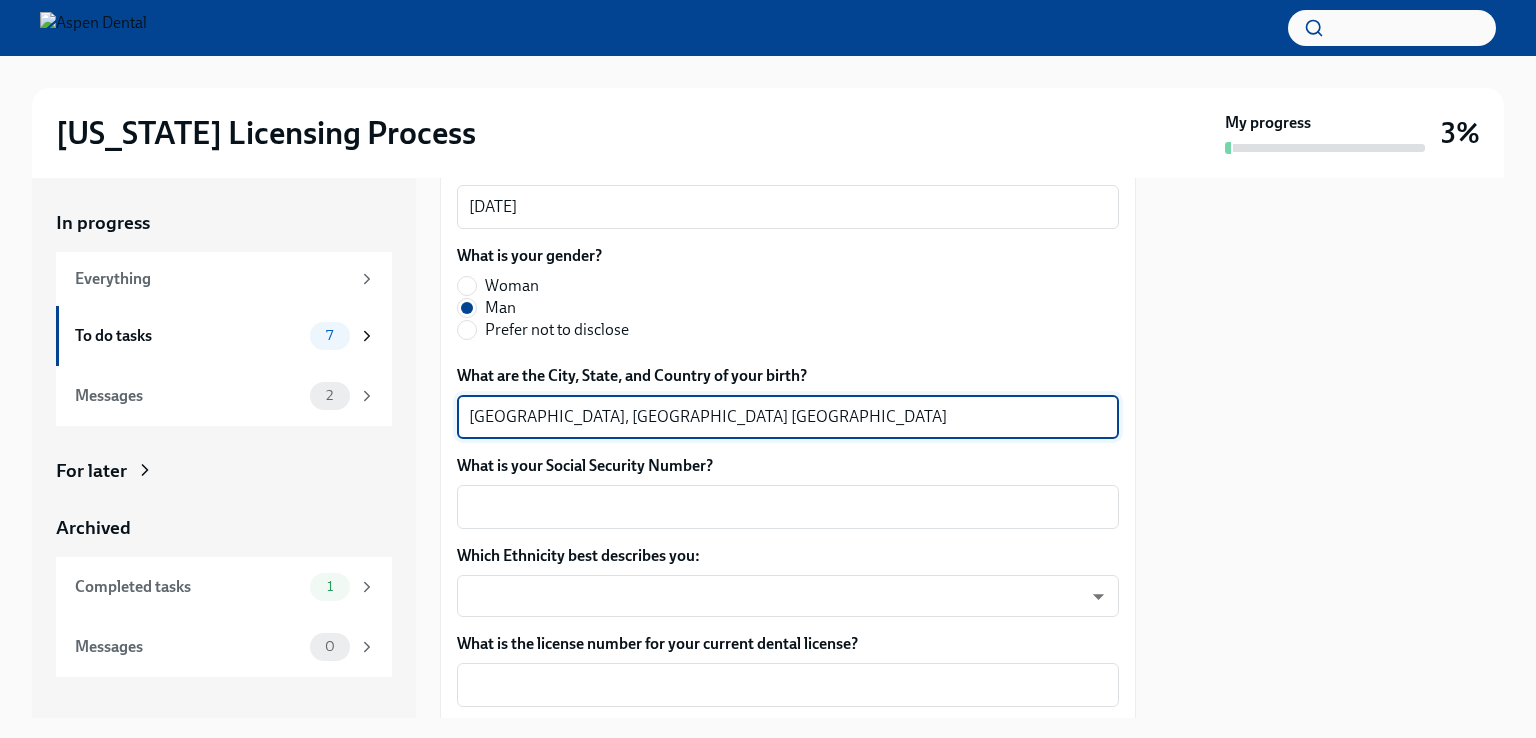 scroll, scrollTop: 900, scrollLeft: 0, axis: vertical 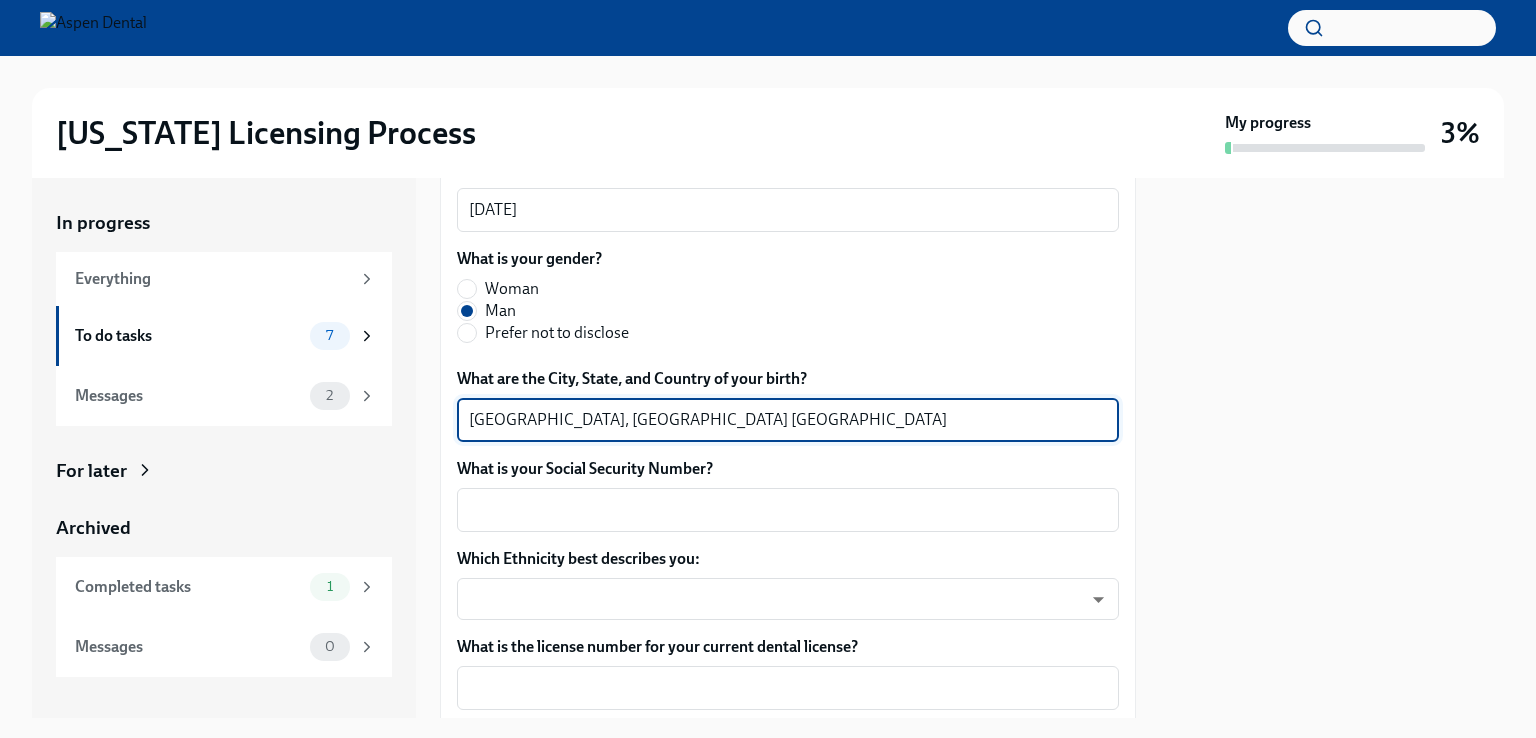 click on "[GEOGRAPHIC_DATA], [GEOGRAPHIC_DATA] [GEOGRAPHIC_DATA]" at bounding box center (788, 420) 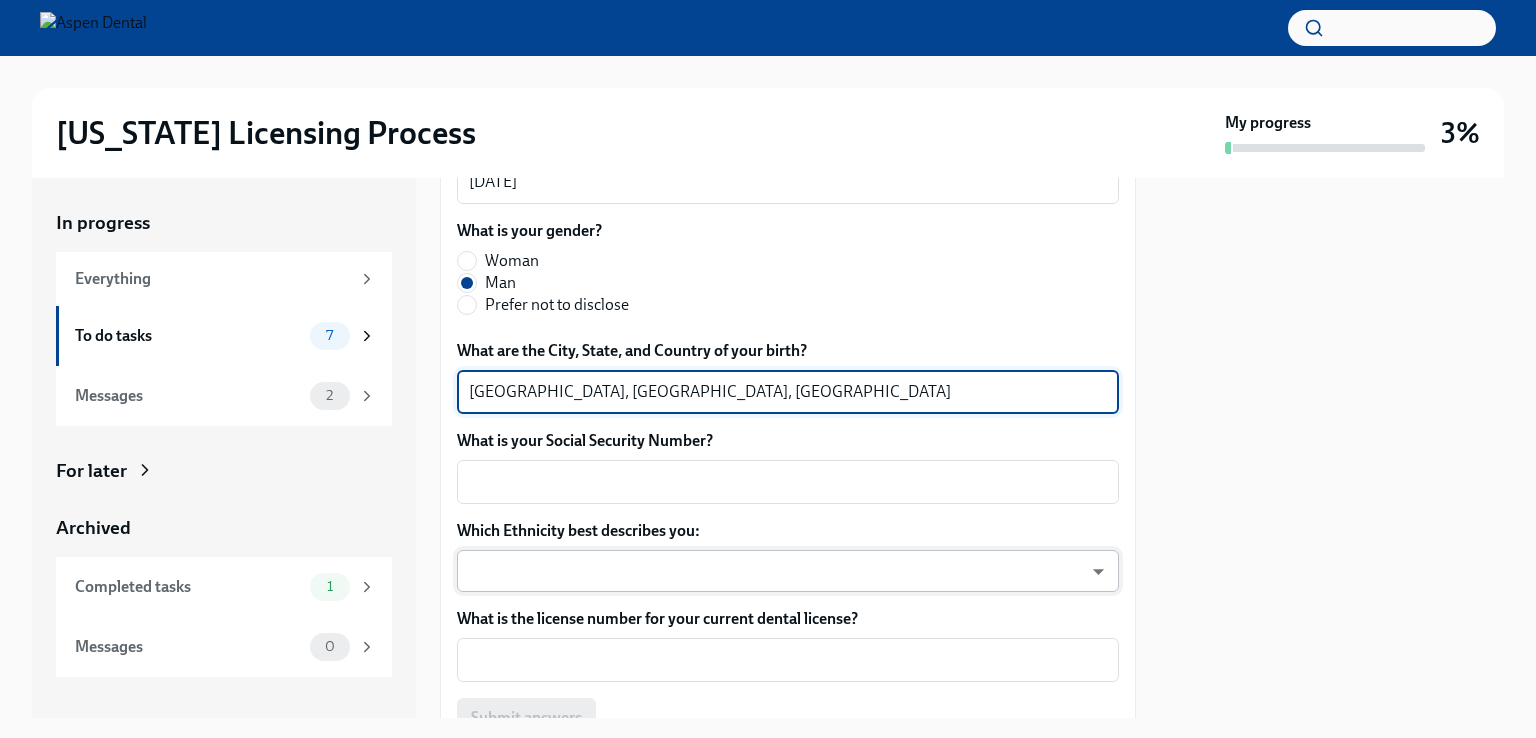 scroll, scrollTop: 928, scrollLeft: 0, axis: vertical 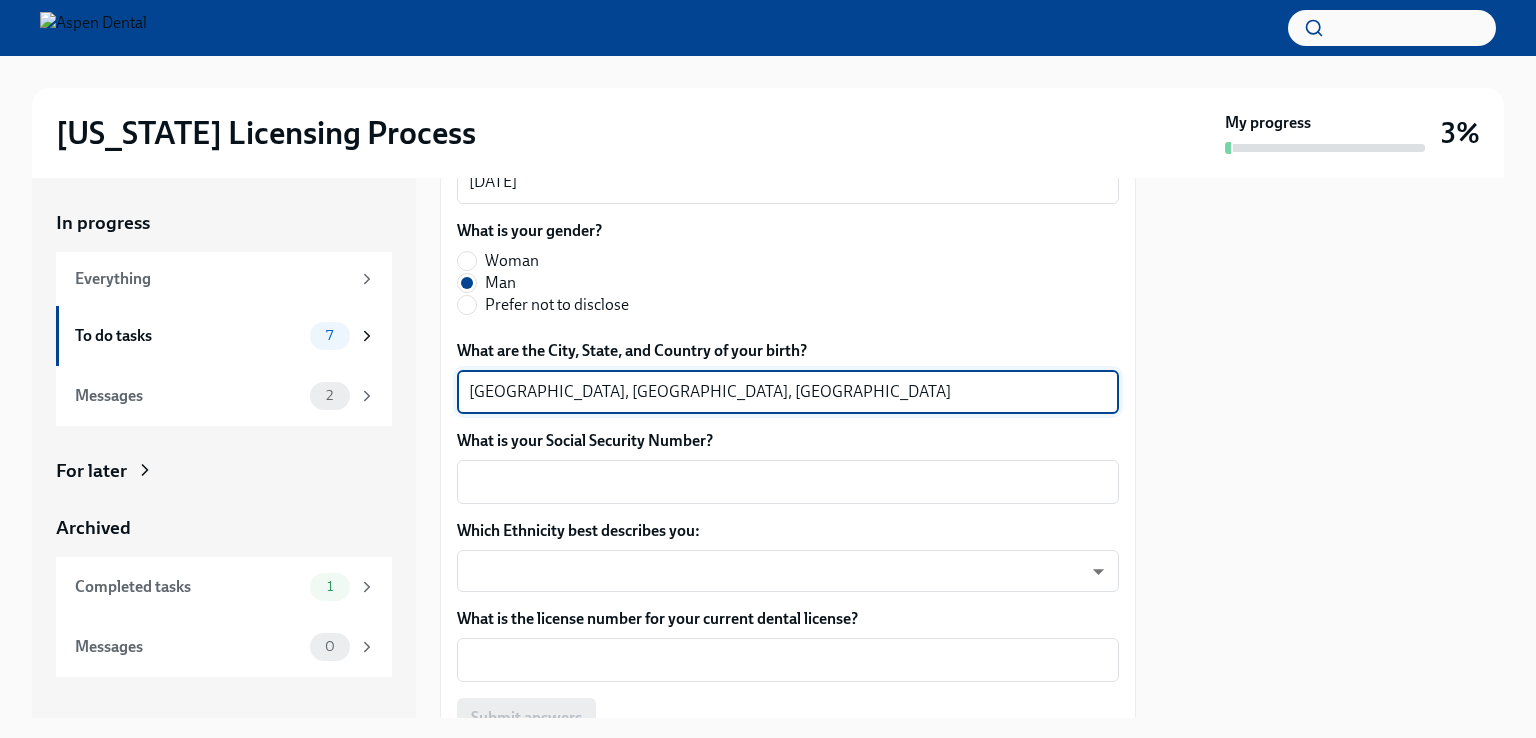 type on "[GEOGRAPHIC_DATA], [GEOGRAPHIC_DATA], [GEOGRAPHIC_DATA]" 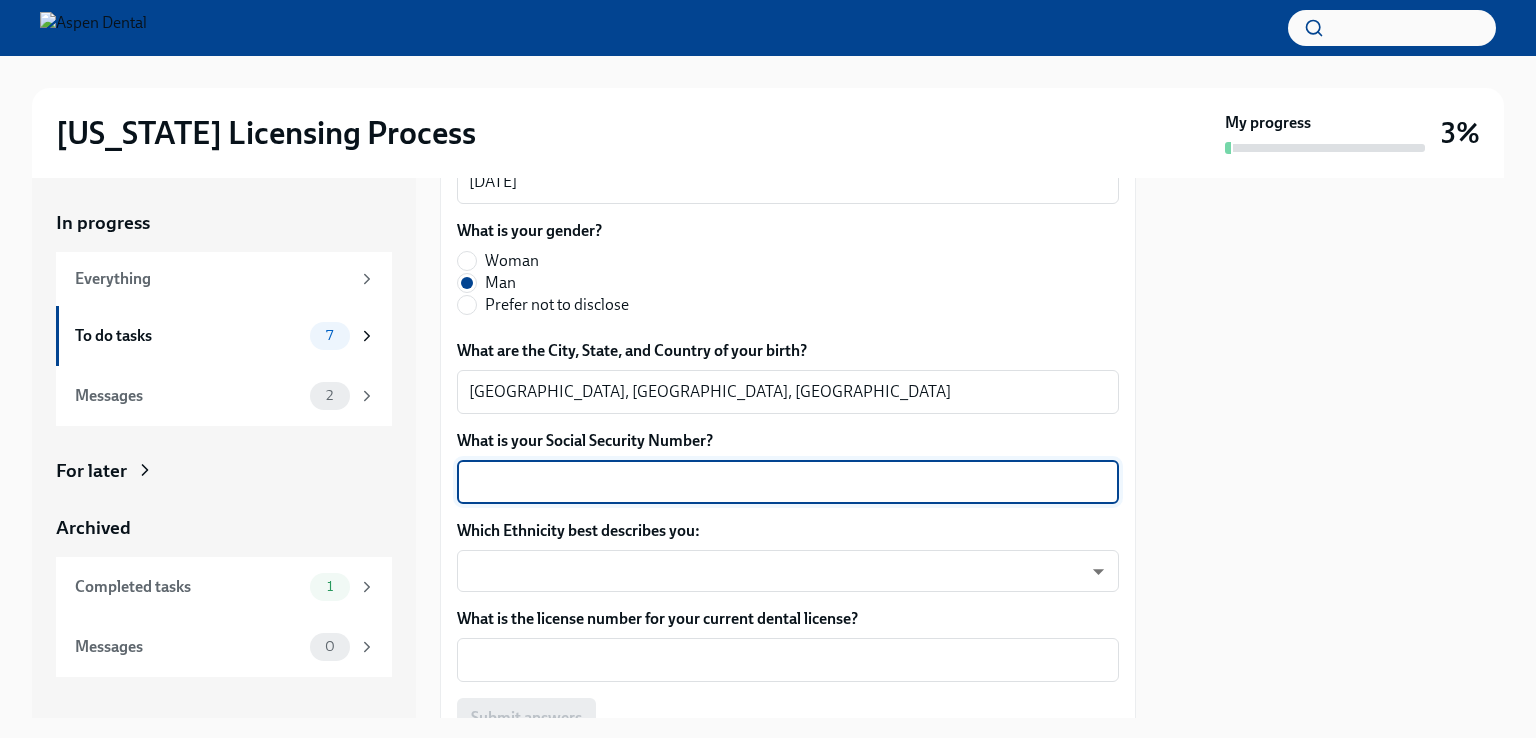 click on "What is your Social Security Number?" at bounding box center (788, 482) 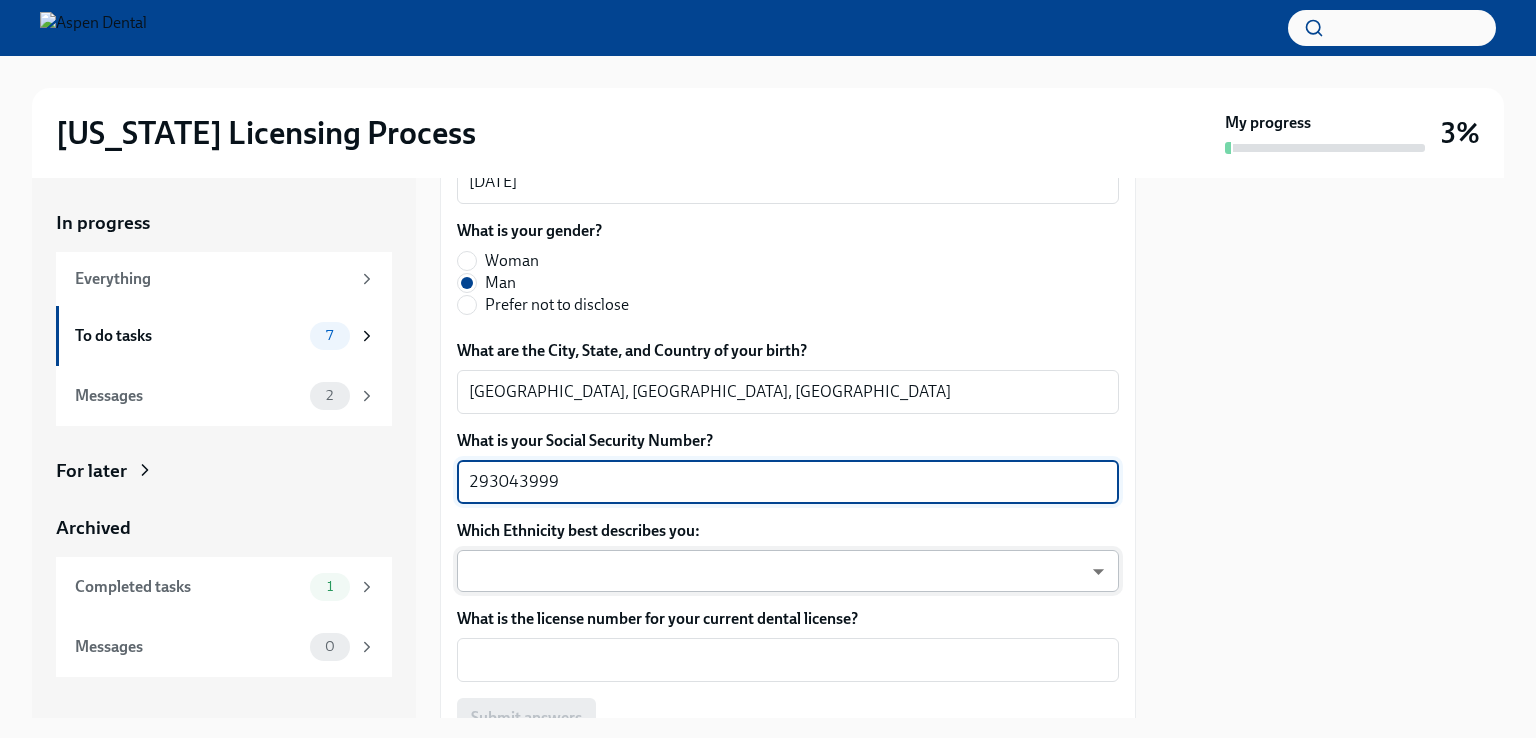 type on "293043999" 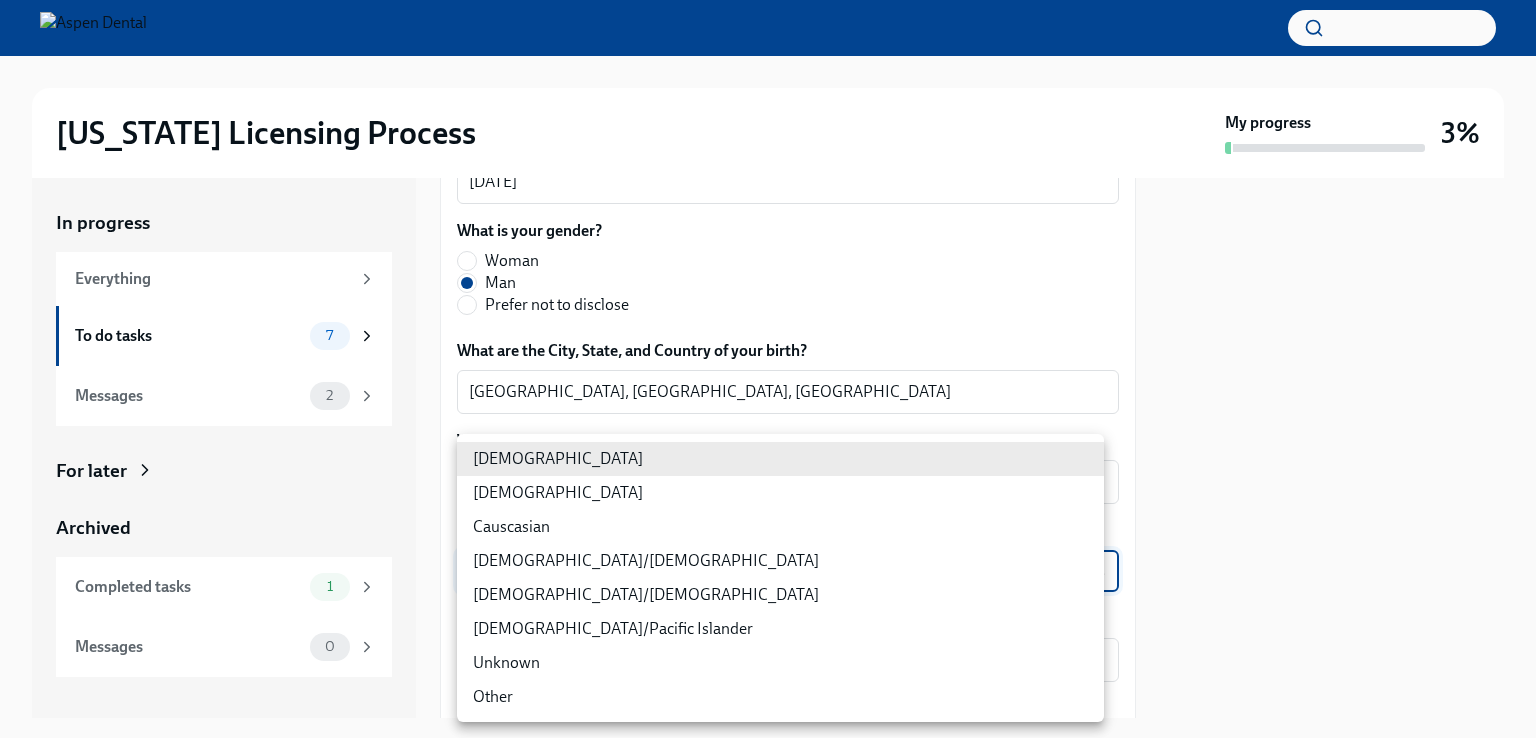click on "[US_STATE] Licensing Process My progress 3% In progress Everything To do tasks 7 Messages 2 For later Archived Completed tasks 1 Messages 0 Provide us with some extra info for the [US_STATE] state application To Do Due  [DATE] Your tailored to-do list for [US_STATE] licensing process Thanks for providing that extra information, [PERSON_NAME].
Below you'll find your tailored to-do list... We will fill out the [US_STATE] State Application Form on your behalf – we'll just need a little extra information!
We will contact you when it's time to review and submit the application. Please confirm your full name, as you'd like it to appear on the dental license [PERSON_NAME] x ​ Please confirm your current postal address Street Address [STREET_ADDRESS] Address 2 #426 ​ Postal Code [GEOGRAPHIC_DATA] ​ State/Region [GEOGRAPHIC_DATA] ​ Country [GEOGRAPHIC_DATA] ​ Please confirm your date of birth (MM/DD/YYYY) [DEMOGRAPHIC_DATA] x ​ What is your gender? [DEMOGRAPHIC_DATA] Man Prefer not to disclose x ​ 293043999" at bounding box center (768, 369) 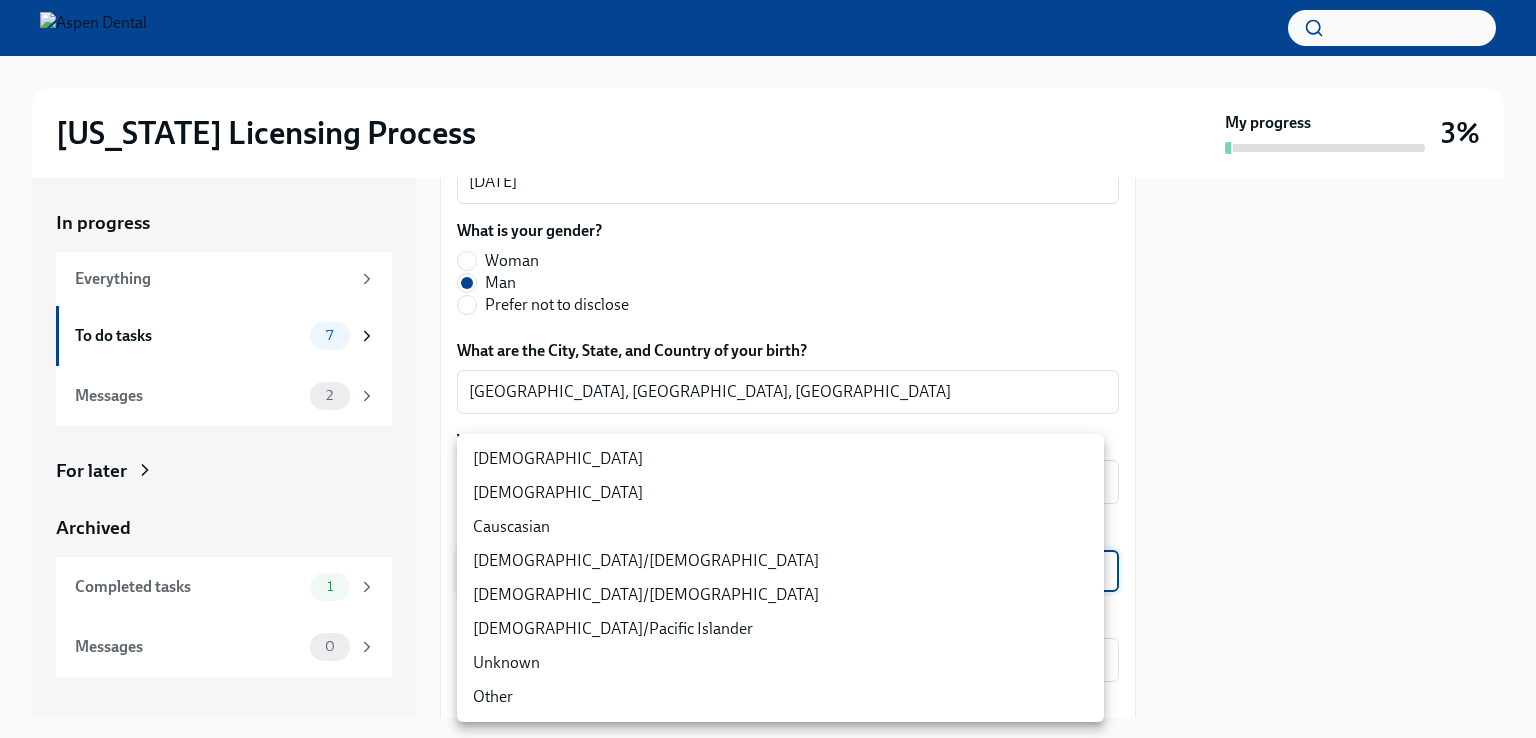 click on "Causcasian" at bounding box center (780, 527) 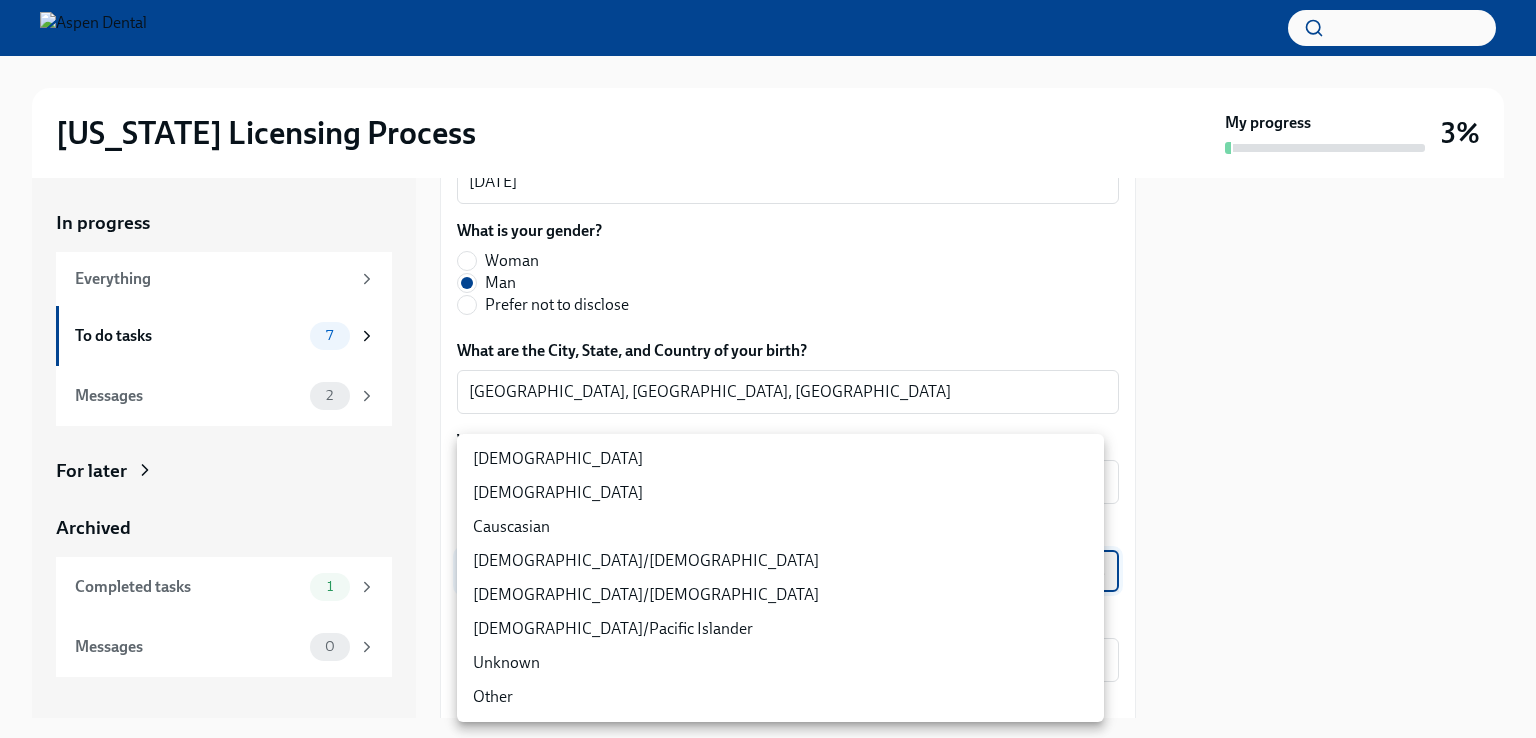 type on "Sgg7VB5SW" 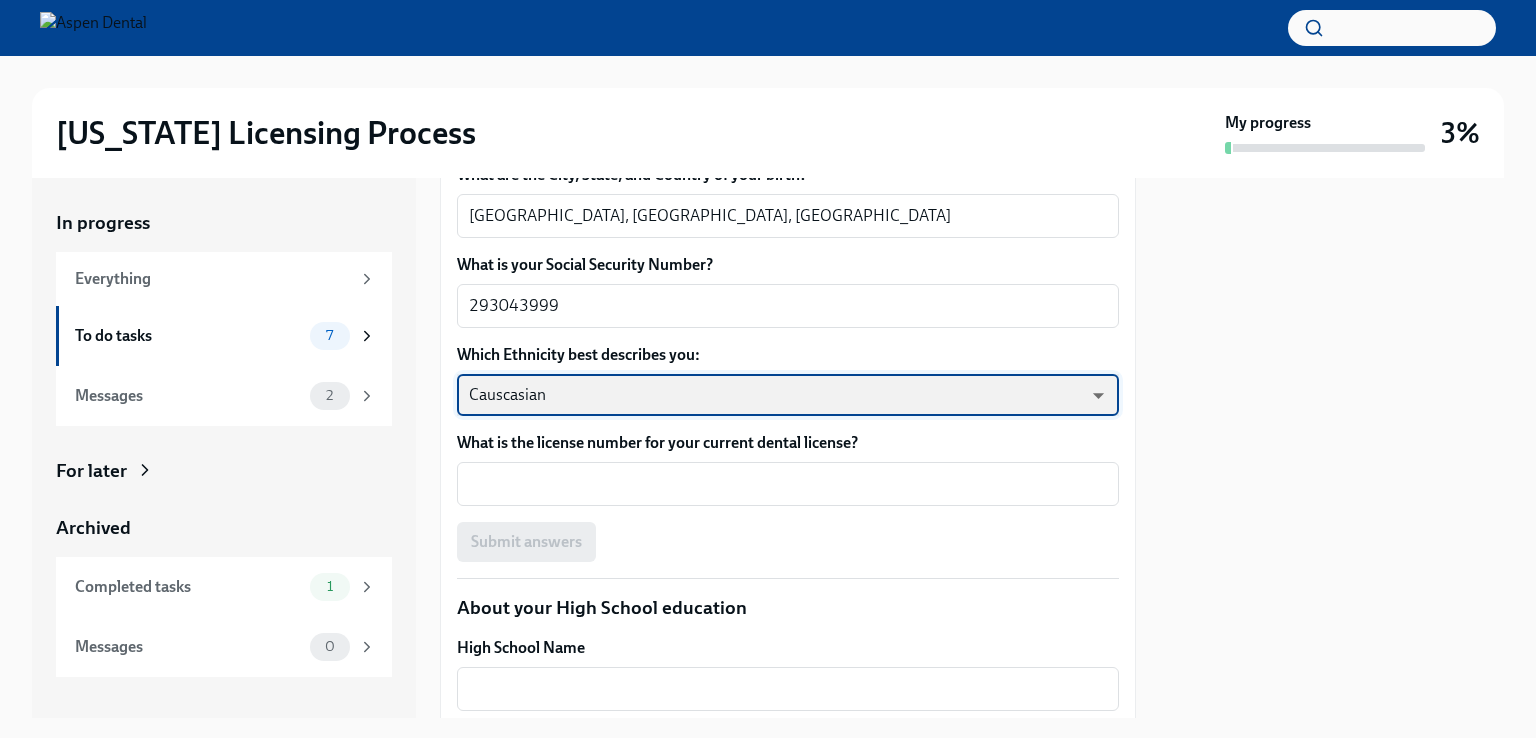 scroll, scrollTop: 1130, scrollLeft: 0, axis: vertical 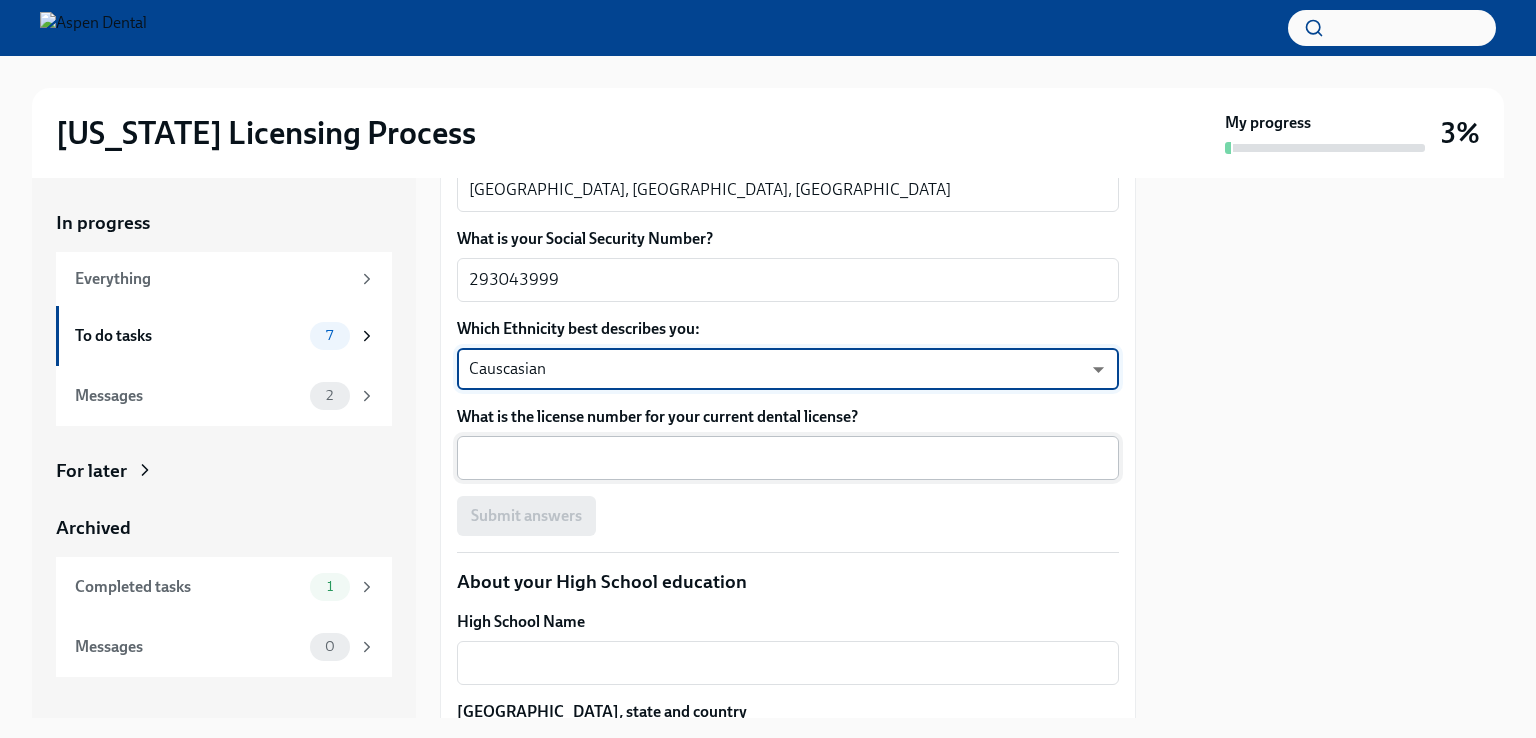 click on "x ​" at bounding box center [788, 458] 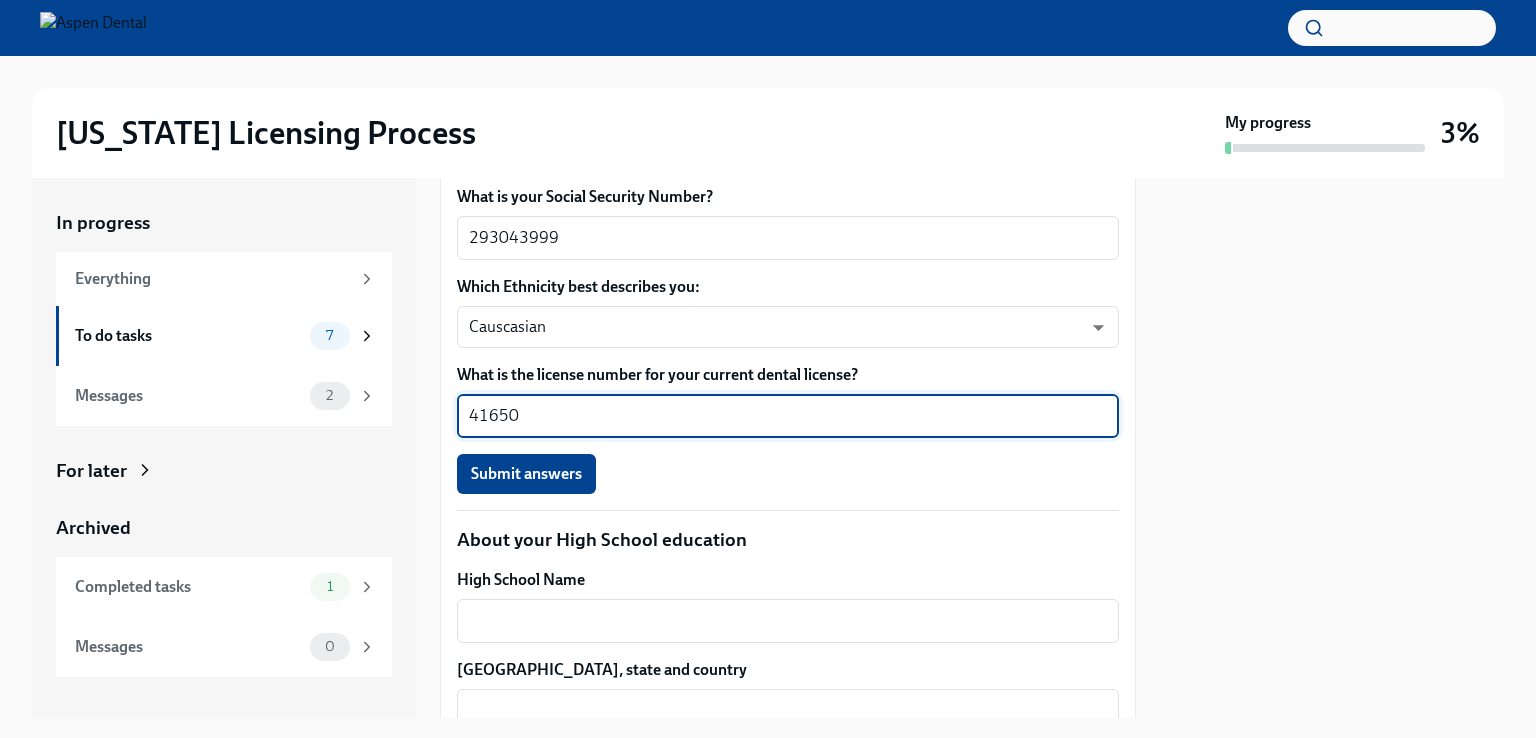 scroll, scrollTop: 1172, scrollLeft: 0, axis: vertical 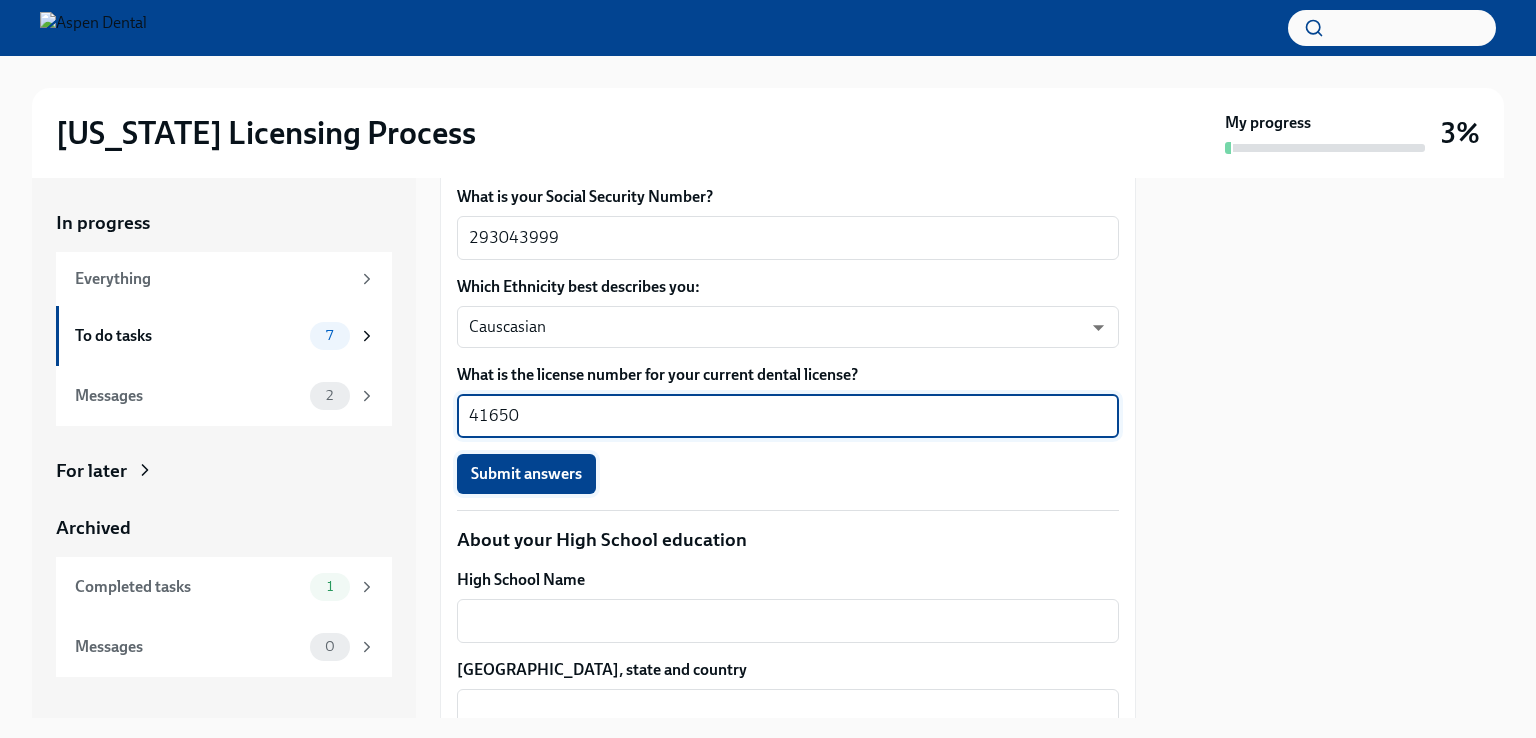 type on "41650" 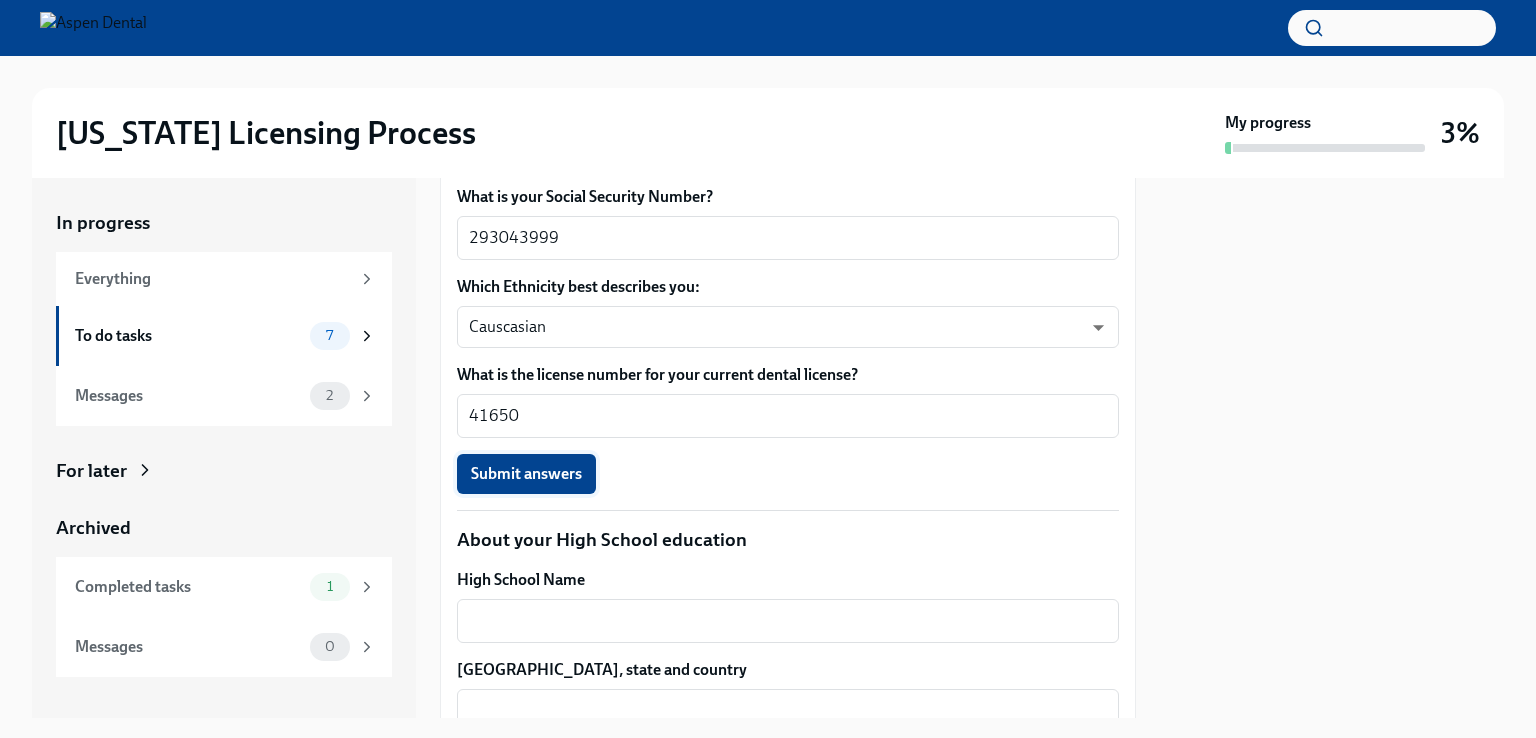click on "Submit answers" at bounding box center (526, 474) 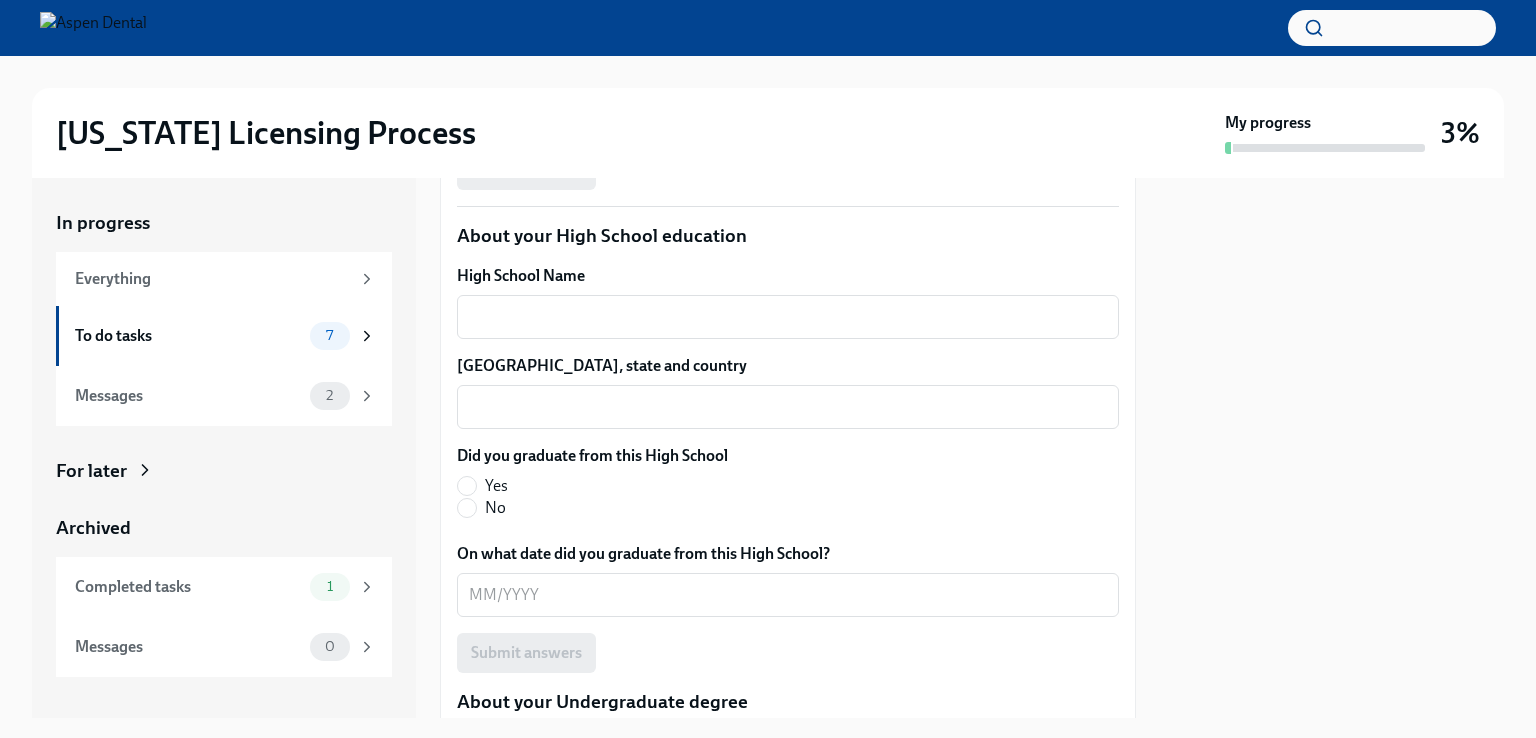 scroll, scrollTop: 1480, scrollLeft: 0, axis: vertical 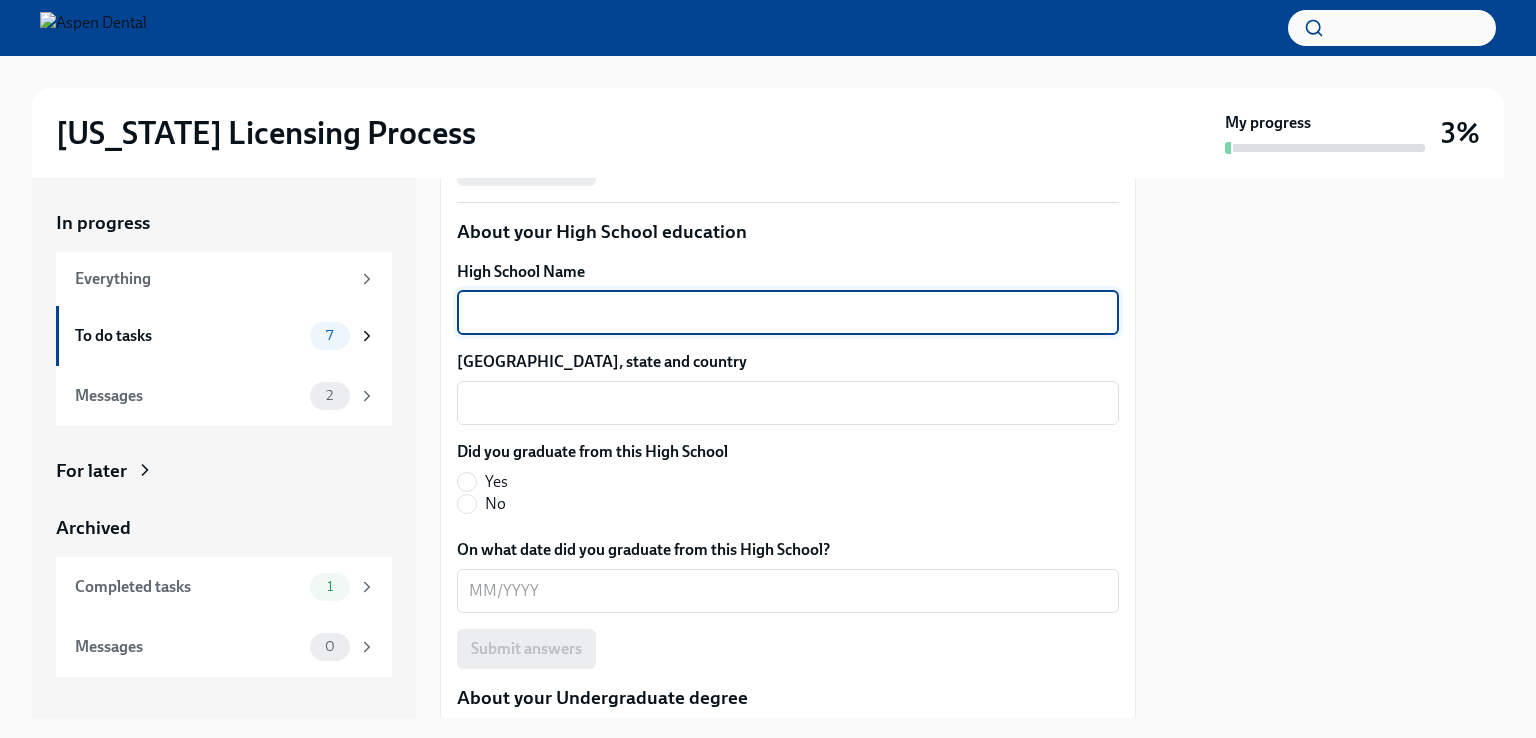 click on "High School Name" at bounding box center (788, 313) 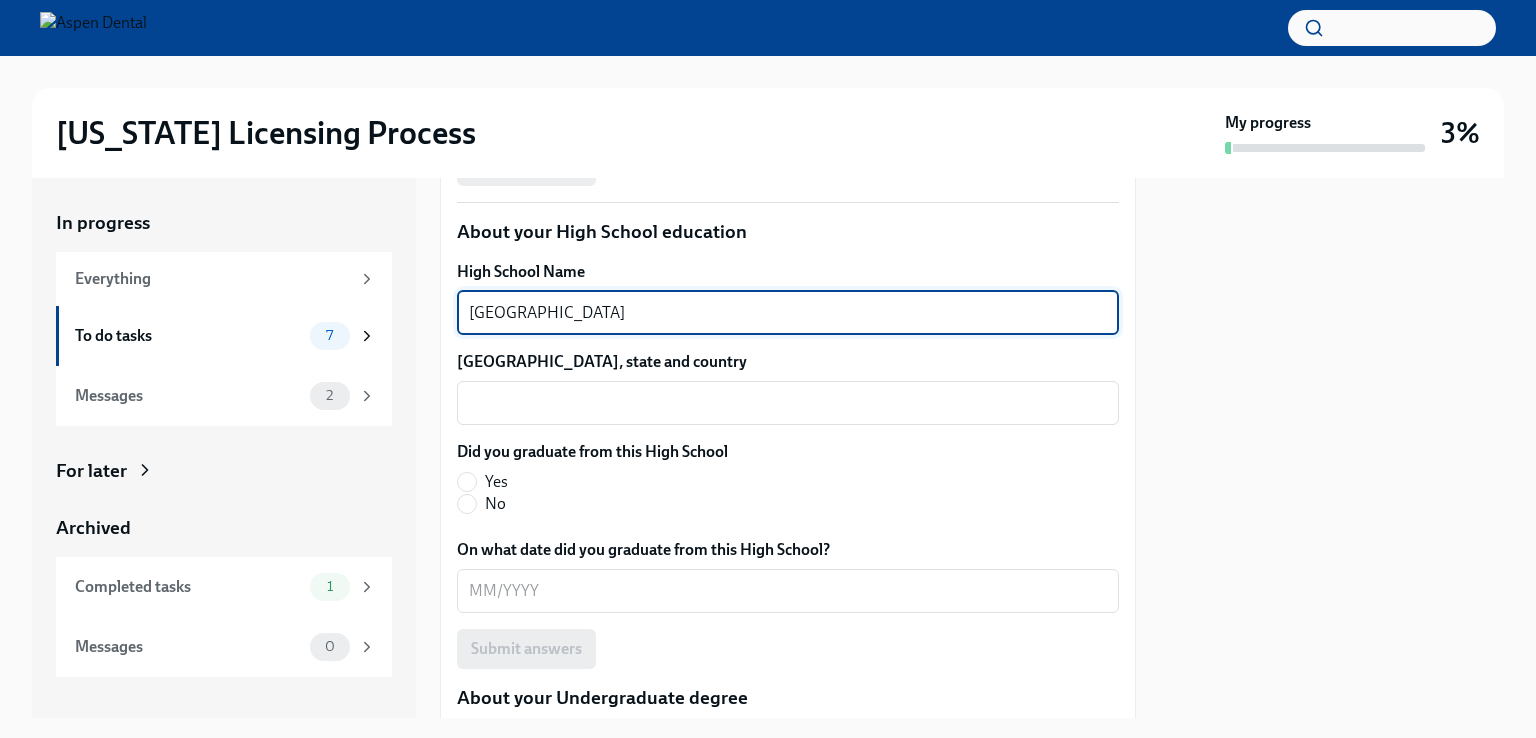 type on "[GEOGRAPHIC_DATA]" 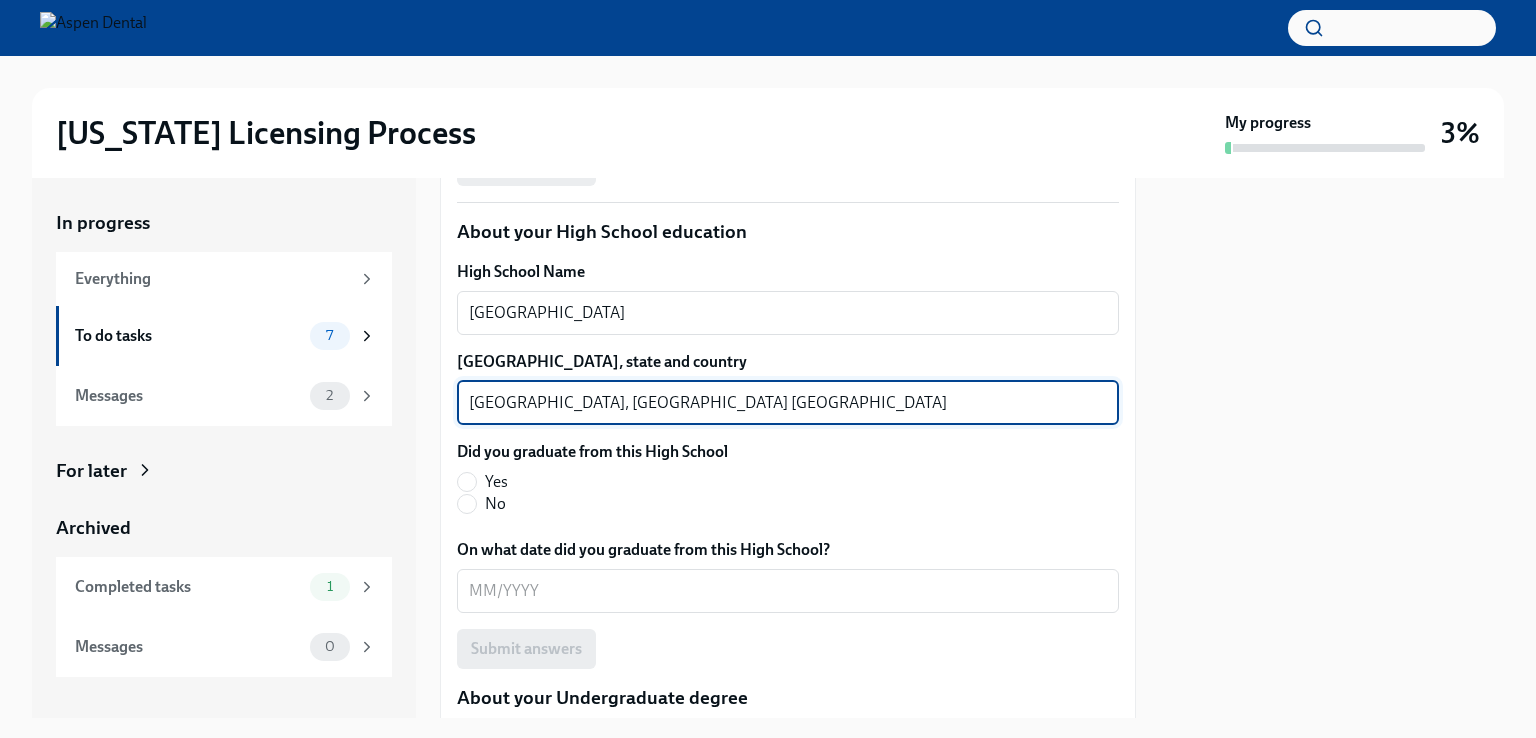 click on "[GEOGRAPHIC_DATA], [GEOGRAPHIC_DATA] [GEOGRAPHIC_DATA]" at bounding box center (788, 403) 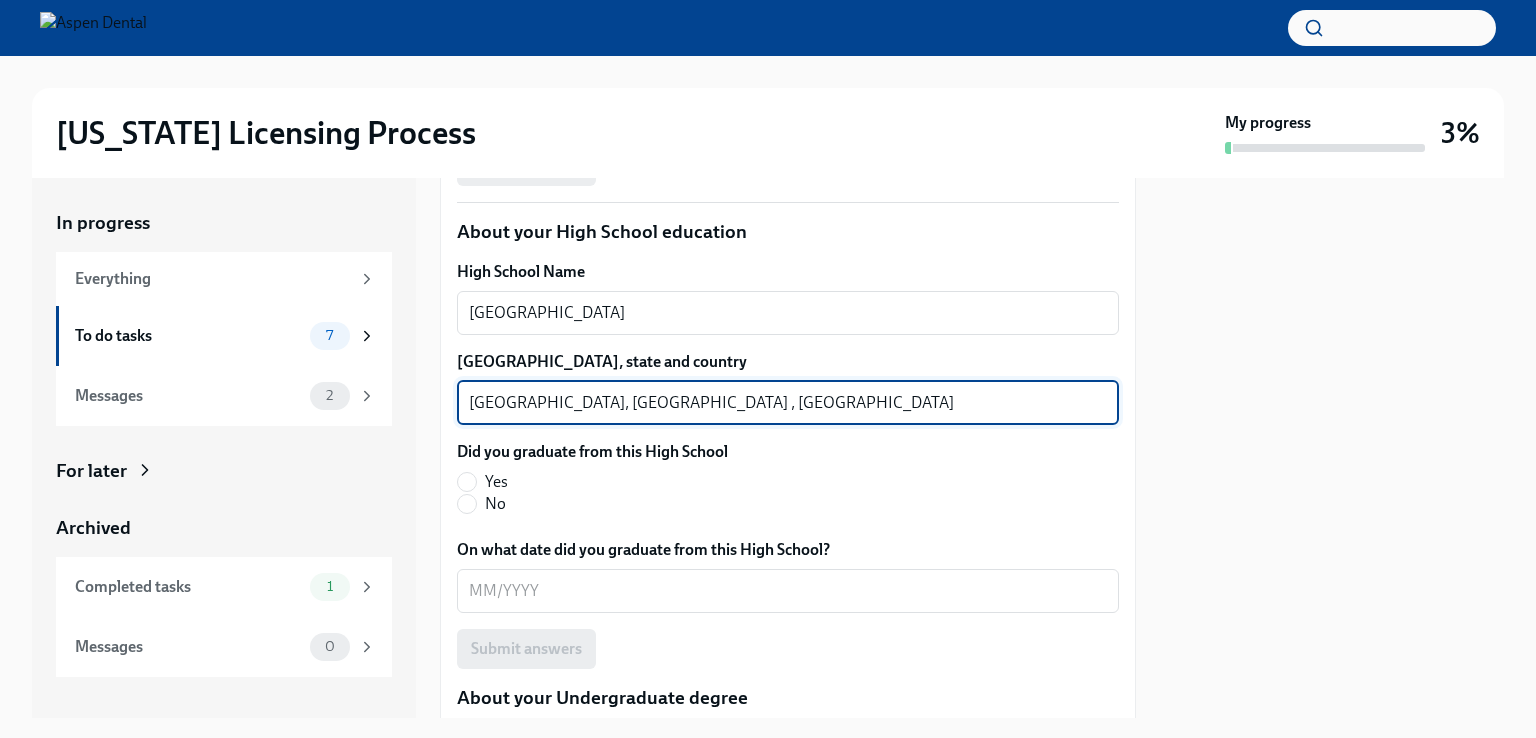 type on "[GEOGRAPHIC_DATA], [GEOGRAPHIC_DATA] , [GEOGRAPHIC_DATA]" 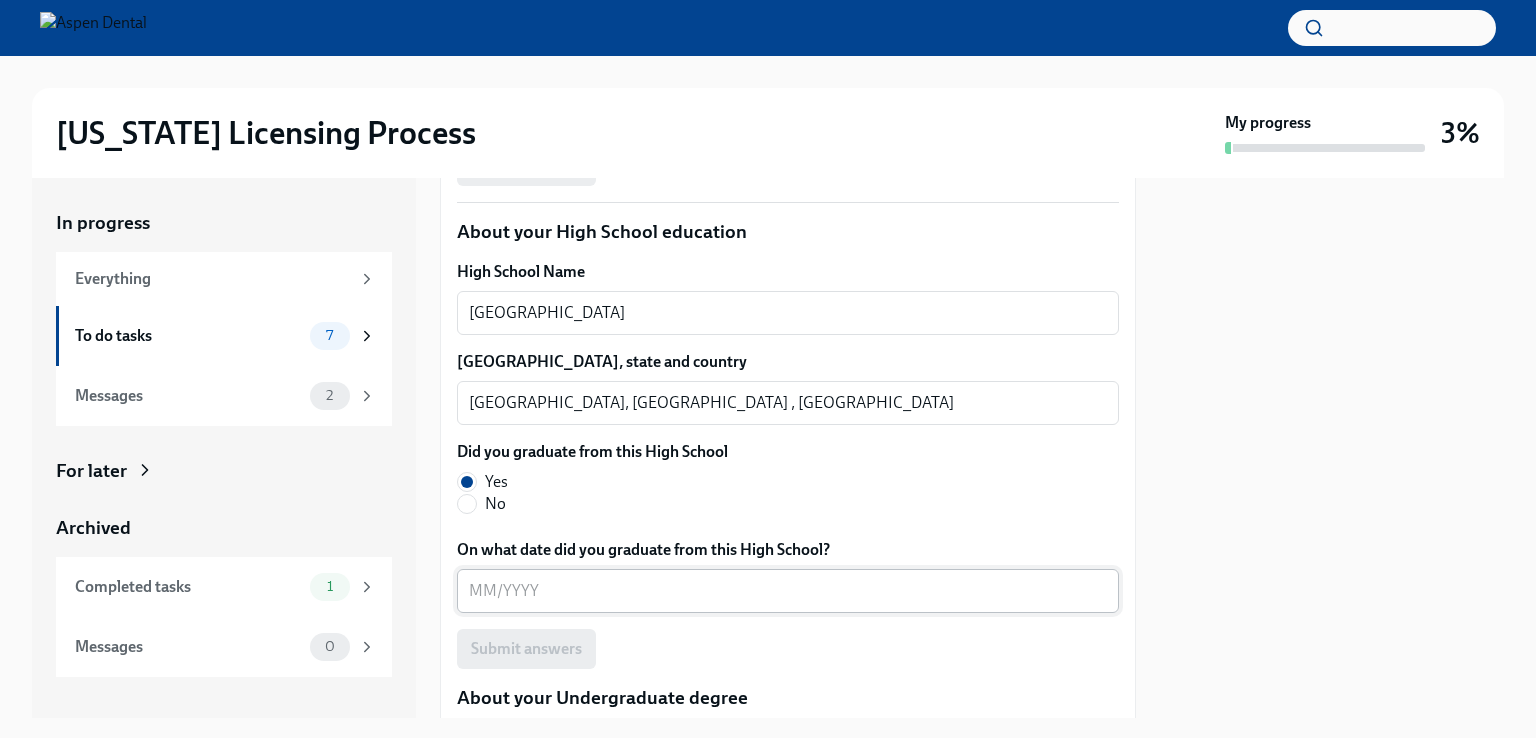 click on "On what date did you graduate from this High School?" at bounding box center [788, 591] 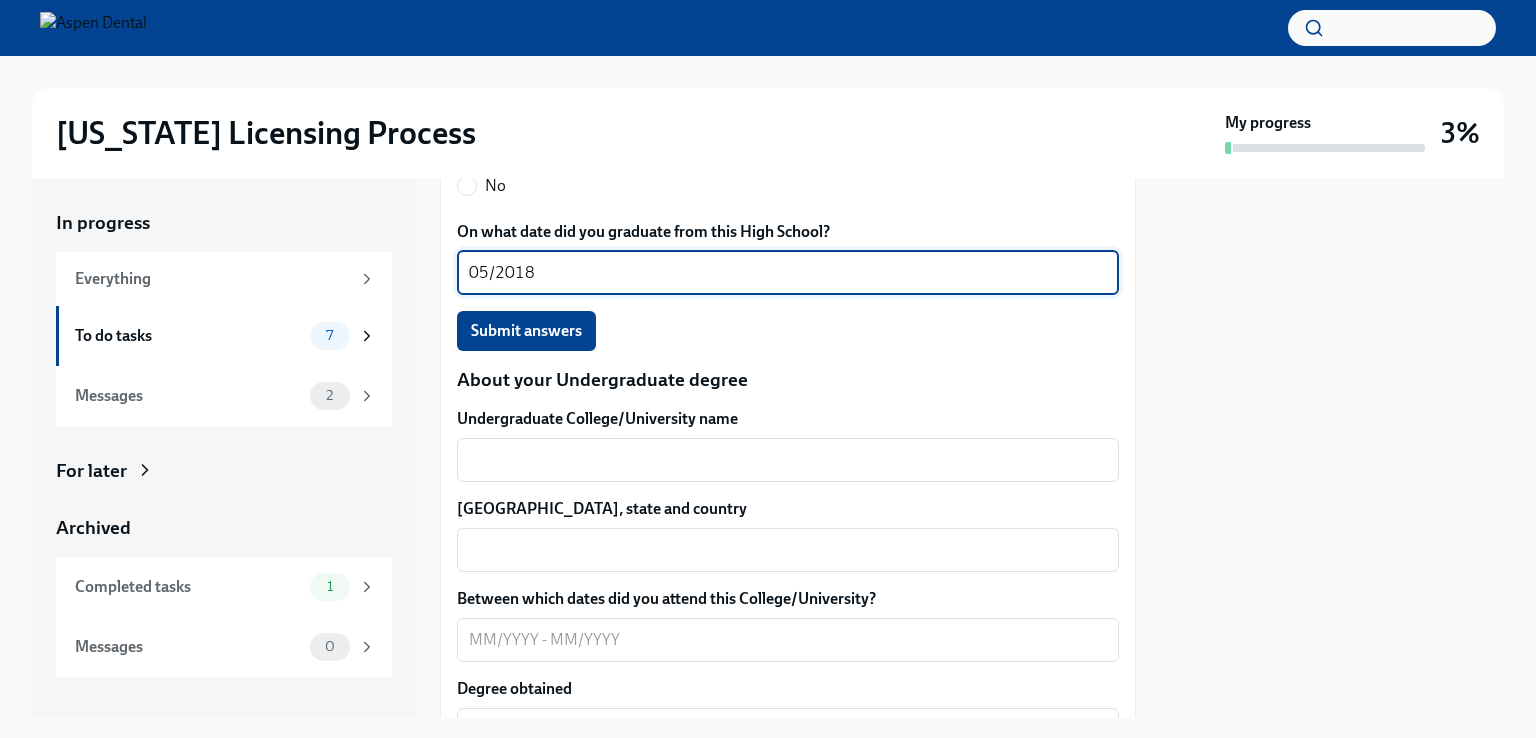 scroll, scrollTop: 1890, scrollLeft: 0, axis: vertical 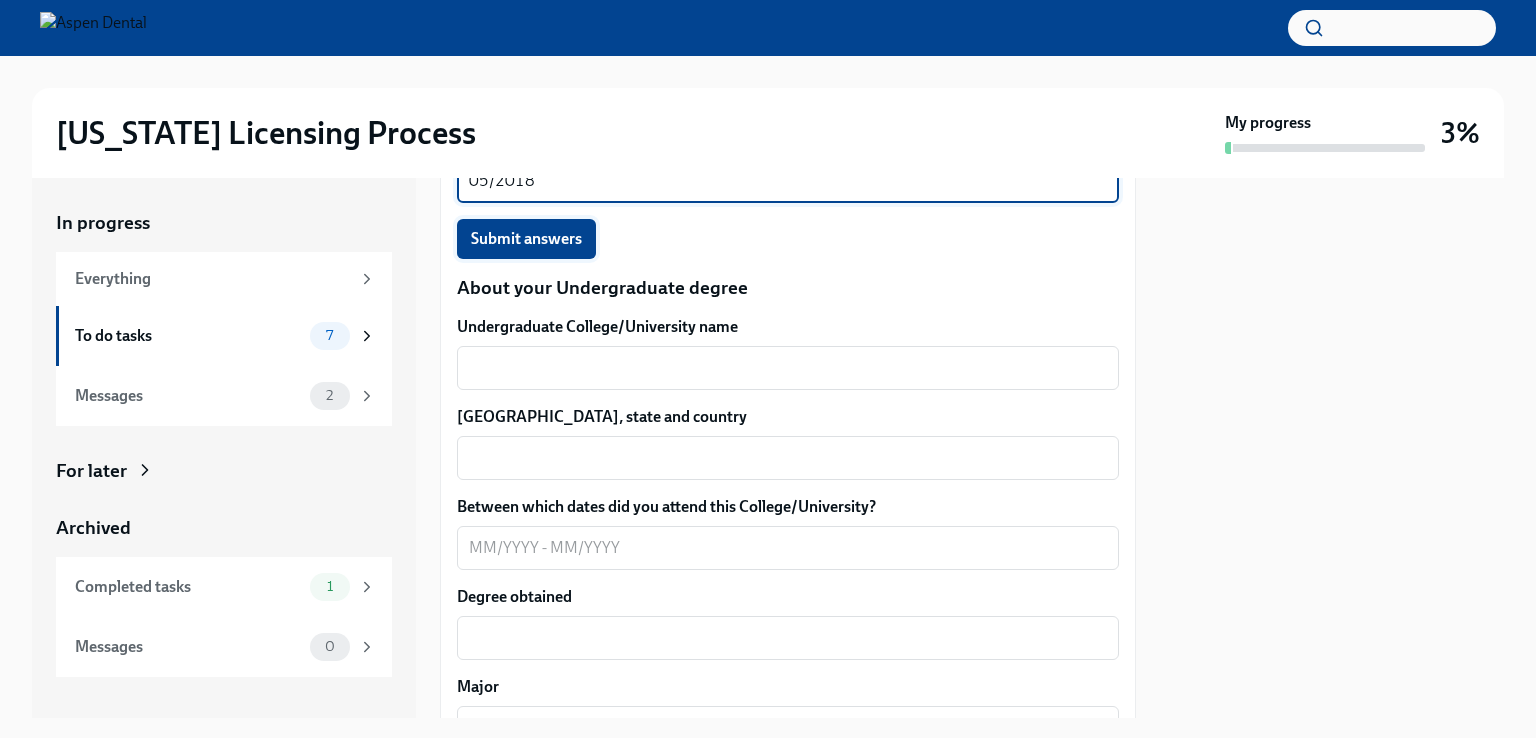type on "05/2018" 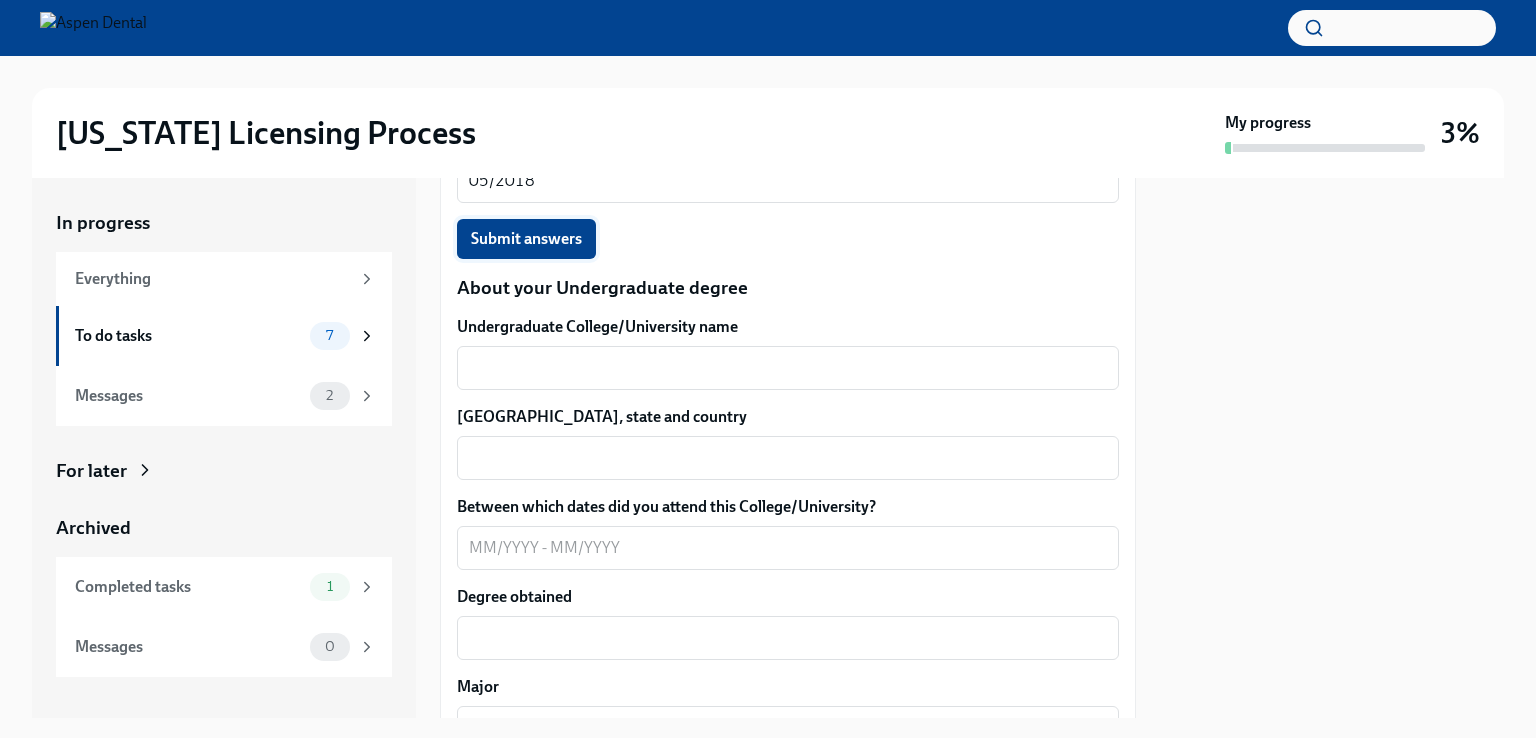 click on "Submit answers" at bounding box center [526, 239] 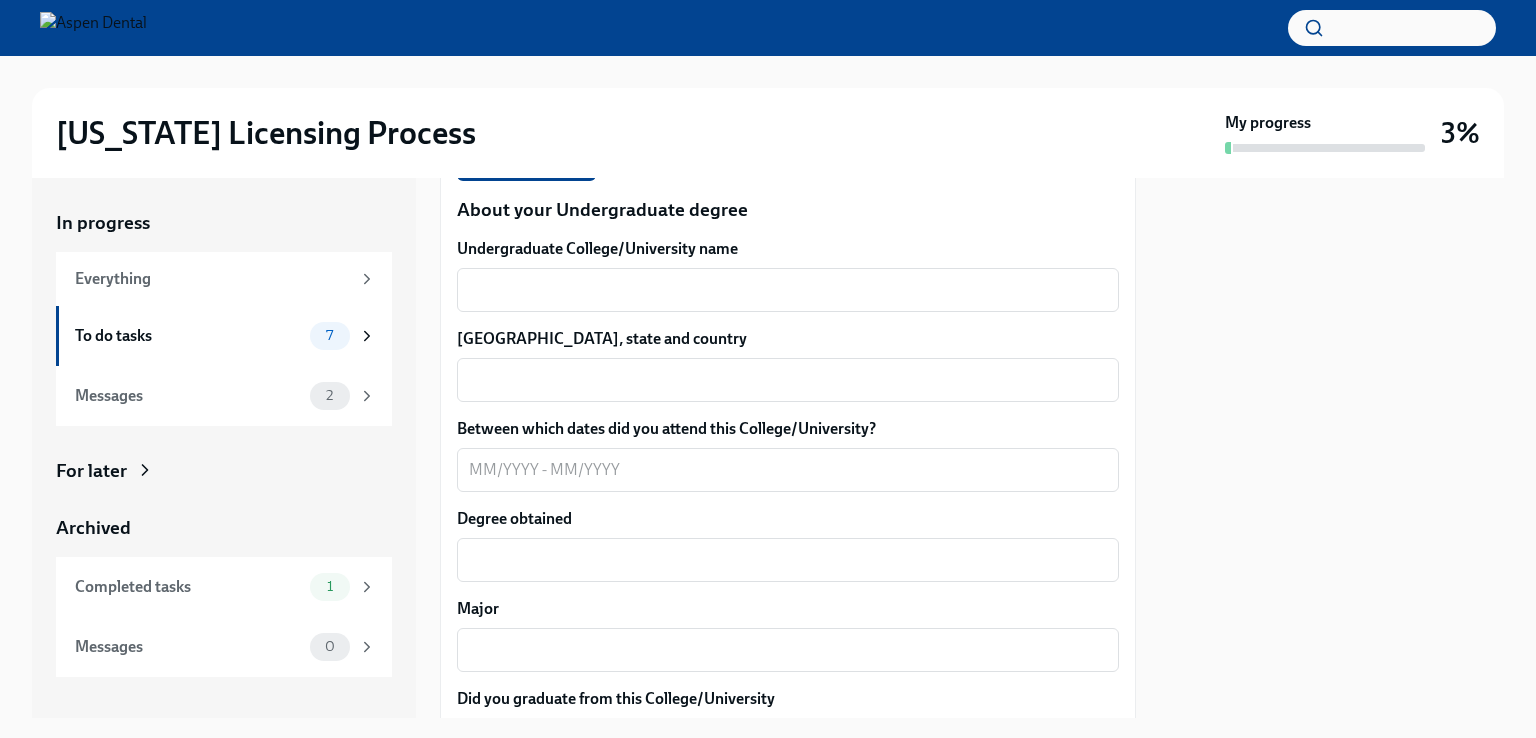 scroll, scrollTop: 1968, scrollLeft: 0, axis: vertical 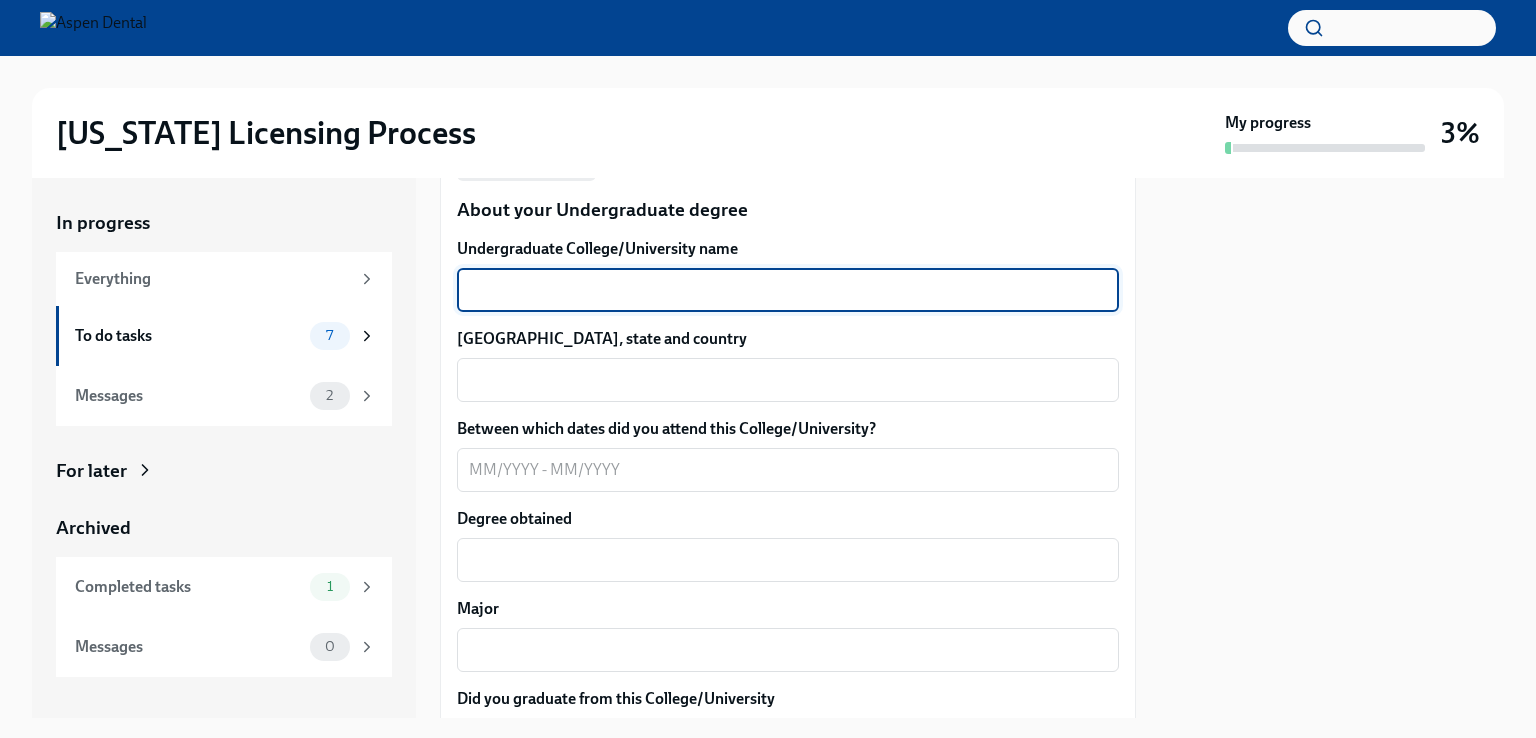 click on "Undergraduate College/University name" at bounding box center [788, 290] 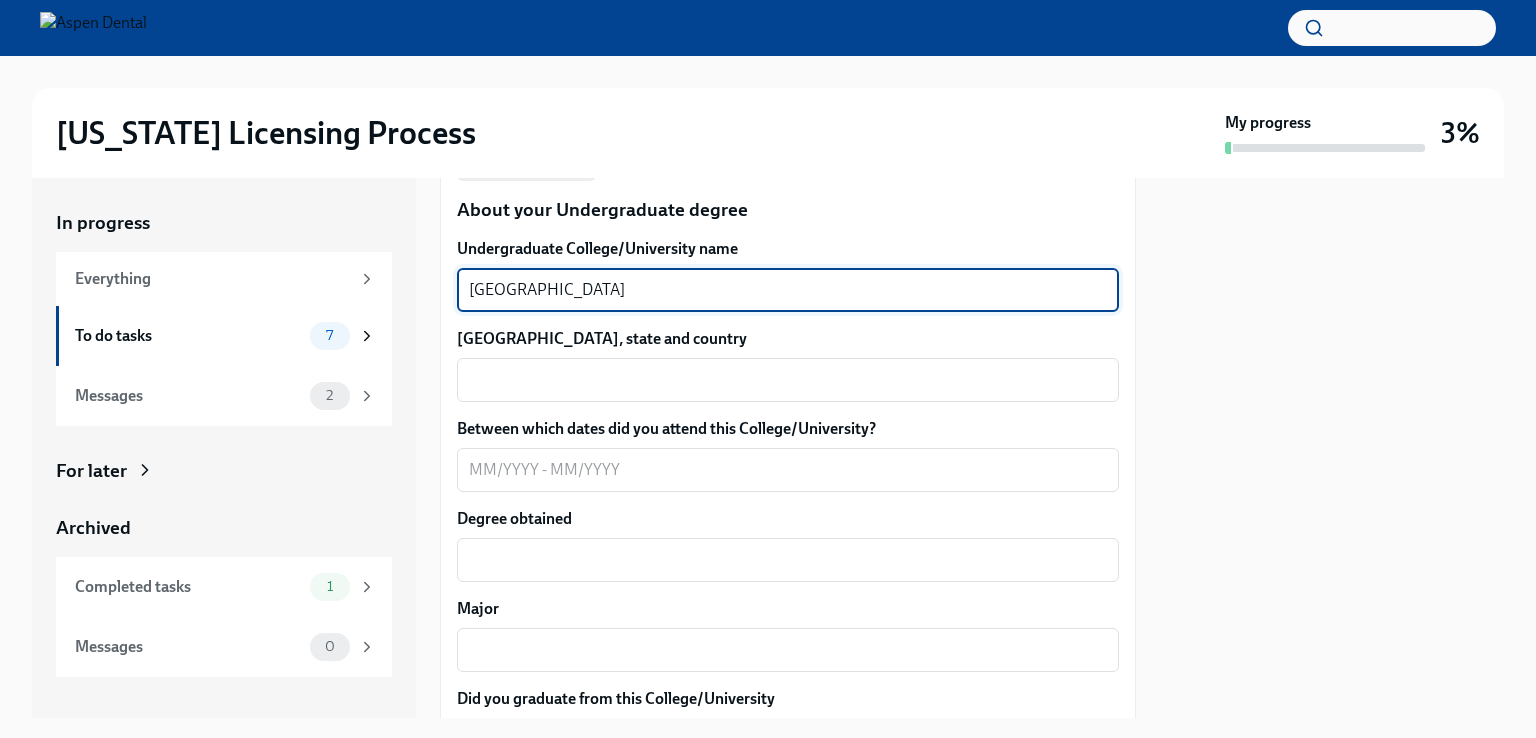 type on "[GEOGRAPHIC_DATA]" 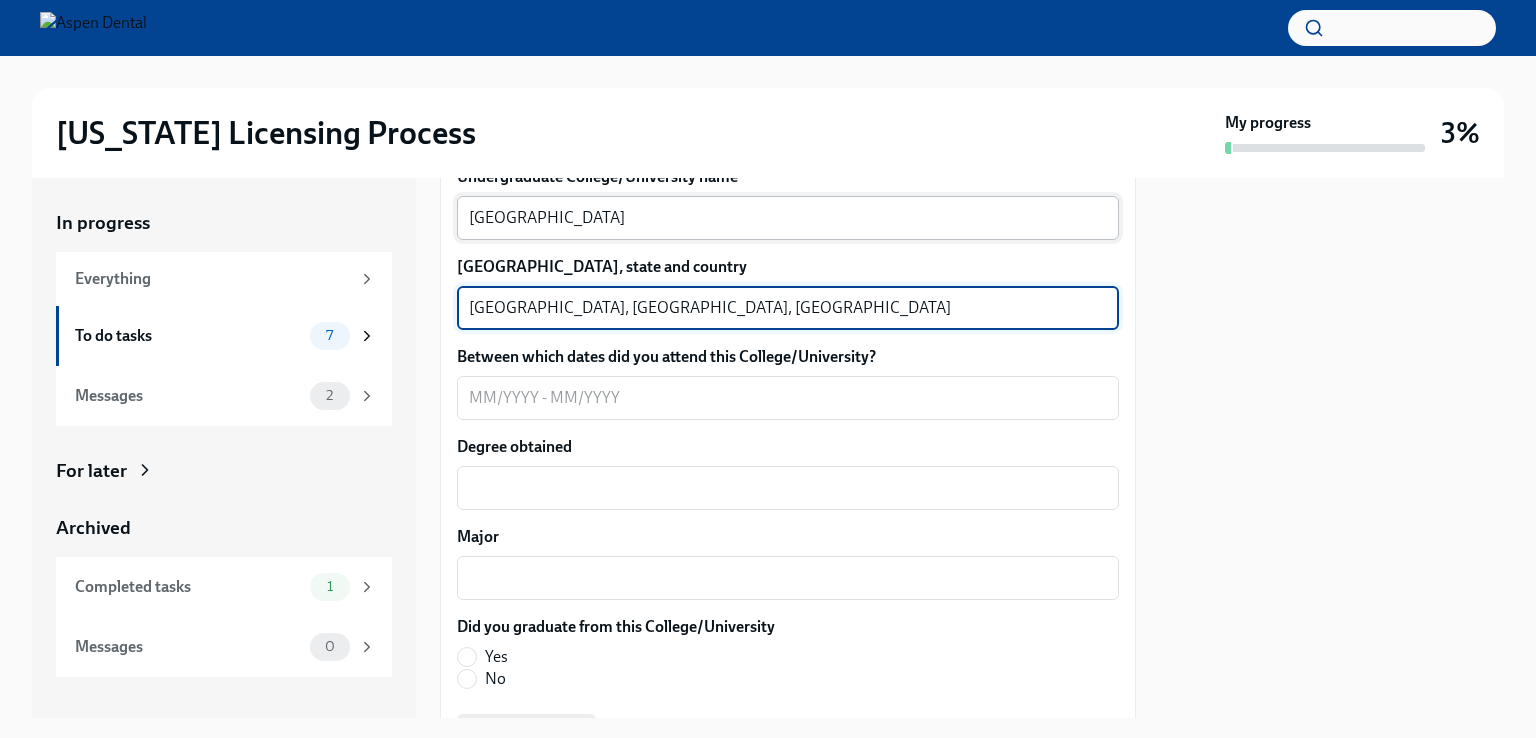 scroll, scrollTop: 2040, scrollLeft: 0, axis: vertical 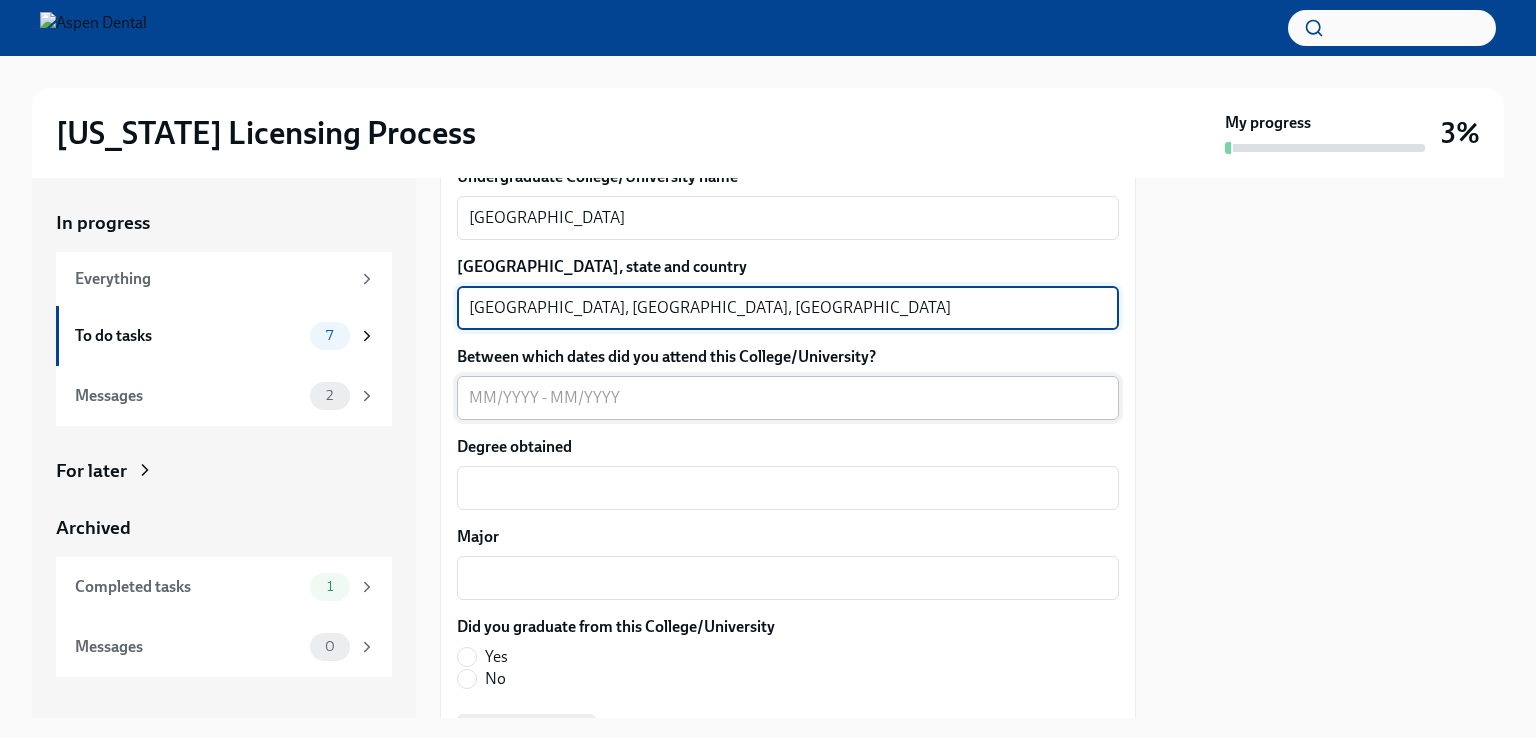 type on "[GEOGRAPHIC_DATA], [GEOGRAPHIC_DATA], [GEOGRAPHIC_DATA]" 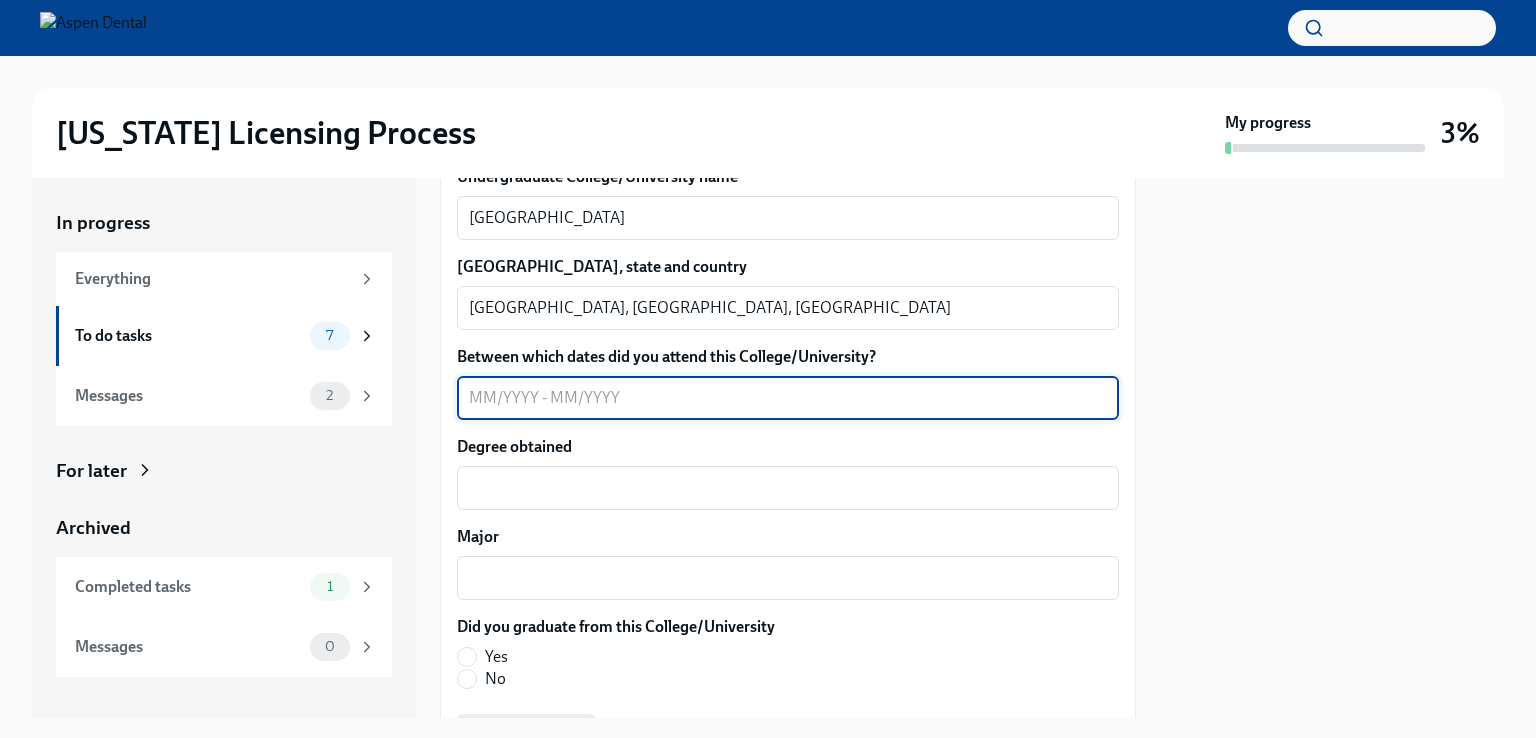 click on "Between which dates did you attend this College/University?" at bounding box center (788, 398) 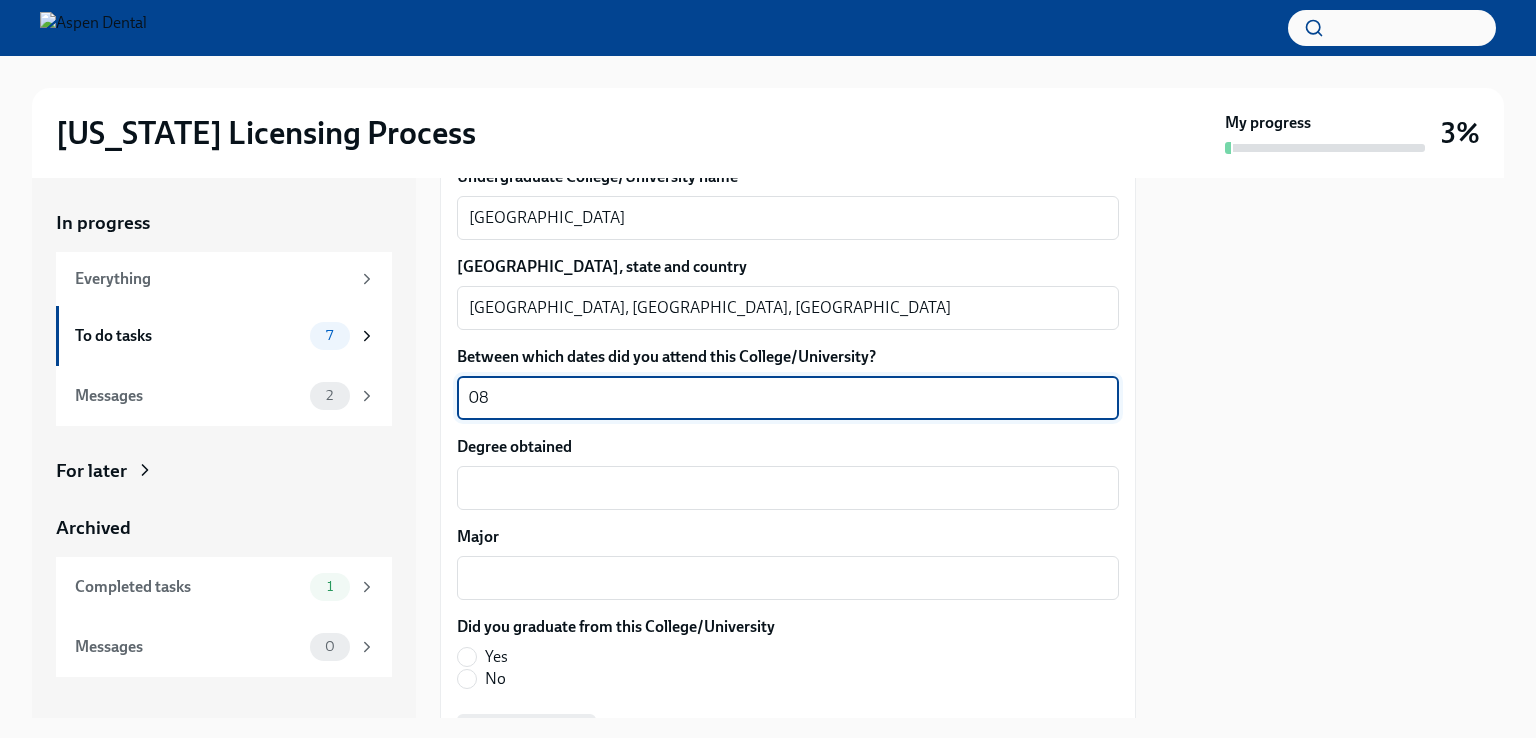 type on "0" 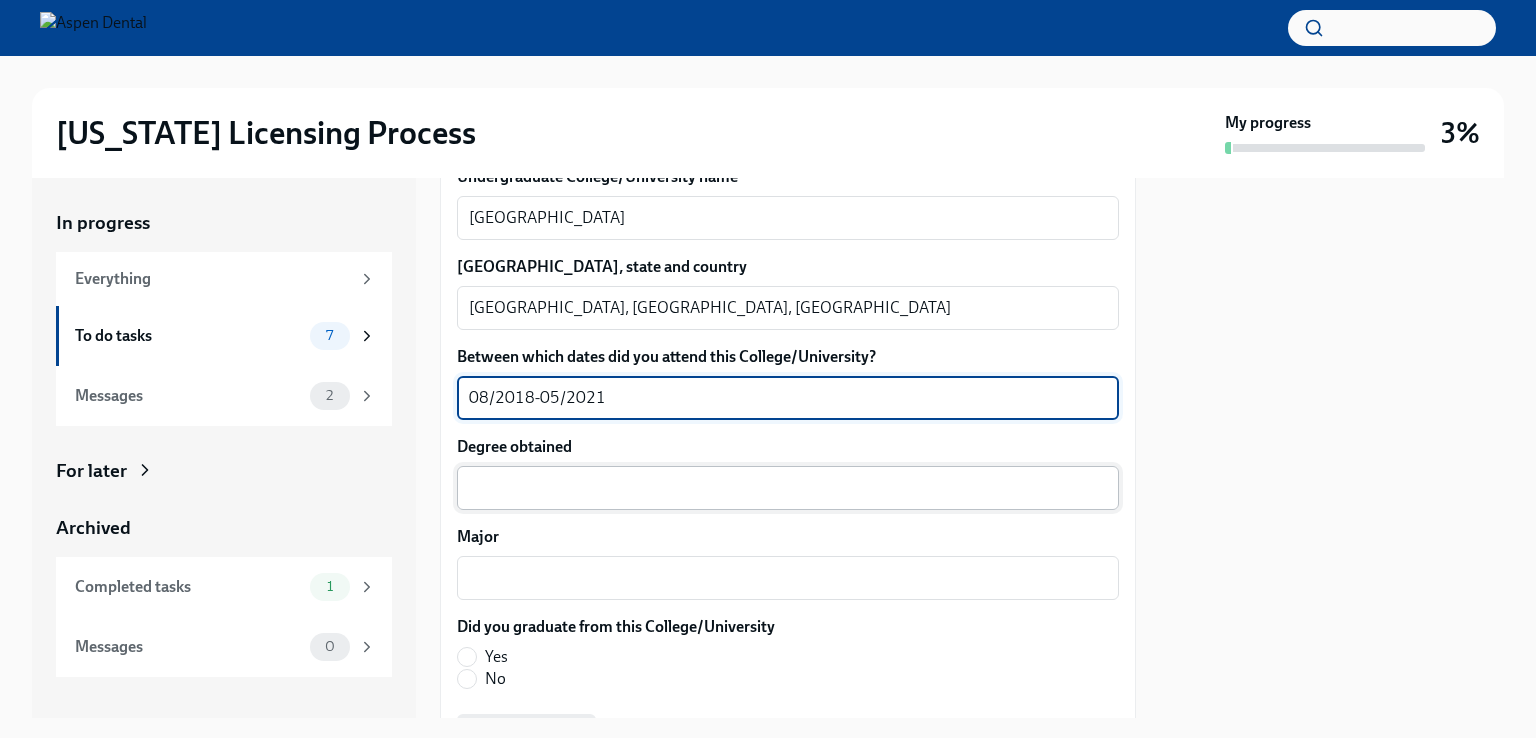 type on "08/2018-05/2021" 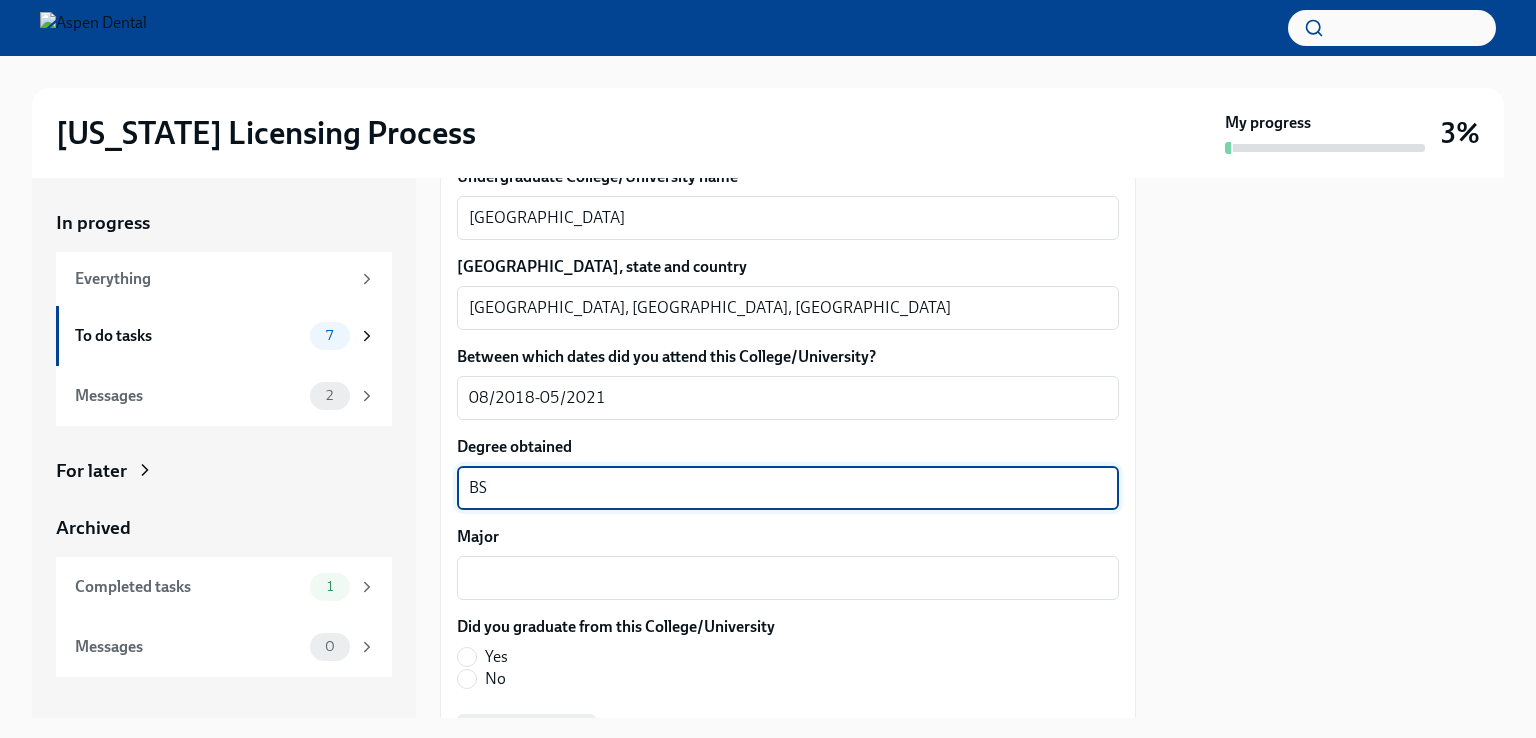 scroll, scrollTop: 2124, scrollLeft: 0, axis: vertical 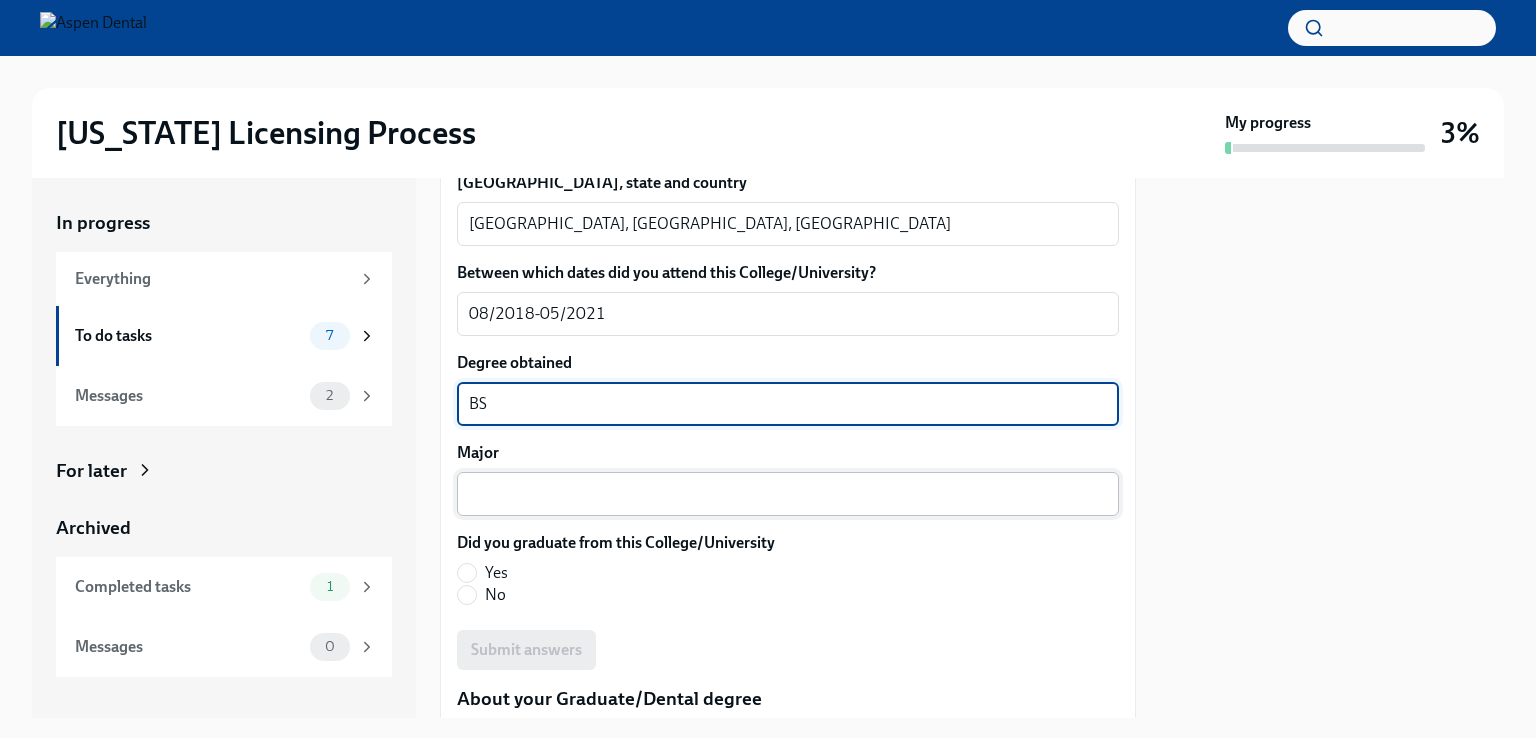 type on "BS" 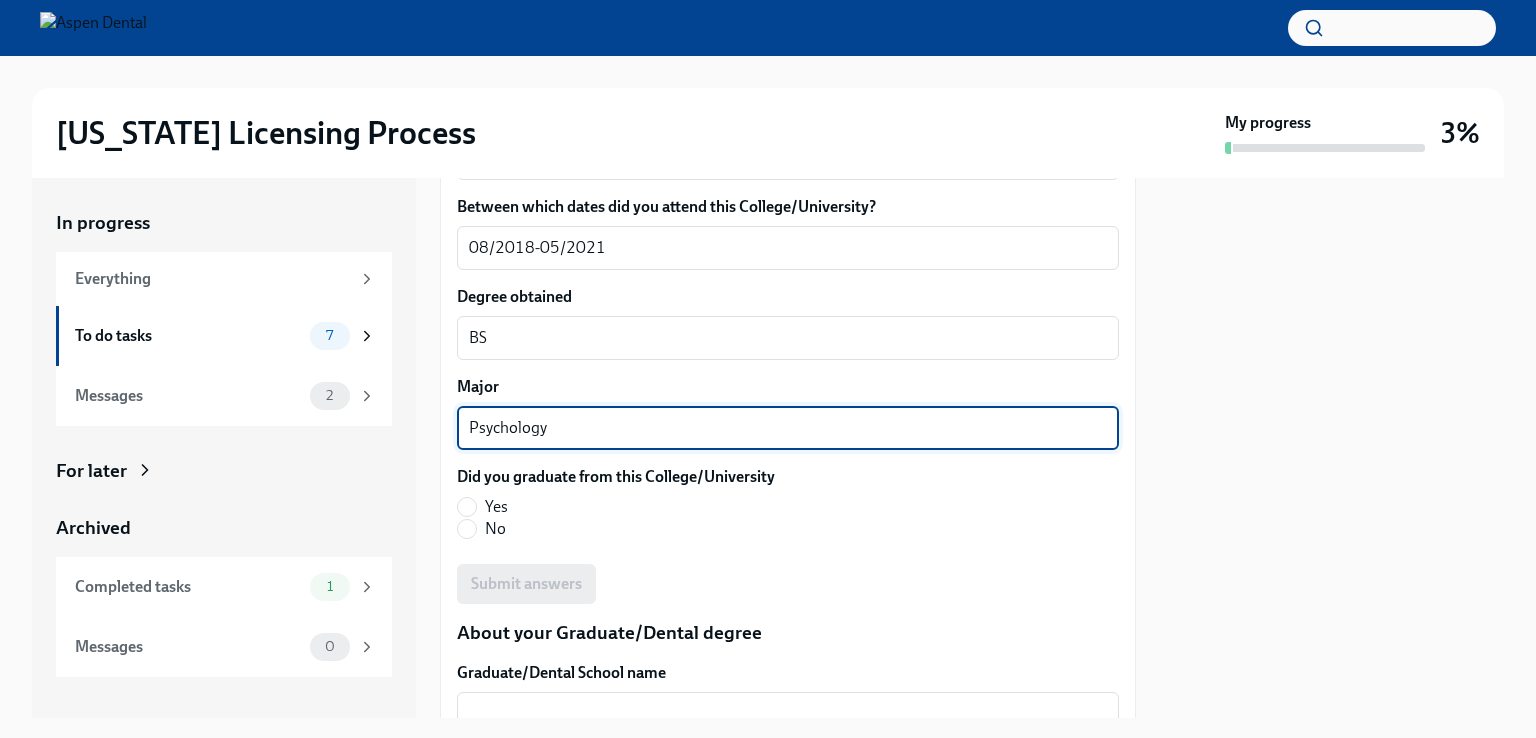 scroll, scrollTop: 2236, scrollLeft: 0, axis: vertical 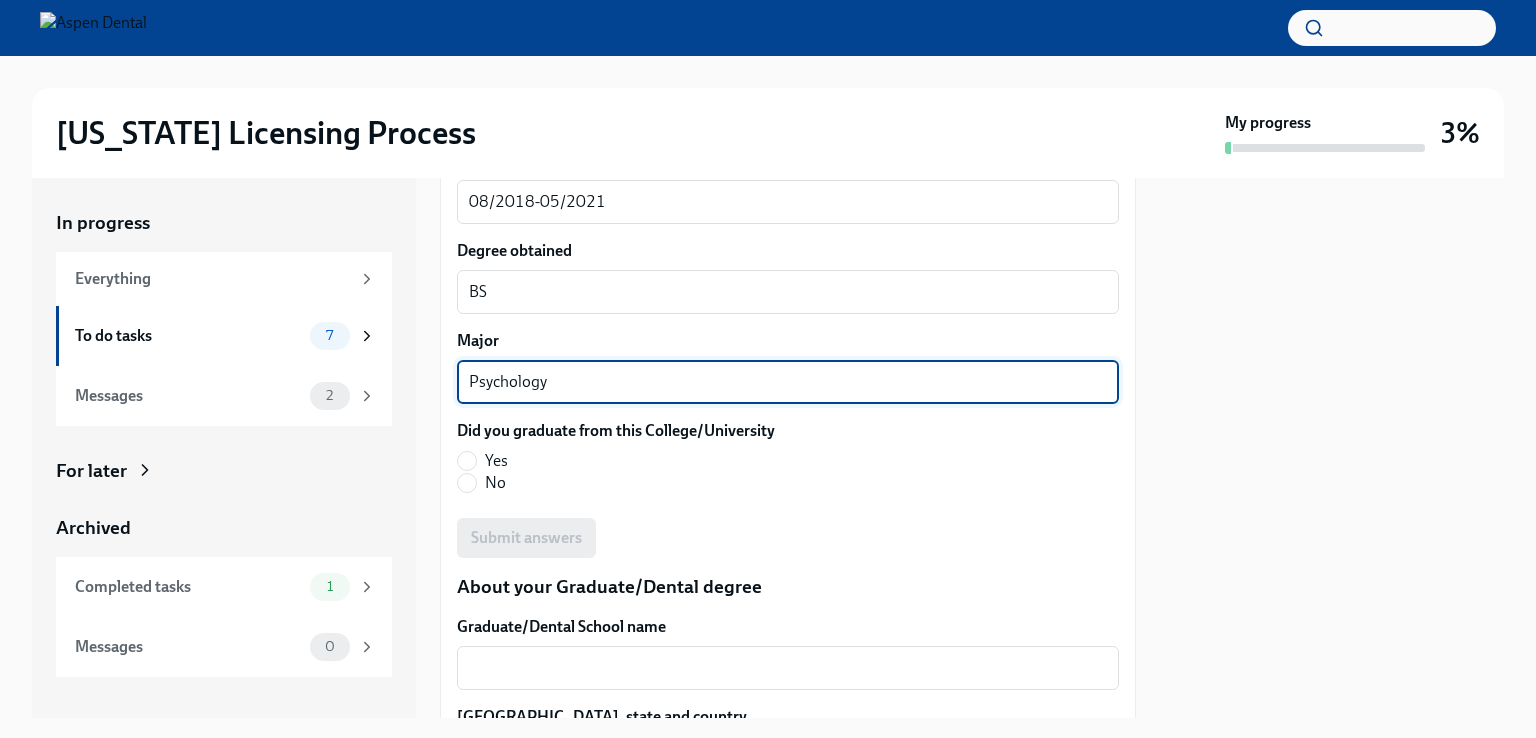 type on "Psychology" 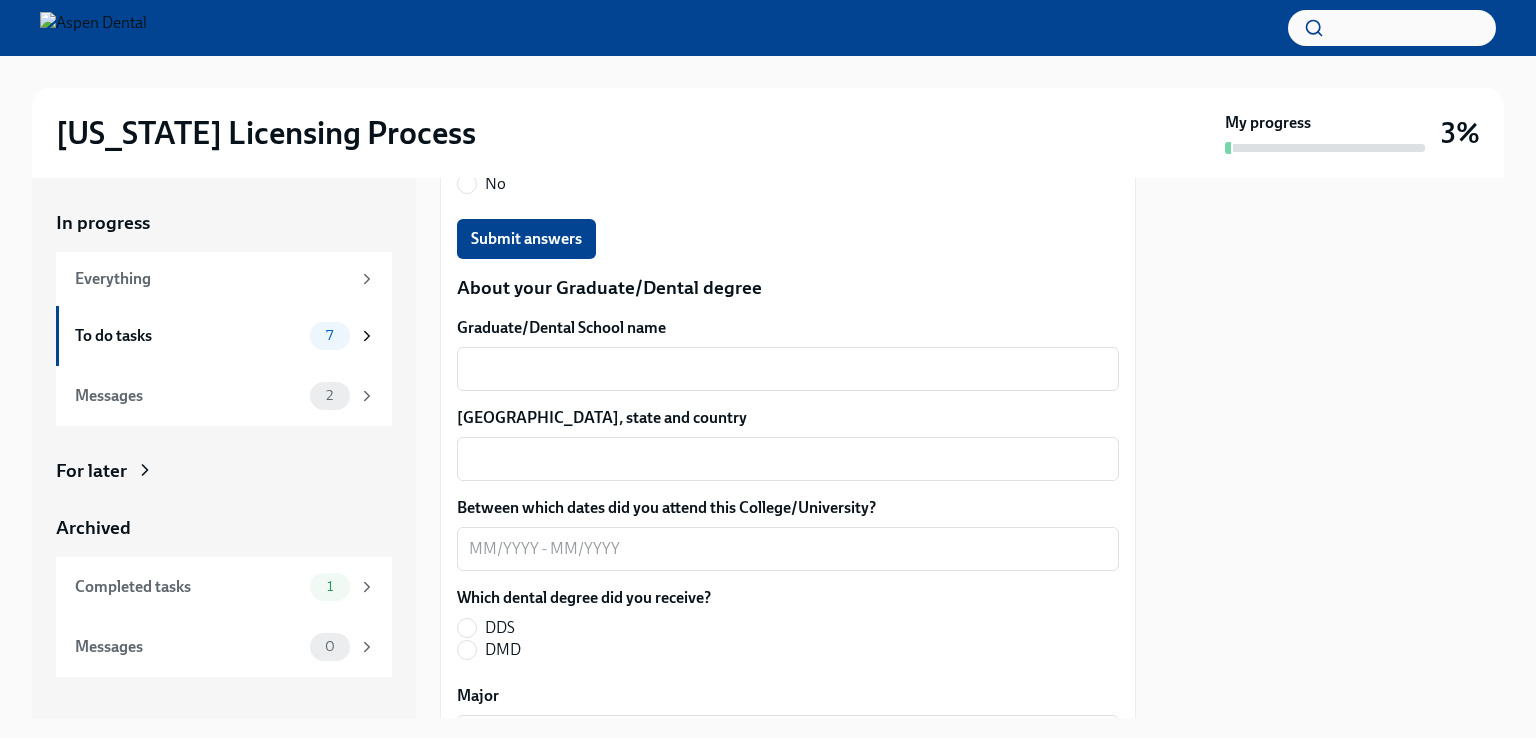 scroll, scrollTop: 2556, scrollLeft: 0, axis: vertical 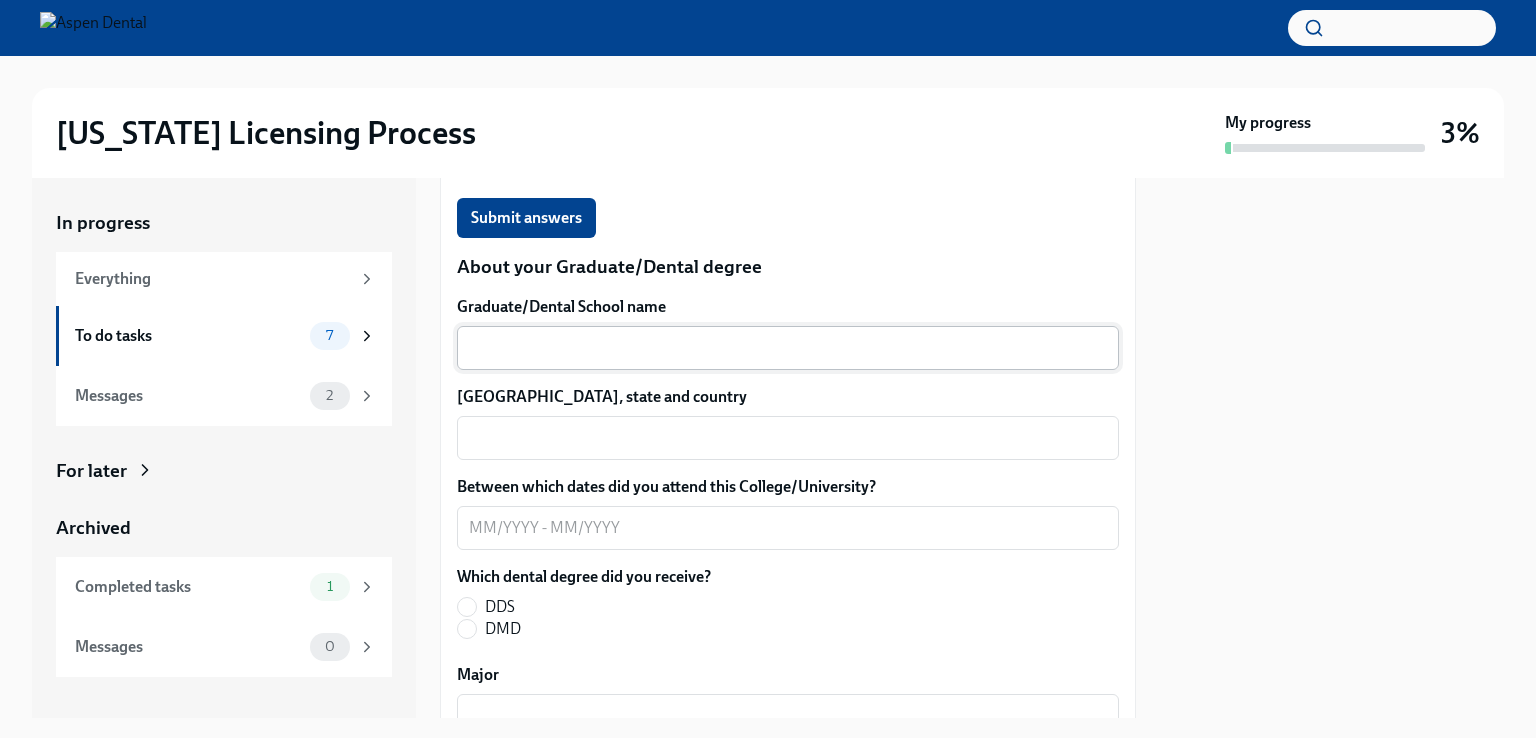 click on "x ​" at bounding box center [788, 348] 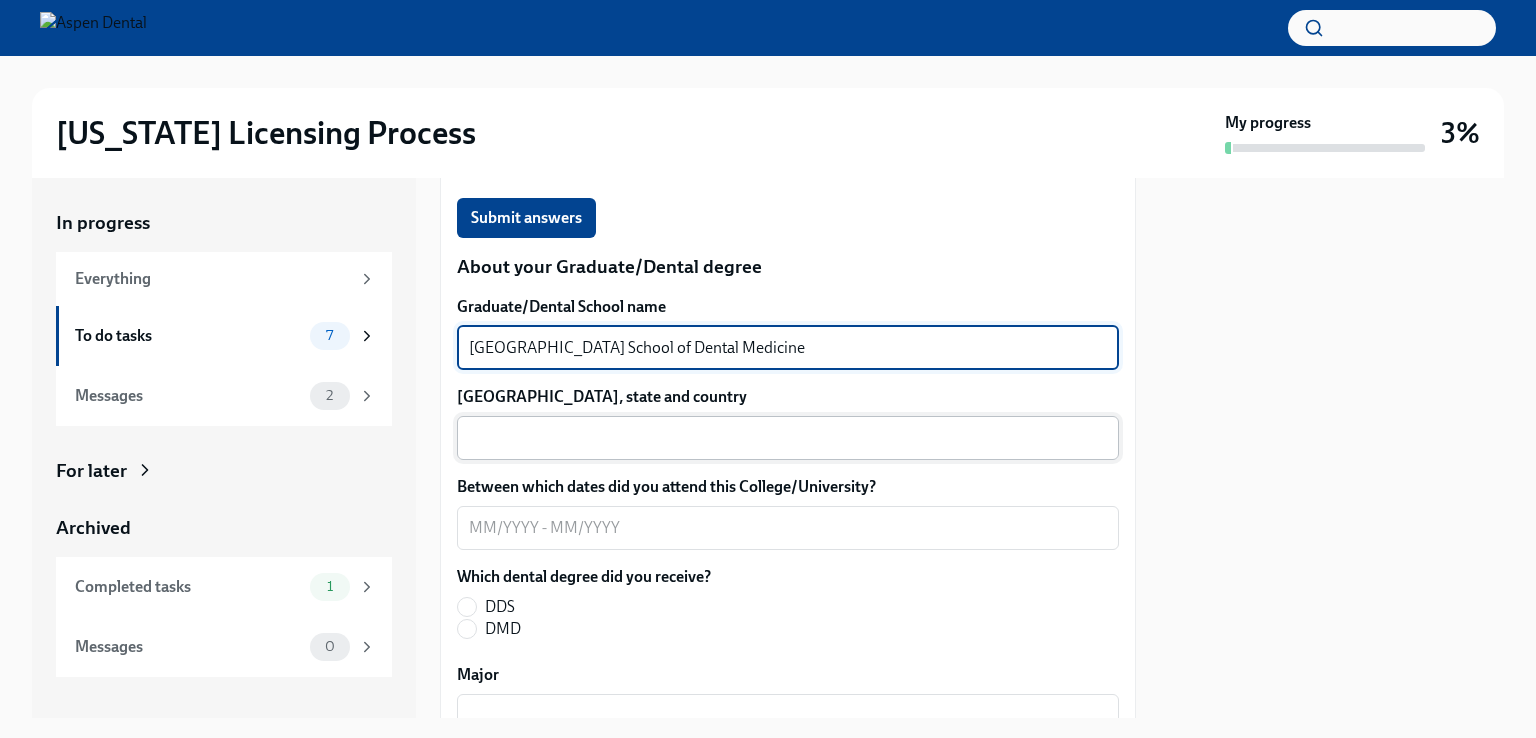 type on "[GEOGRAPHIC_DATA] School of Dental Medicine" 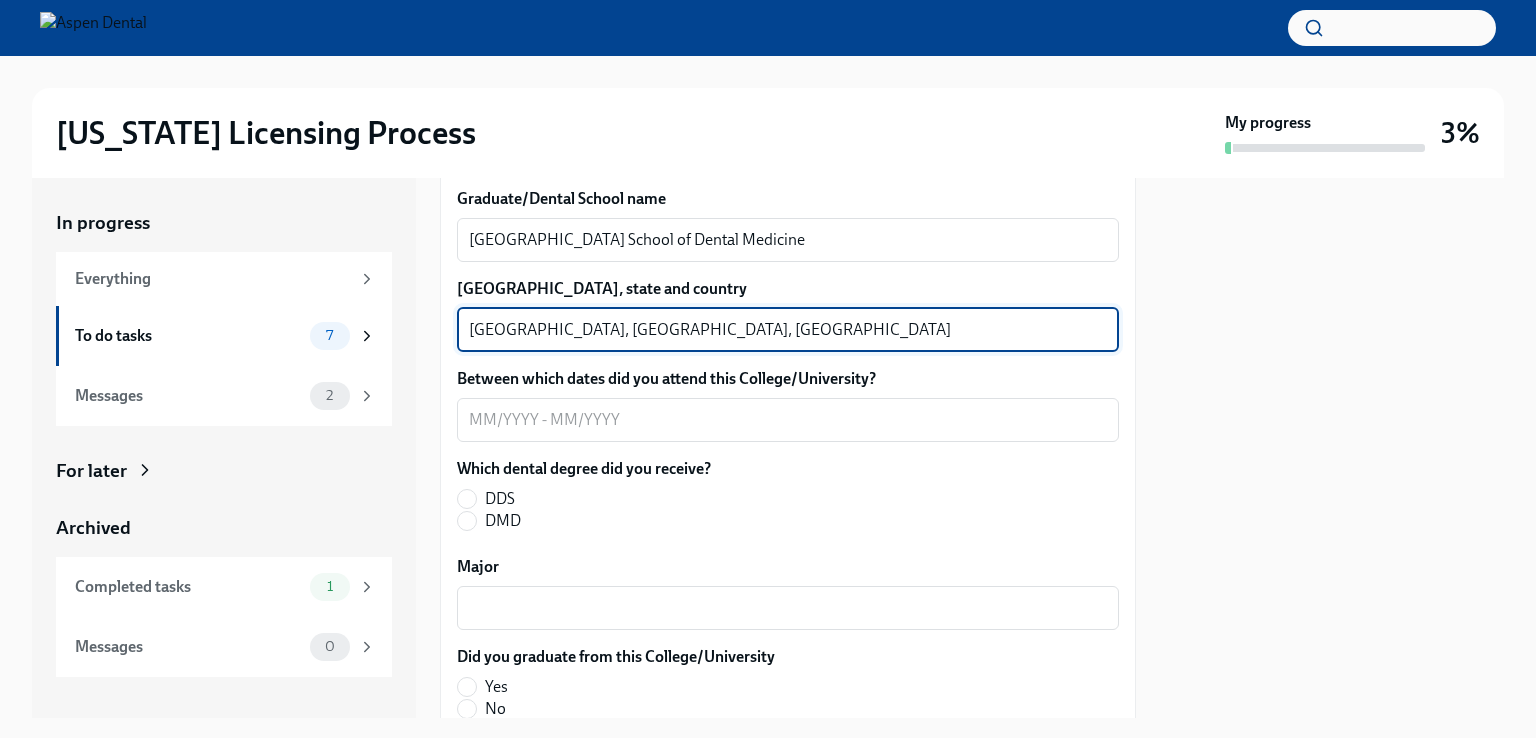 scroll, scrollTop: 2667, scrollLeft: 0, axis: vertical 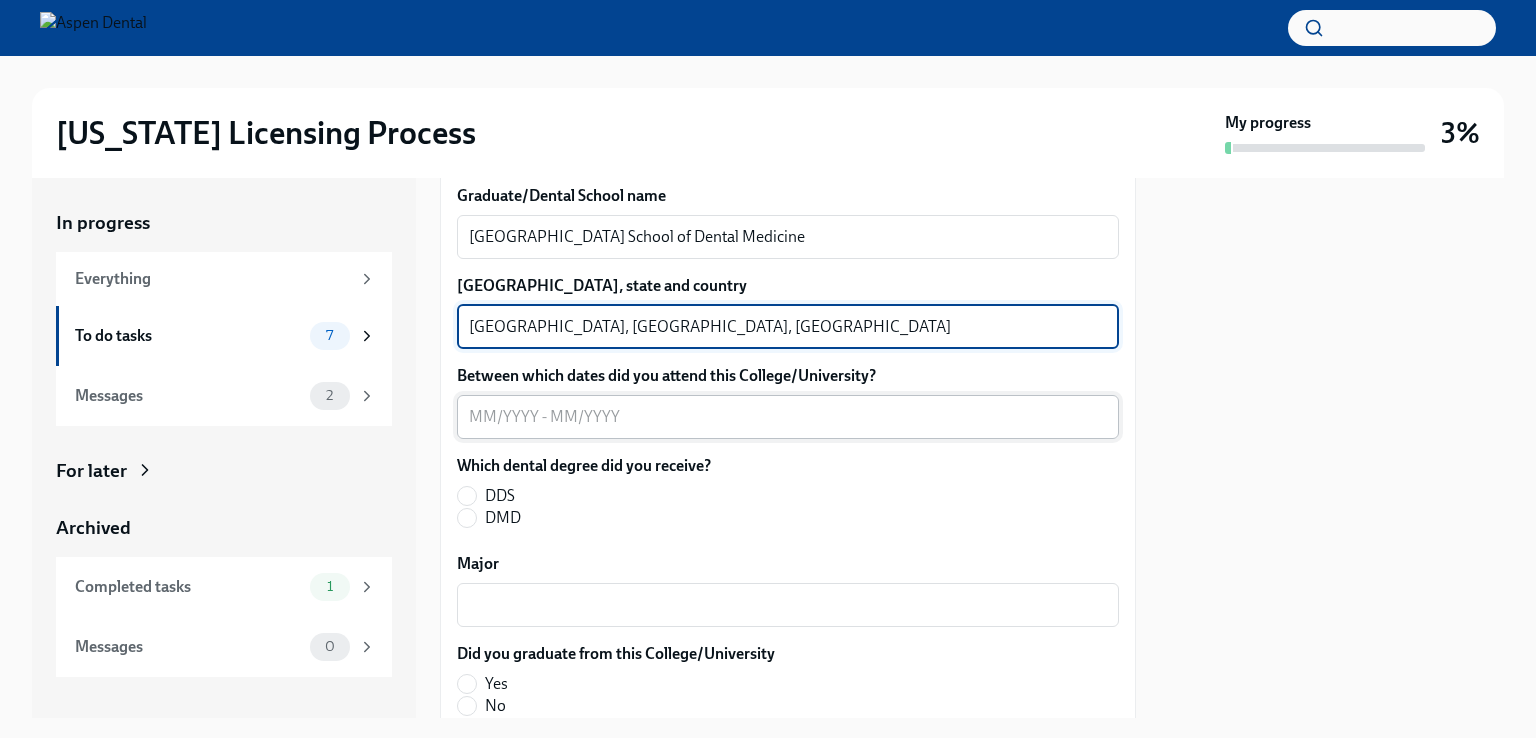type on "[GEOGRAPHIC_DATA], [GEOGRAPHIC_DATA], [GEOGRAPHIC_DATA]" 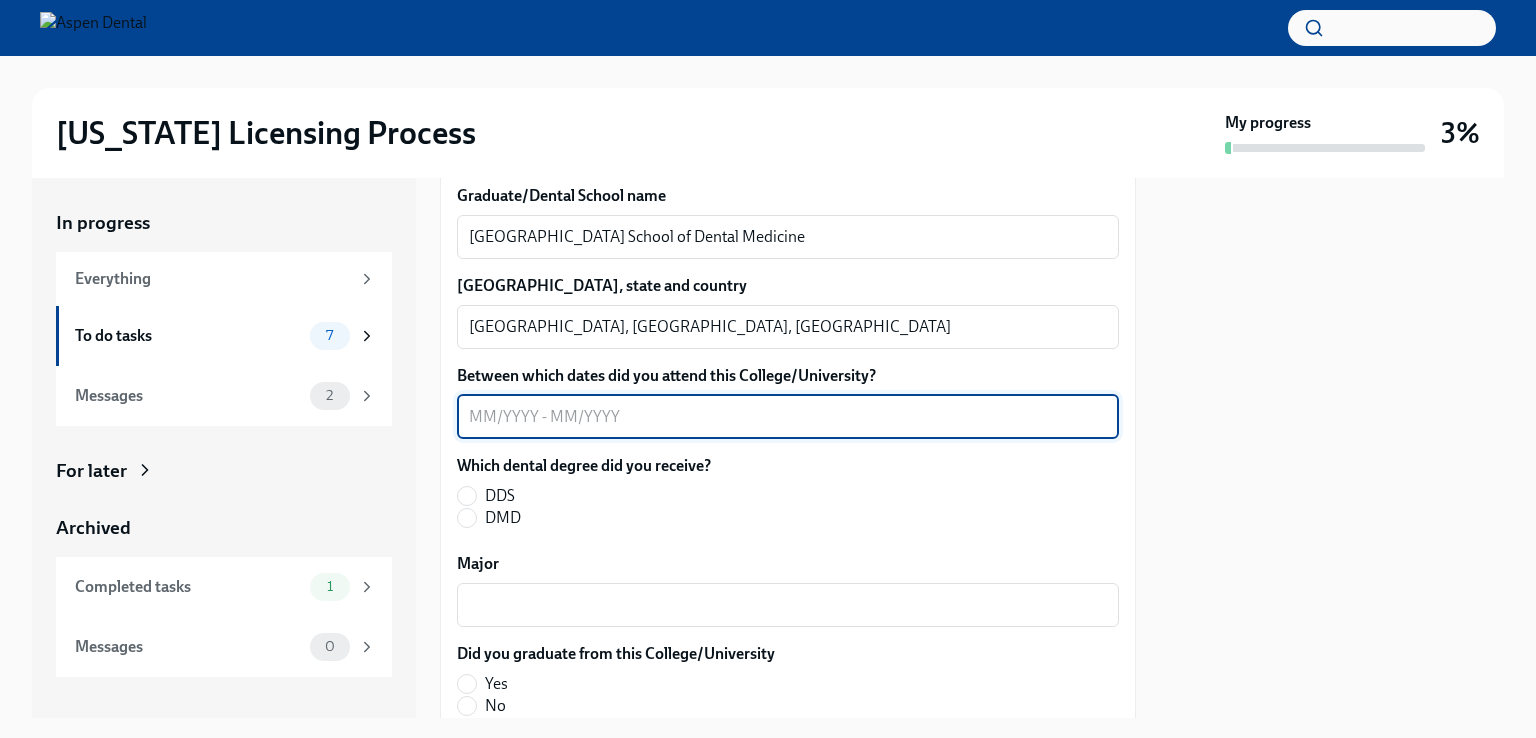 click on "Between which dates did you attend this College/University?" at bounding box center (788, 417) 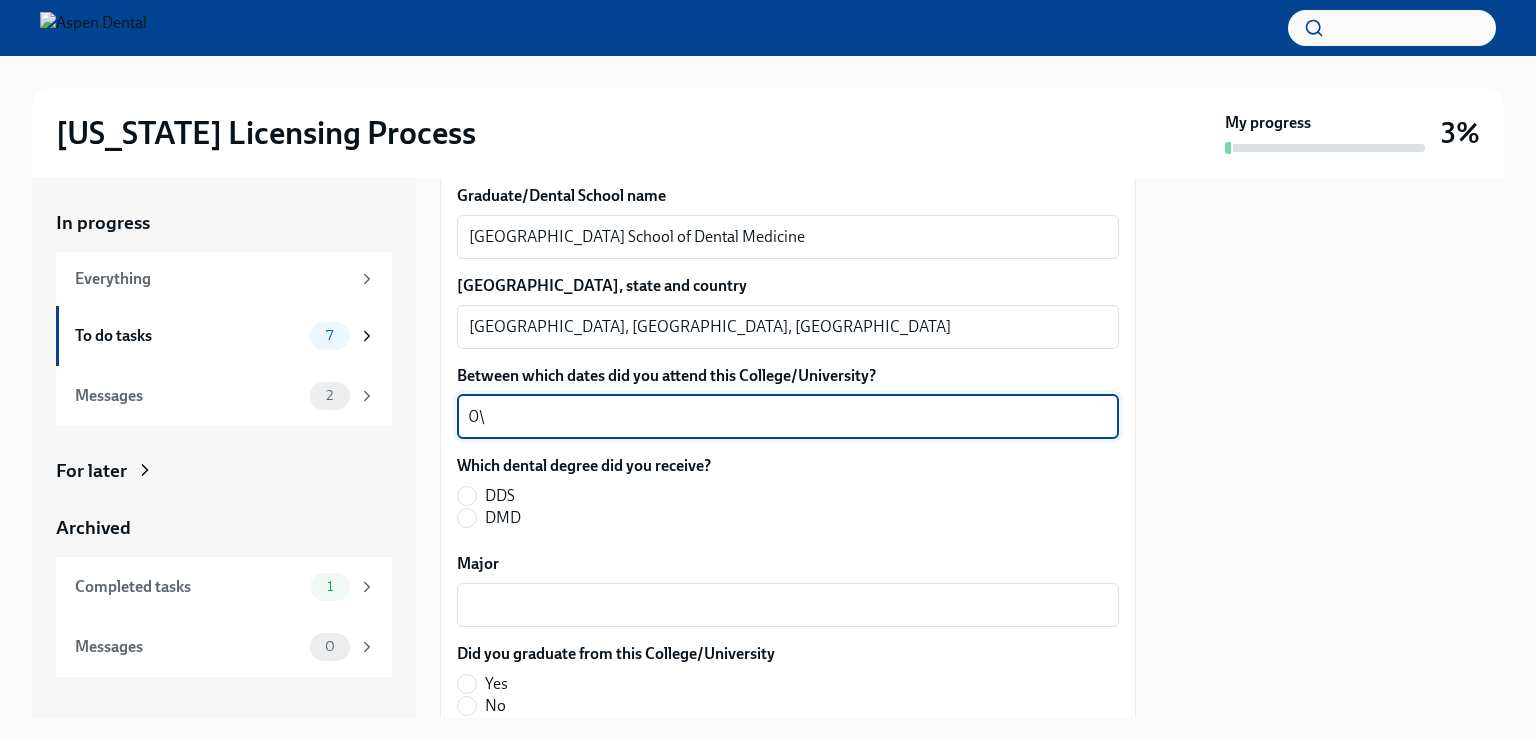 type on "0" 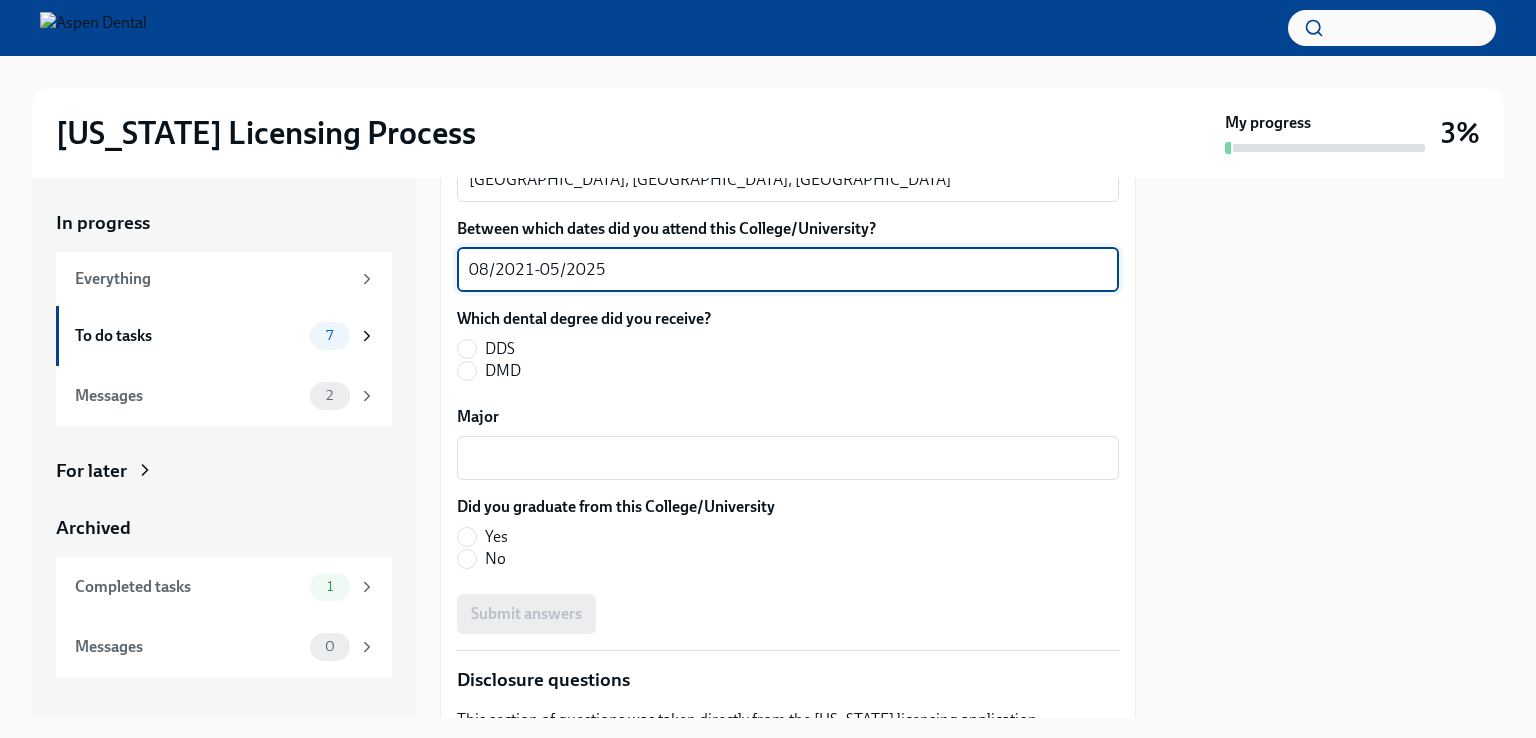 scroll, scrollTop: 2815, scrollLeft: 0, axis: vertical 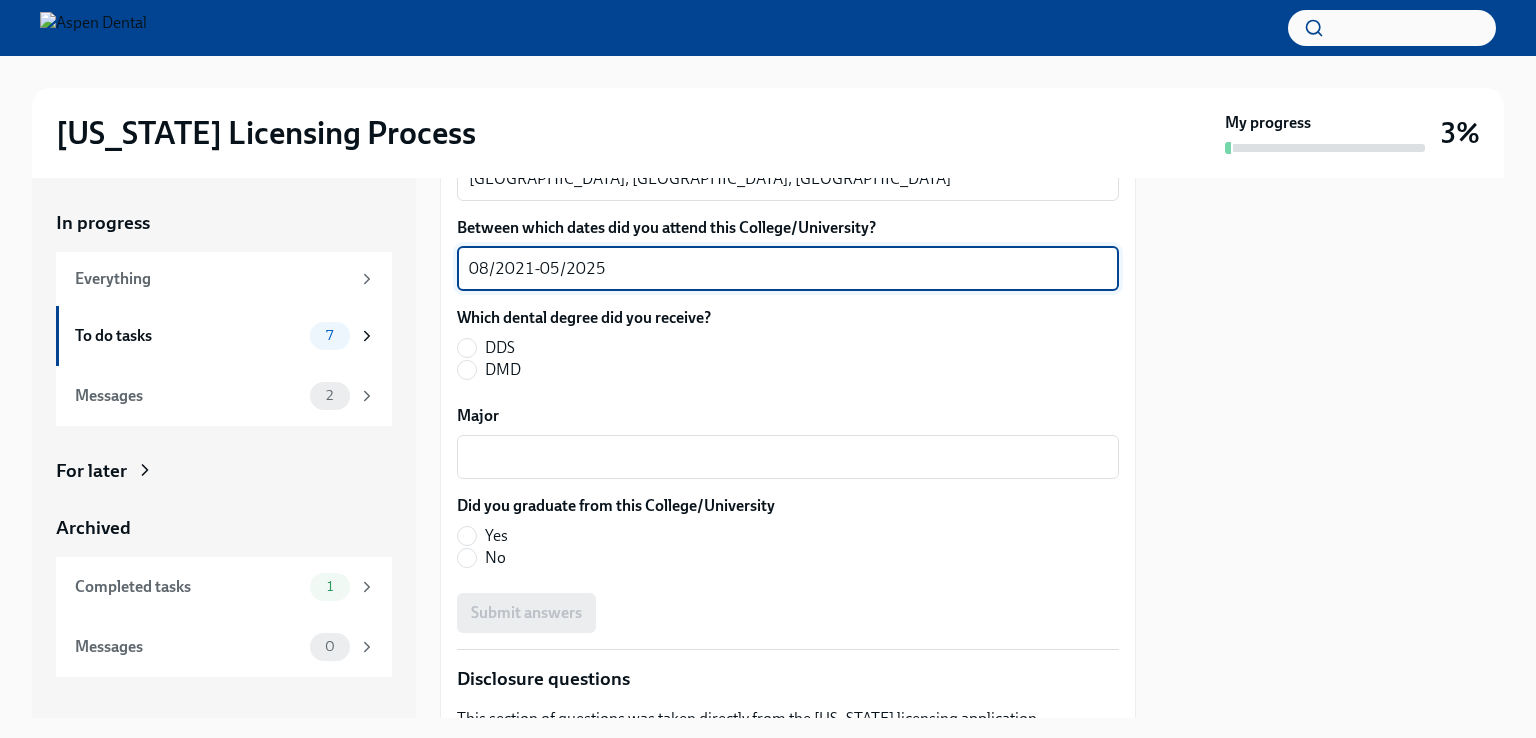 type on "08/2021-05/2025" 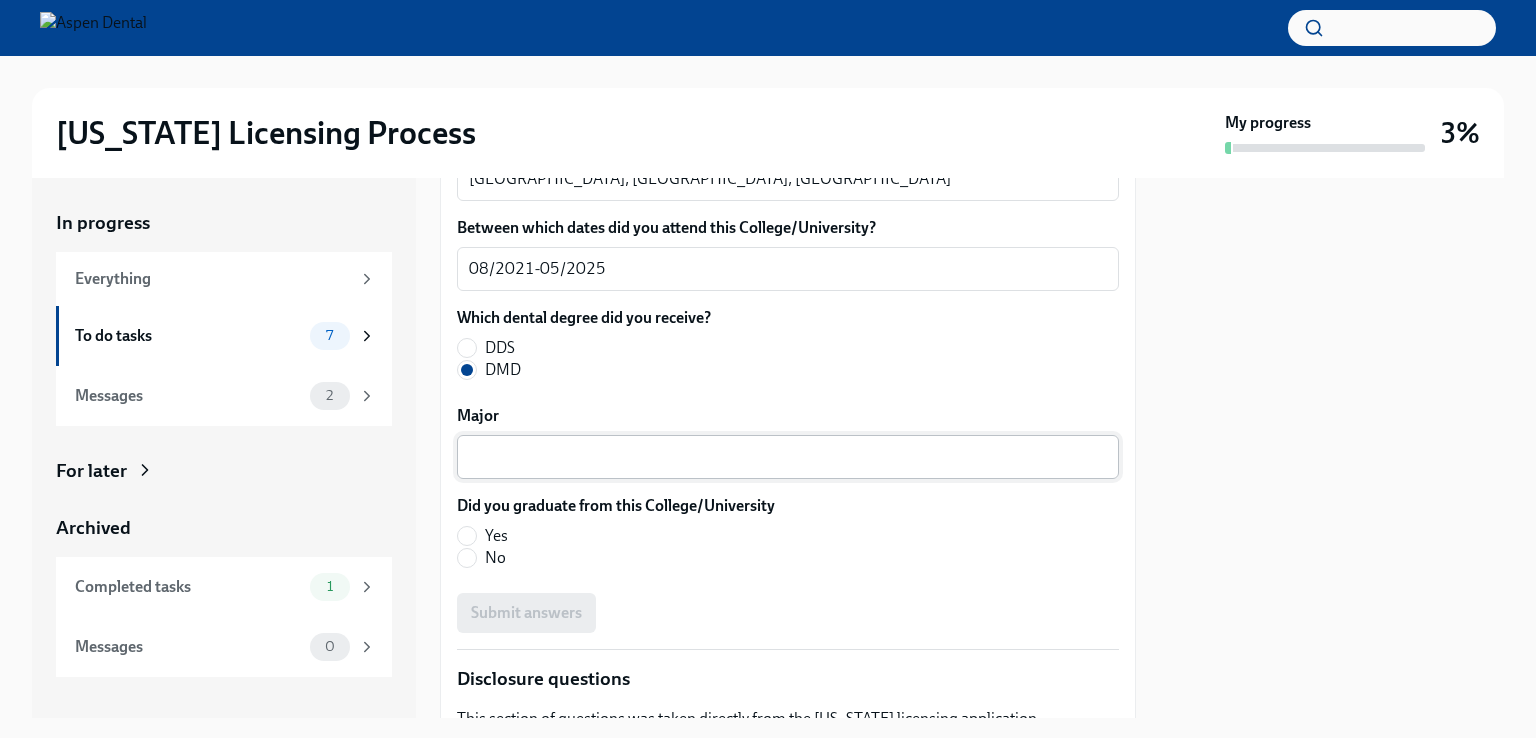 click on "Major" at bounding box center [788, 457] 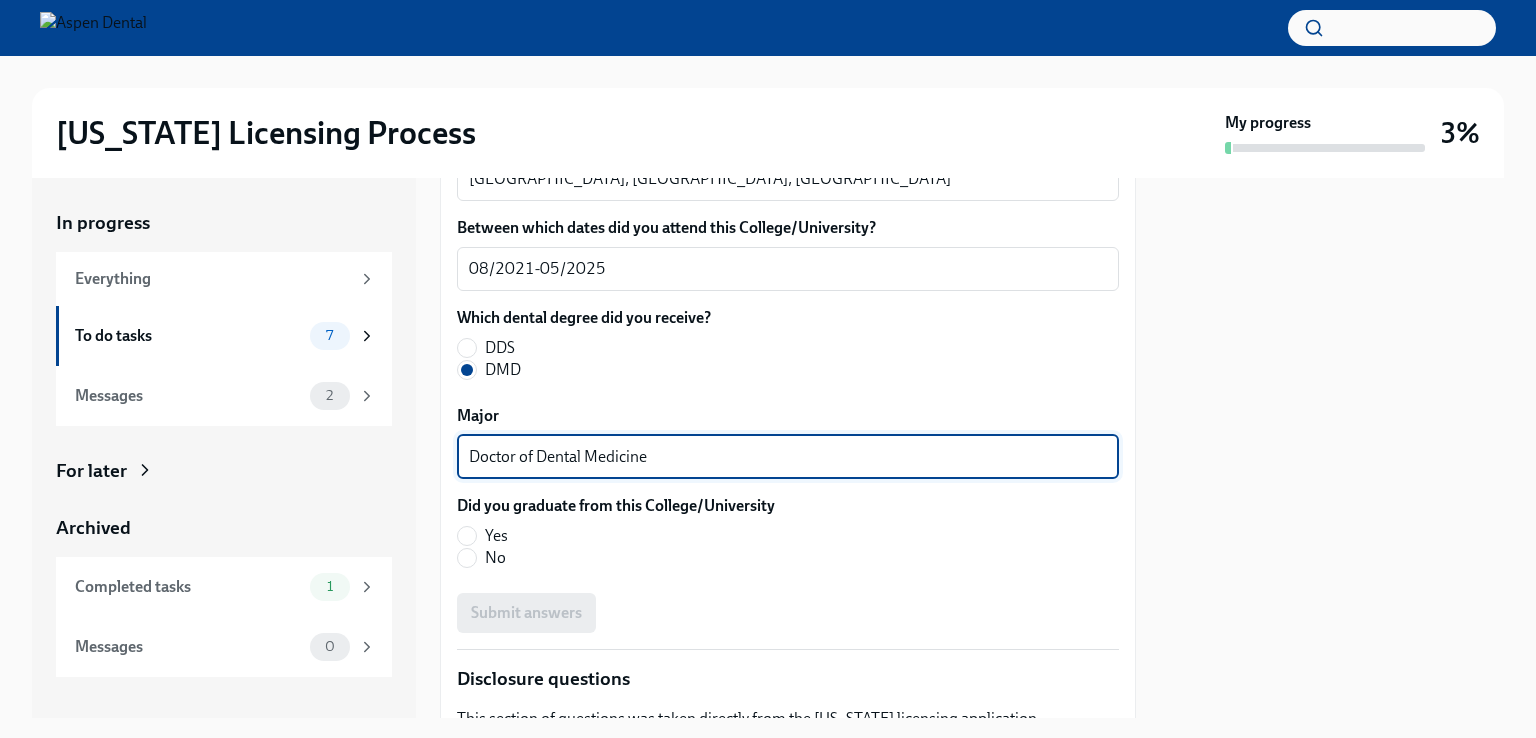 scroll, scrollTop: 2868, scrollLeft: 0, axis: vertical 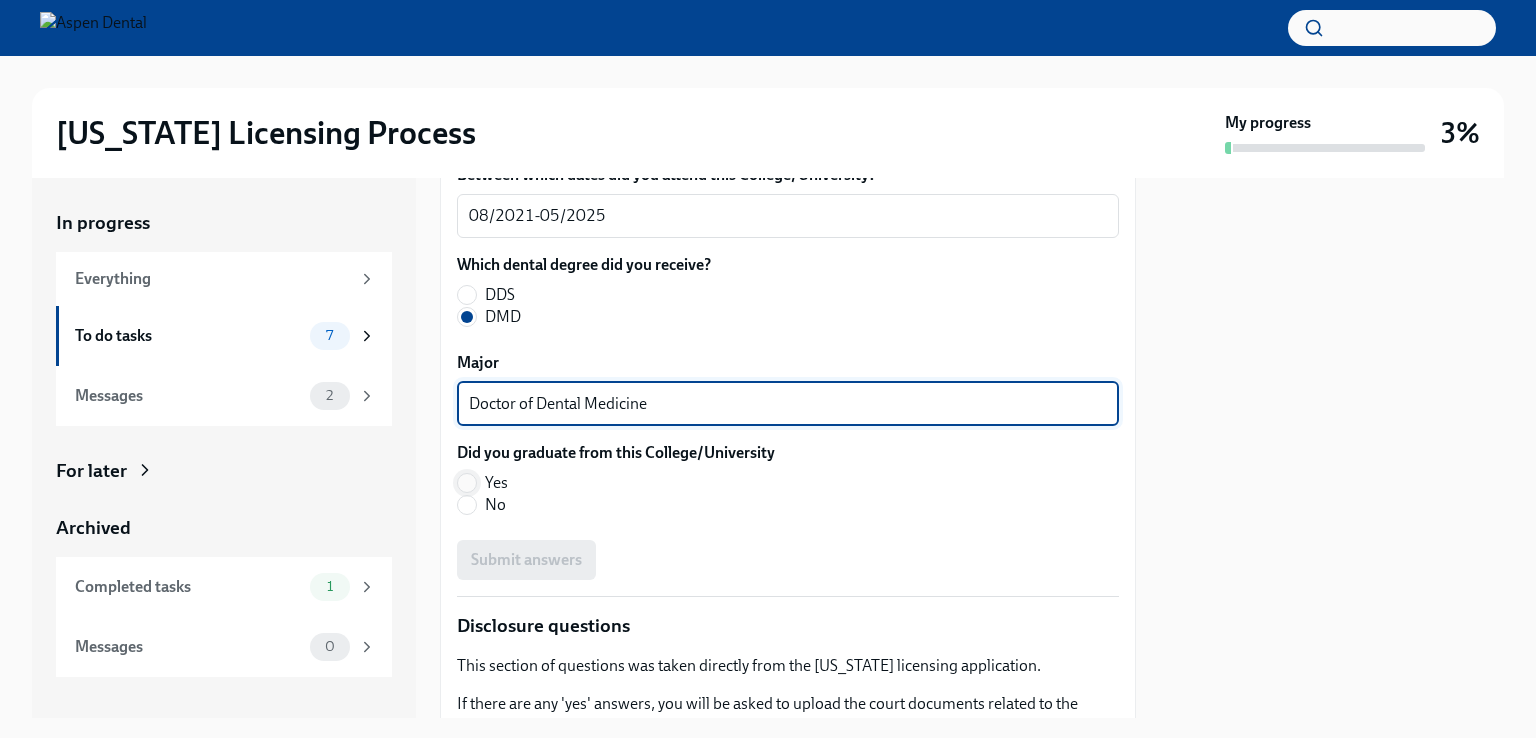 type on "Doctor of Dental Medicine" 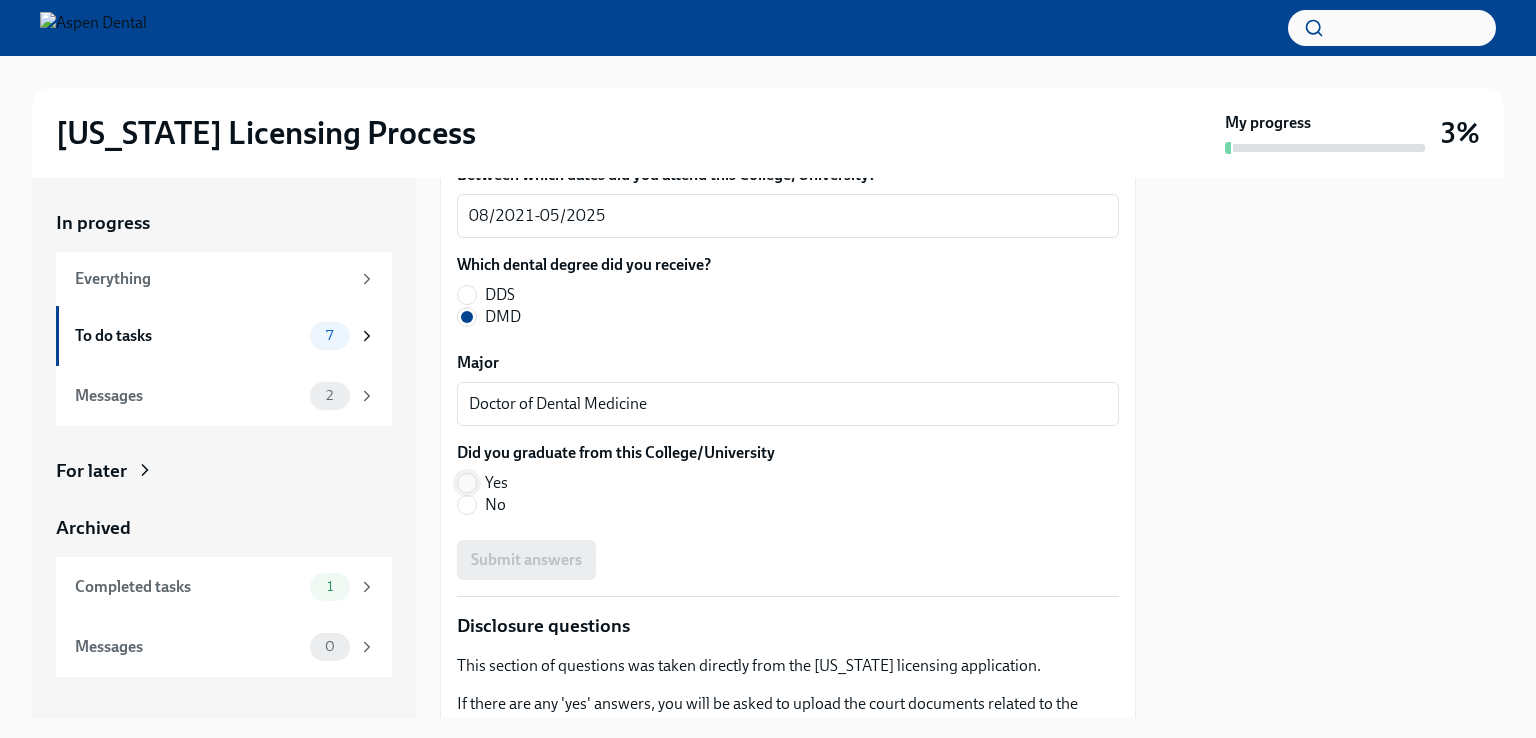 click on "Yes" at bounding box center [467, 483] 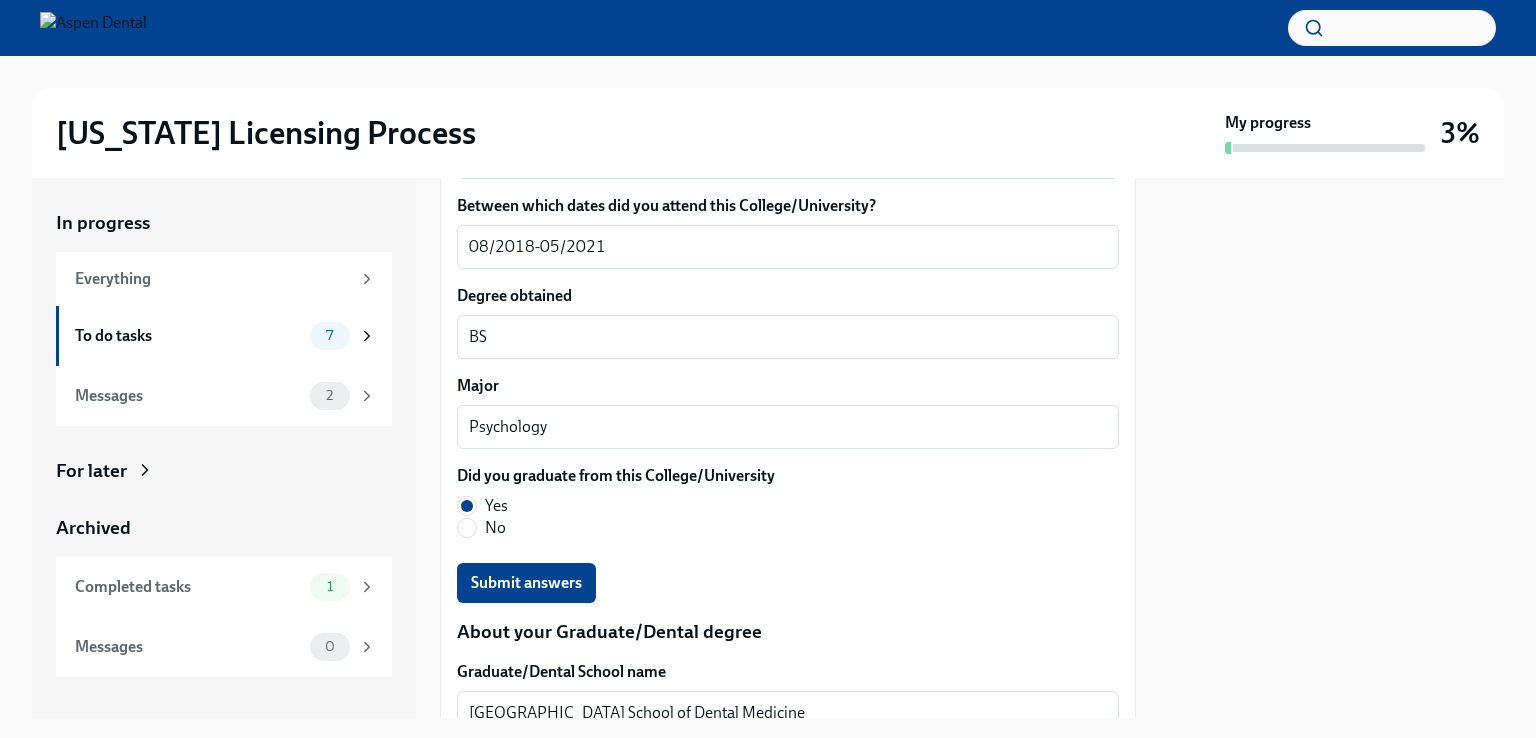 scroll, scrollTop: 2188, scrollLeft: 0, axis: vertical 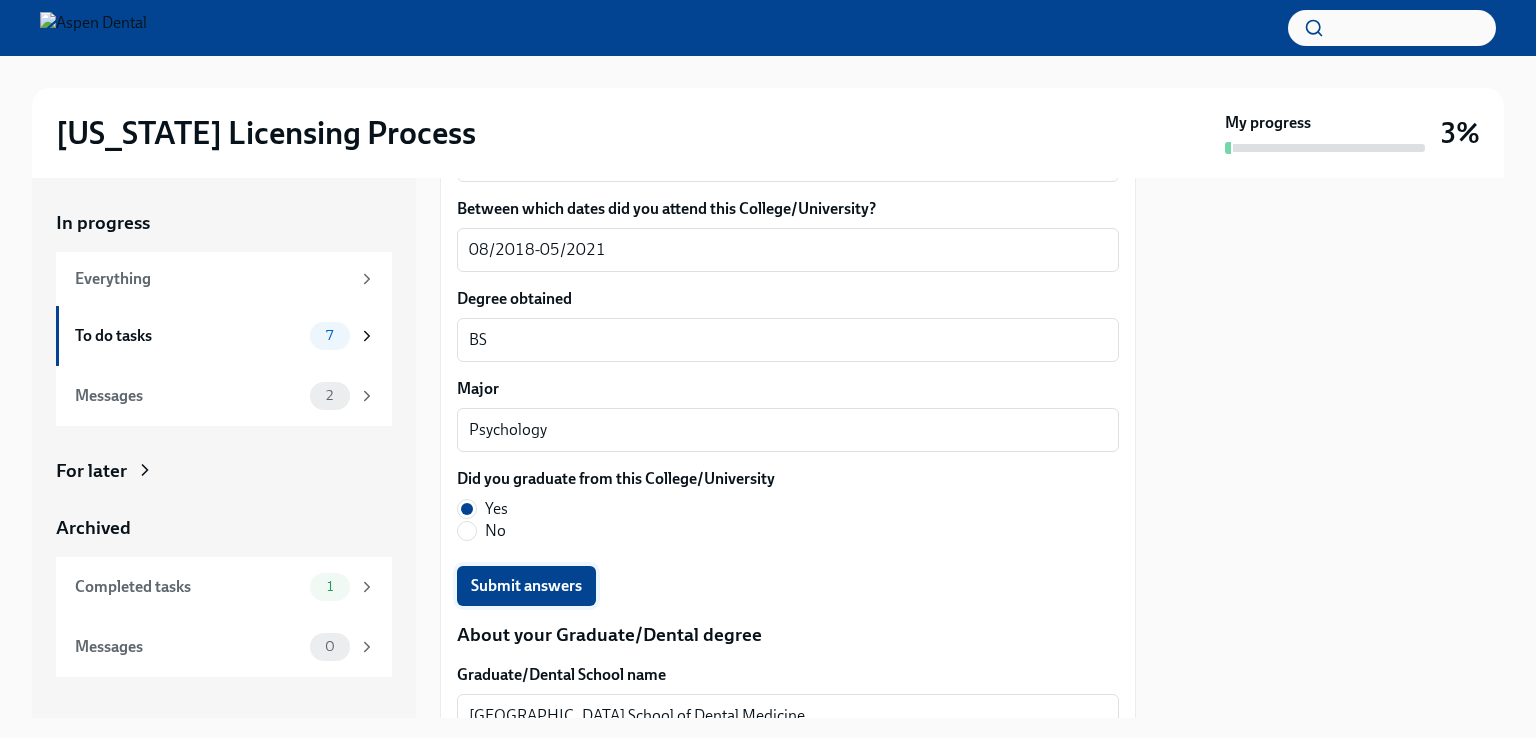 click on "Submit answers" at bounding box center (526, 586) 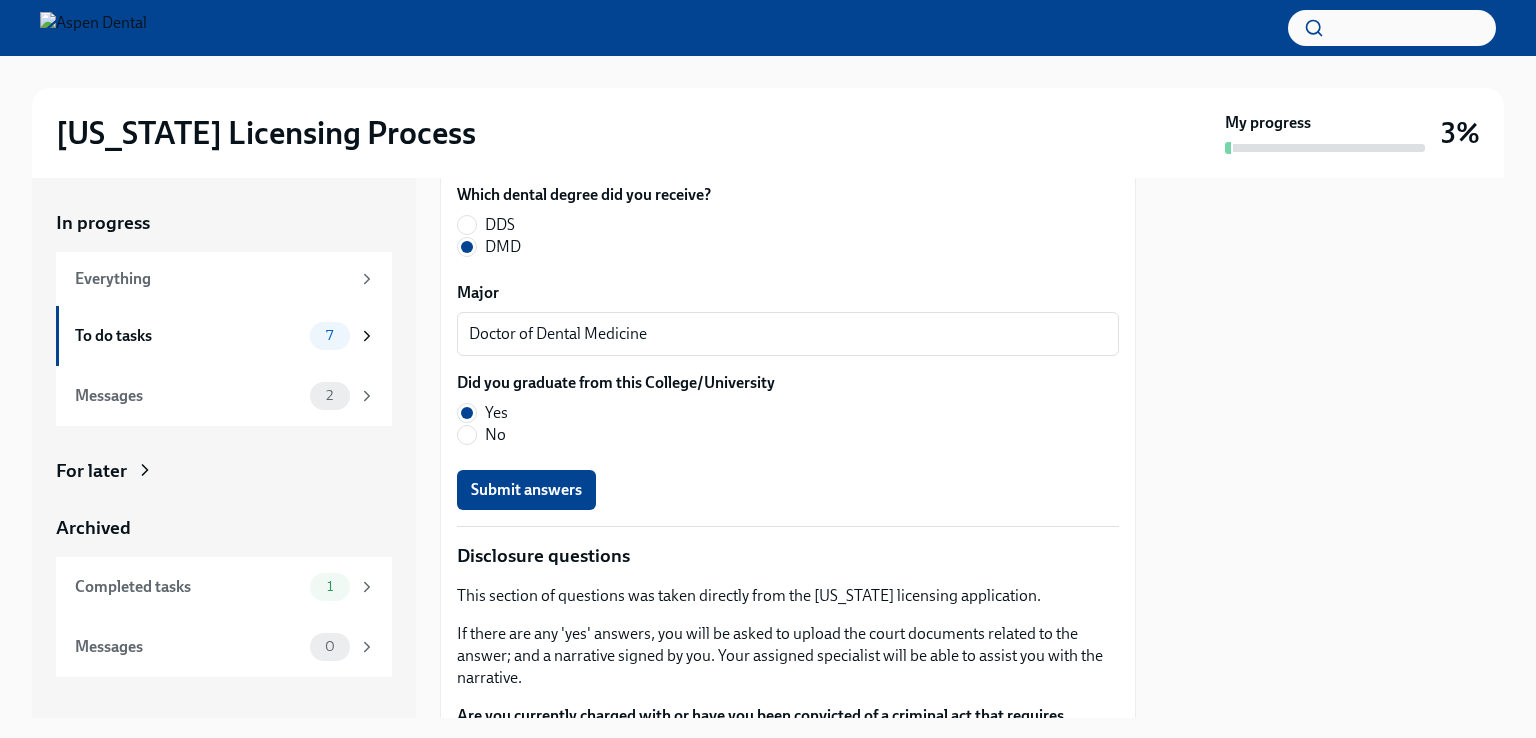 scroll, scrollTop: 2960, scrollLeft: 0, axis: vertical 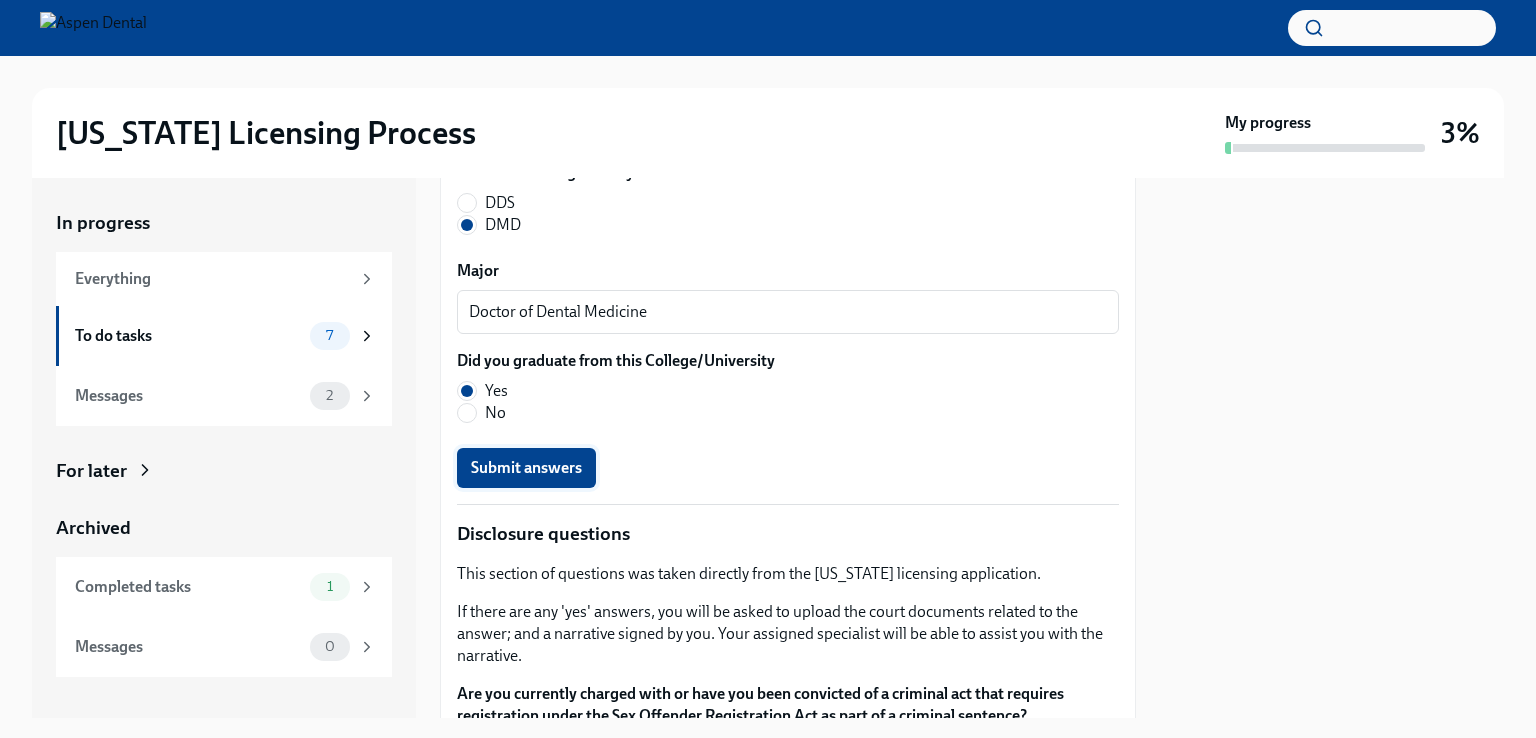 click on "Submit answers" at bounding box center (526, 468) 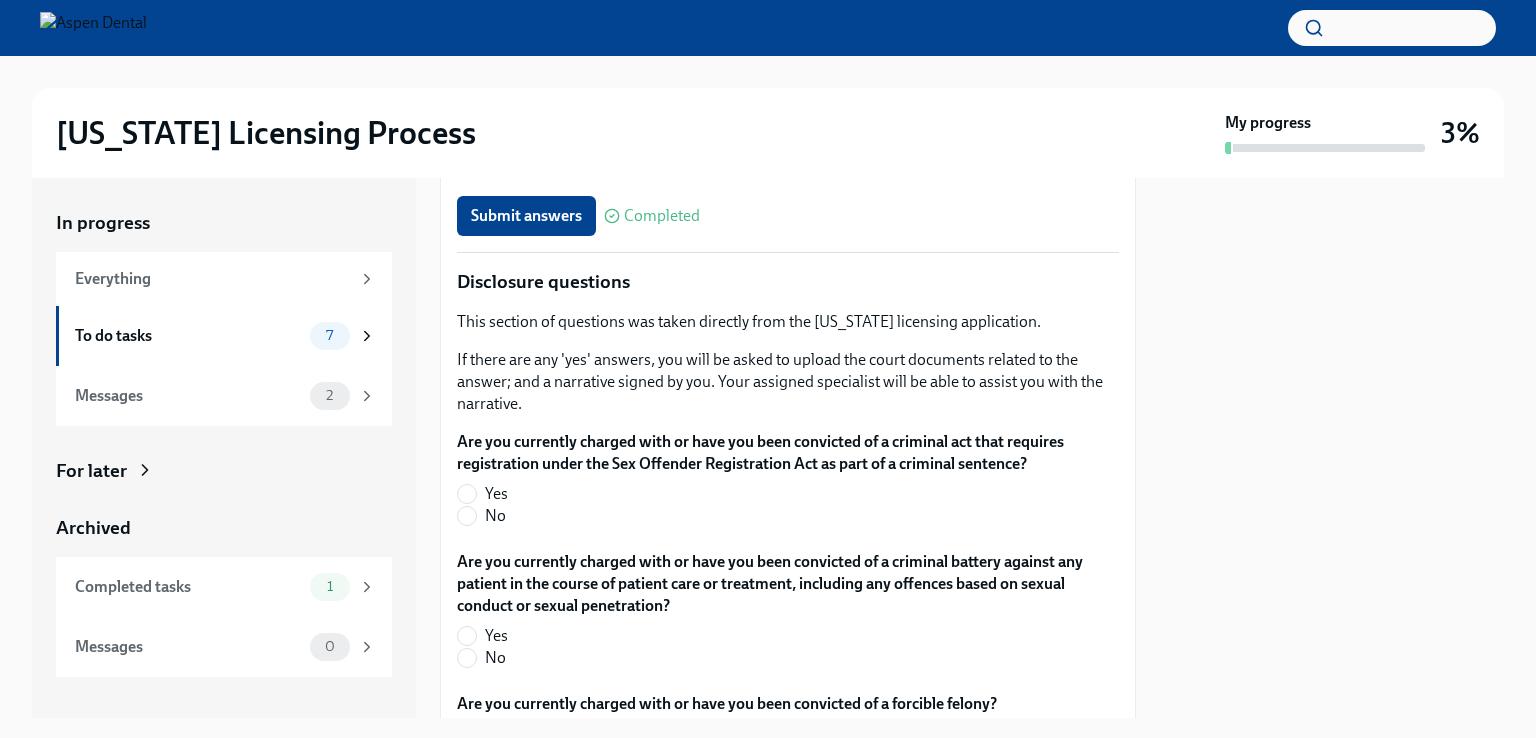 scroll, scrollTop: 3344, scrollLeft: 0, axis: vertical 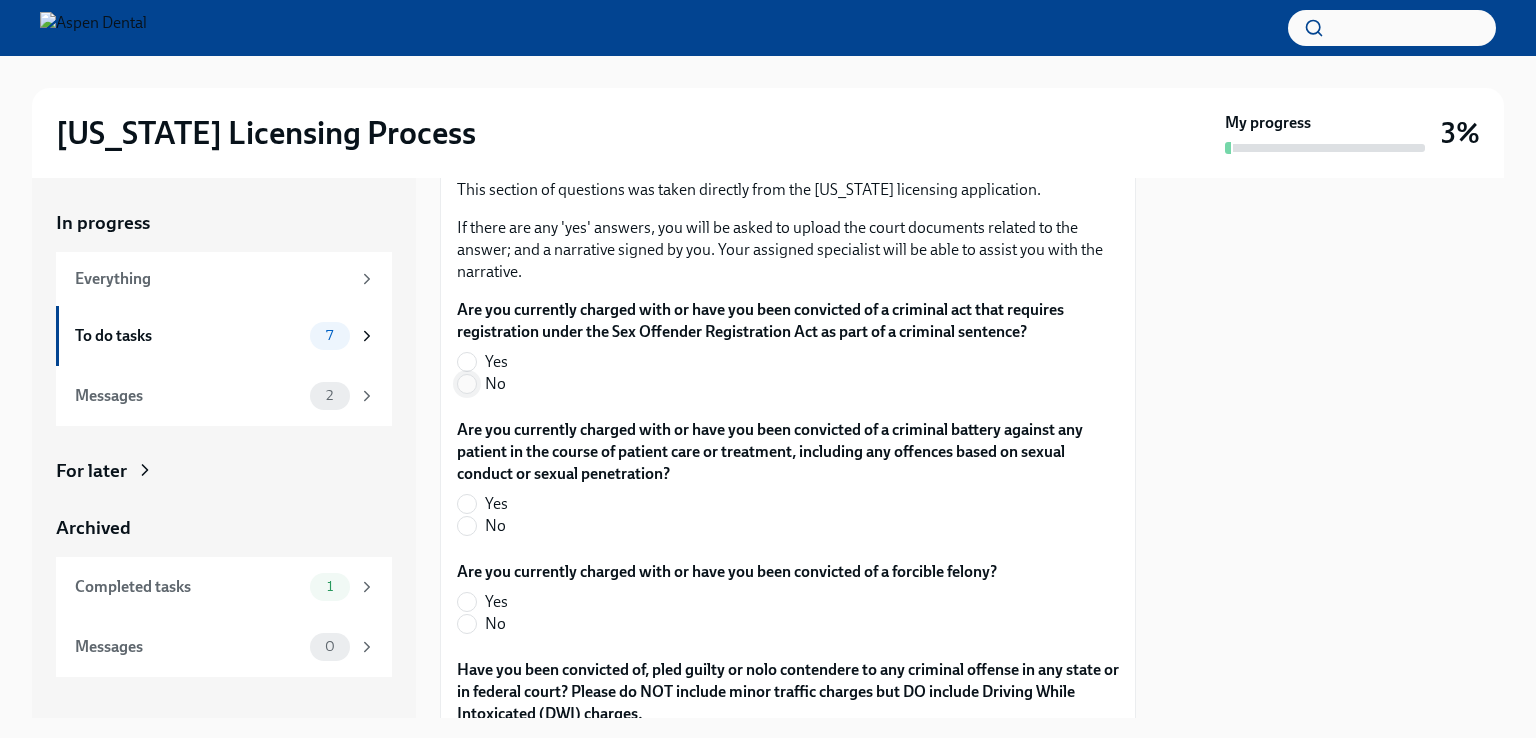 click on "No" at bounding box center (467, 384) 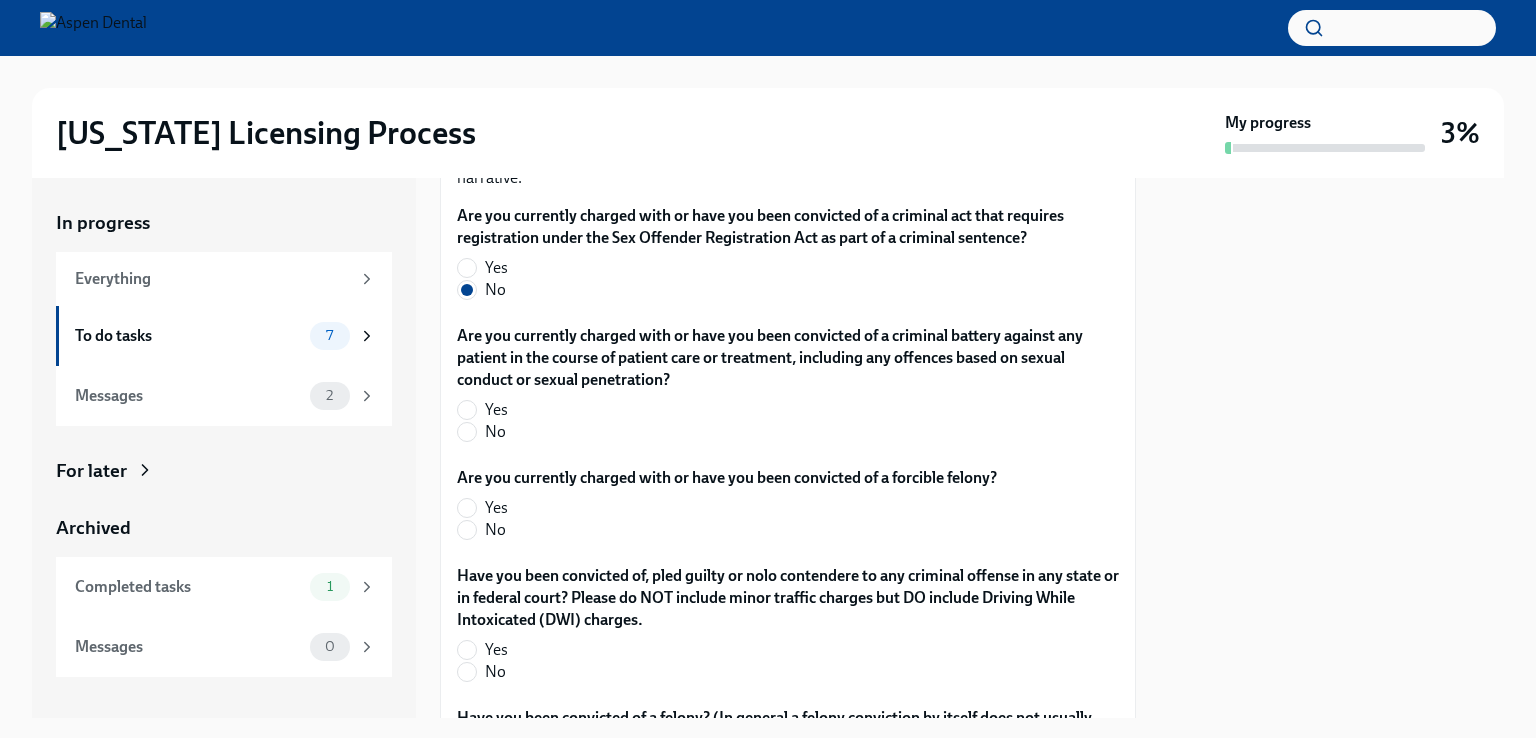 scroll, scrollTop: 3440, scrollLeft: 0, axis: vertical 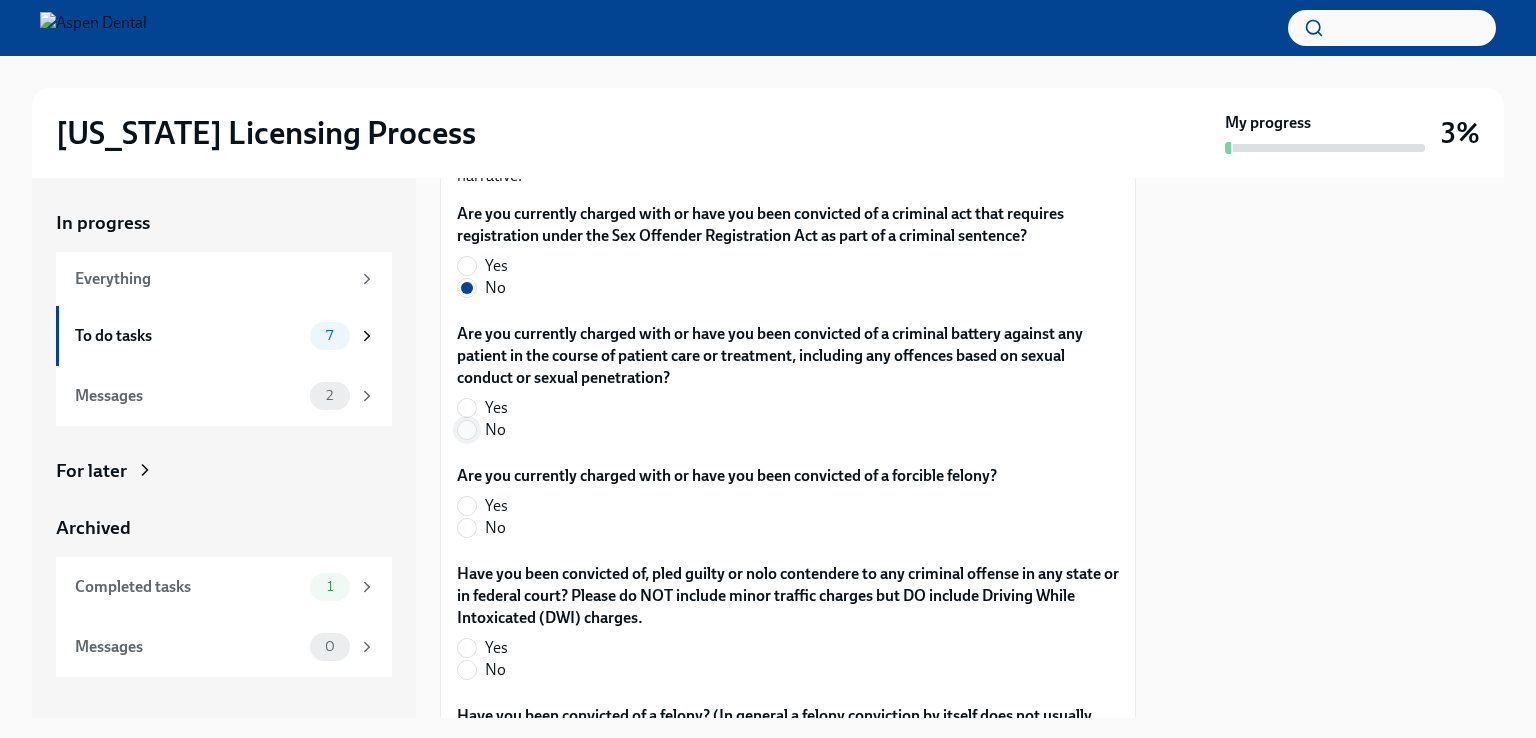 click on "No" at bounding box center (467, 430) 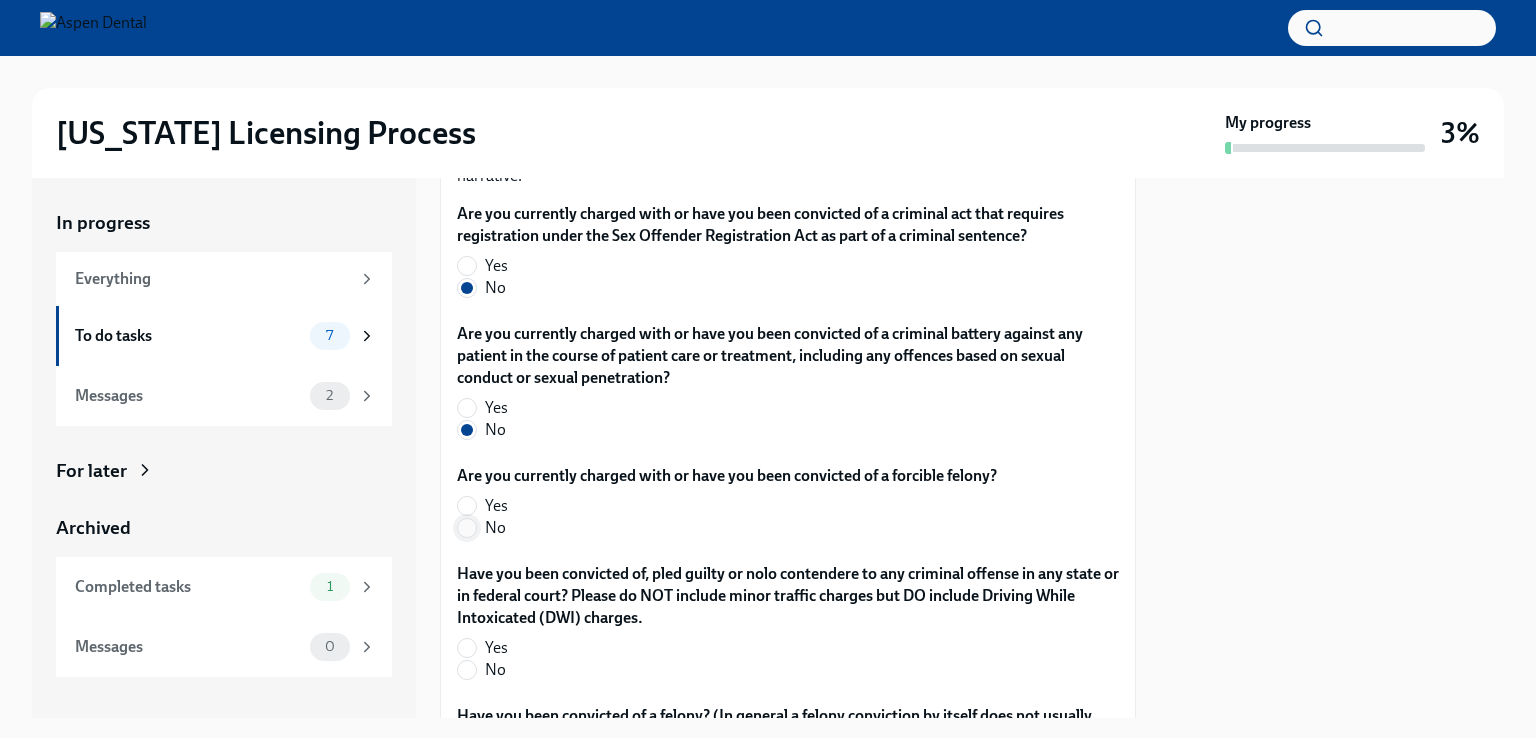 click on "No" at bounding box center (467, 528) 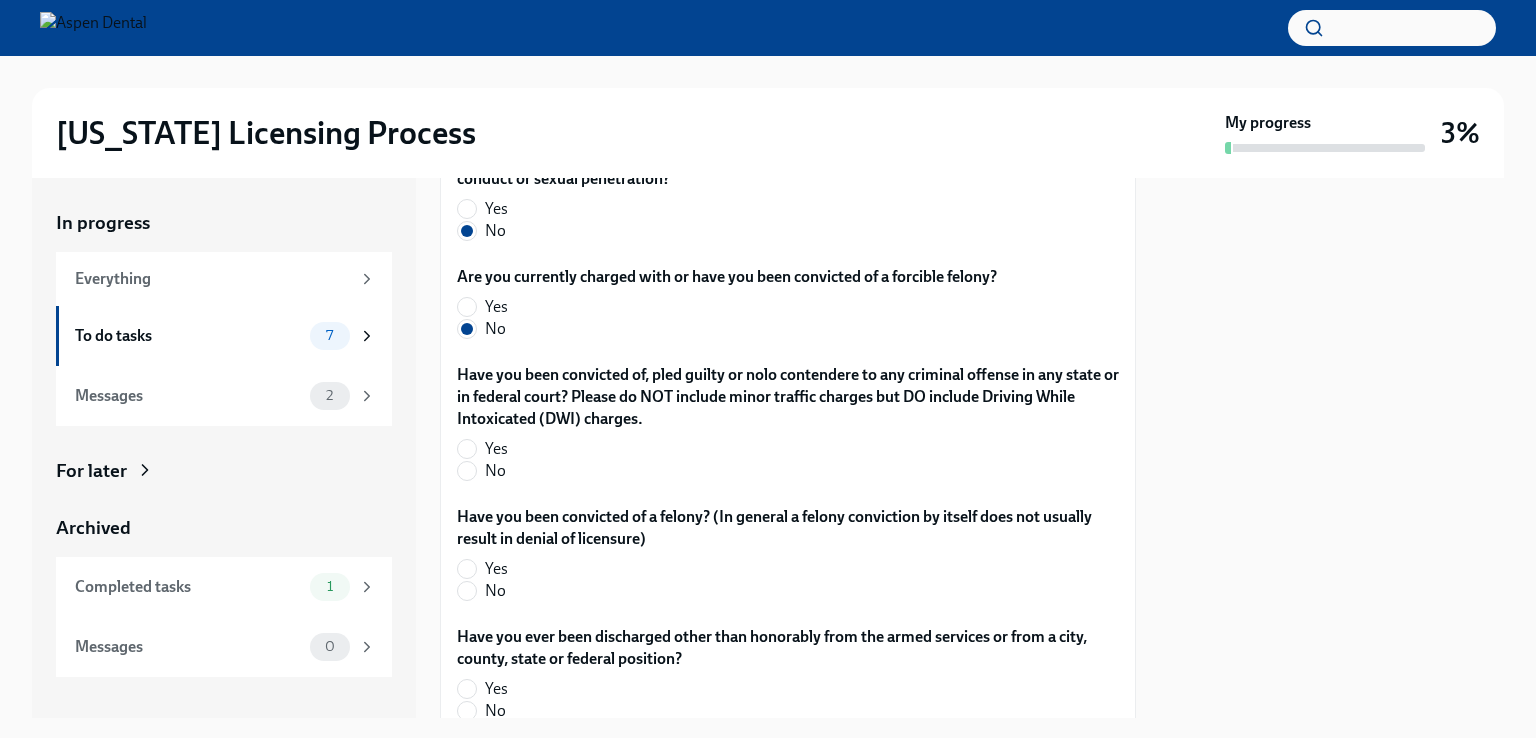 scroll, scrollTop: 3640, scrollLeft: 0, axis: vertical 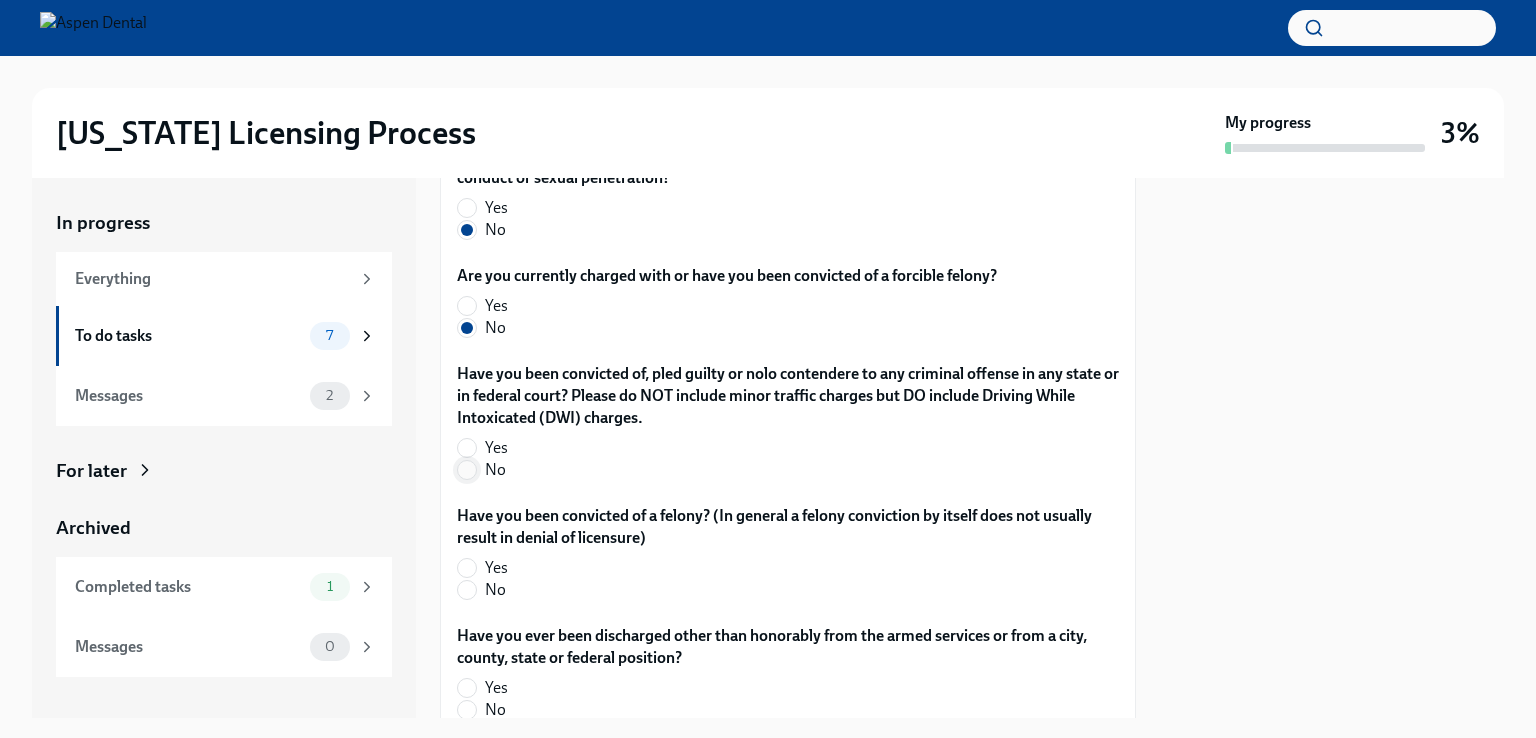 click on "No" at bounding box center (467, 470) 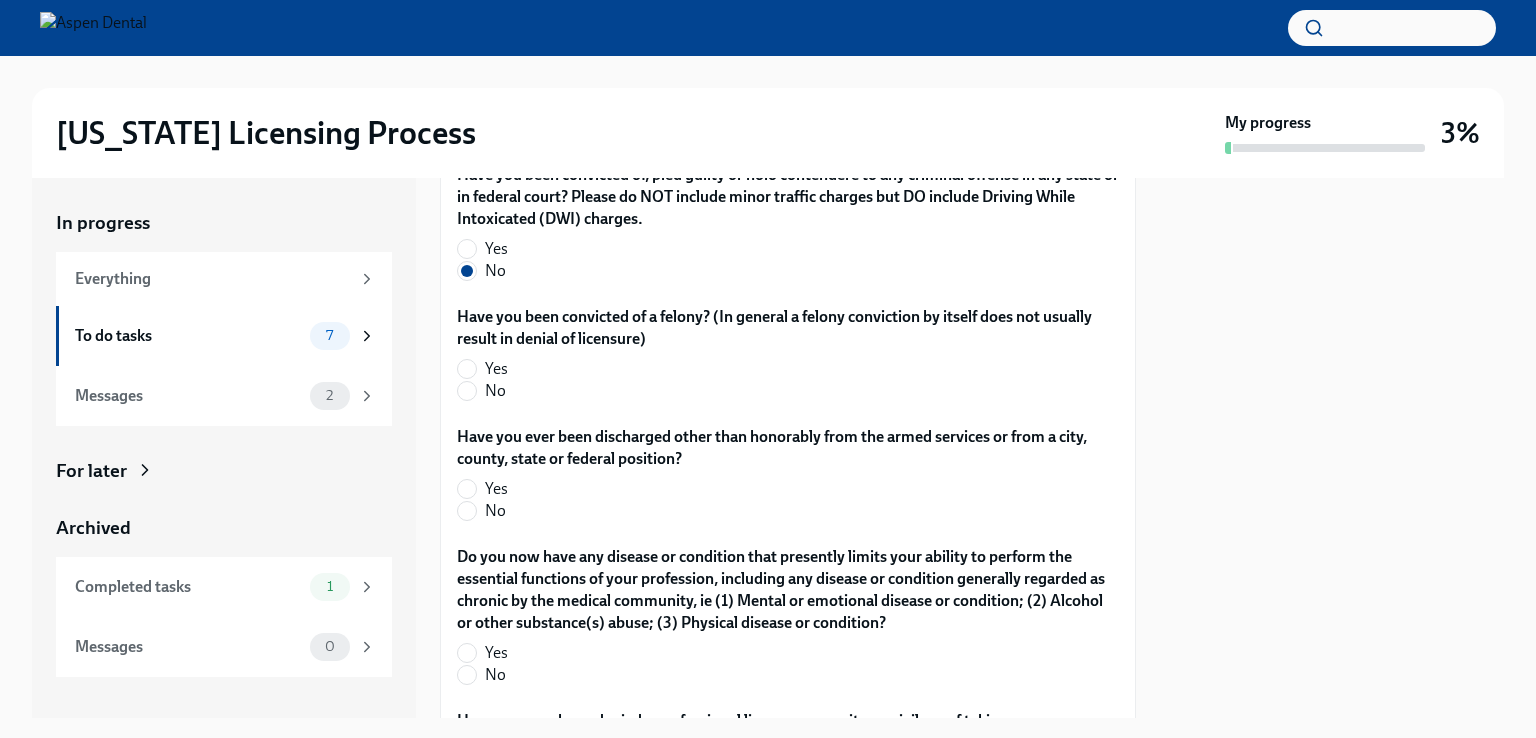 scroll, scrollTop: 3840, scrollLeft: 0, axis: vertical 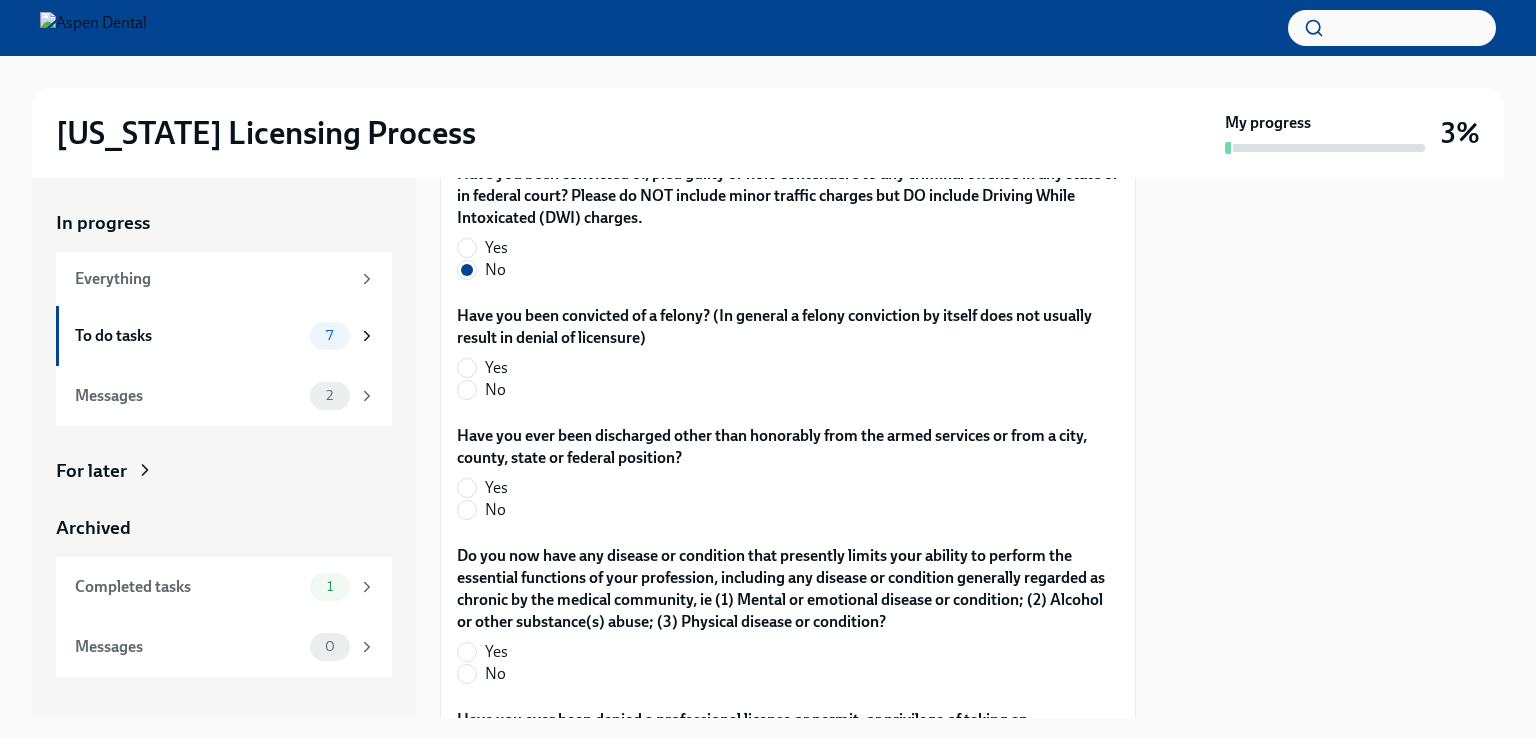 click on "Have you been convicted of a felony? (In general a felony conviction by itself does not usually result in denial of licensure) Yes No" at bounding box center (788, 357) 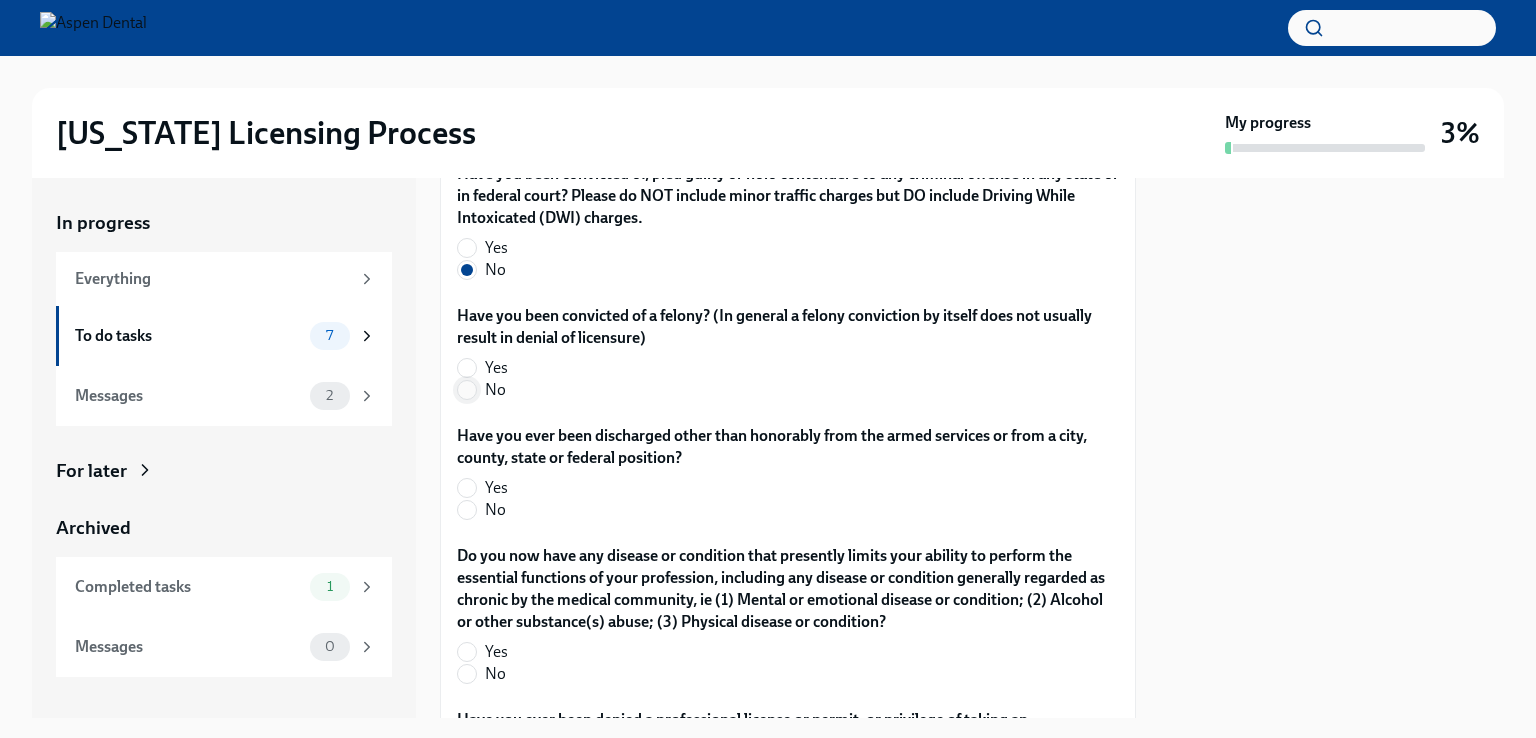 click on "No" at bounding box center (467, 390) 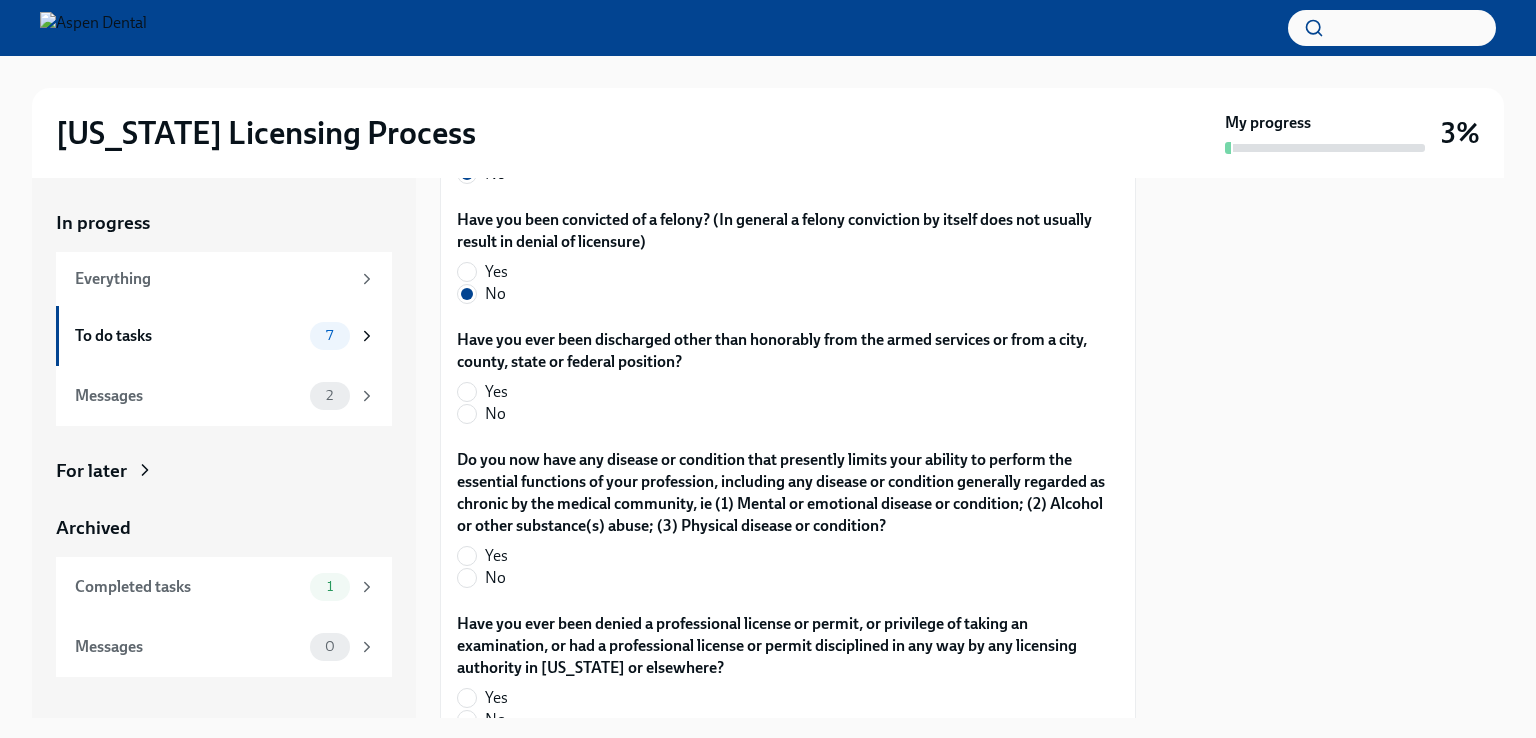 scroll, scrollTop: 3940, scrollLeft: 0, axis: vertical 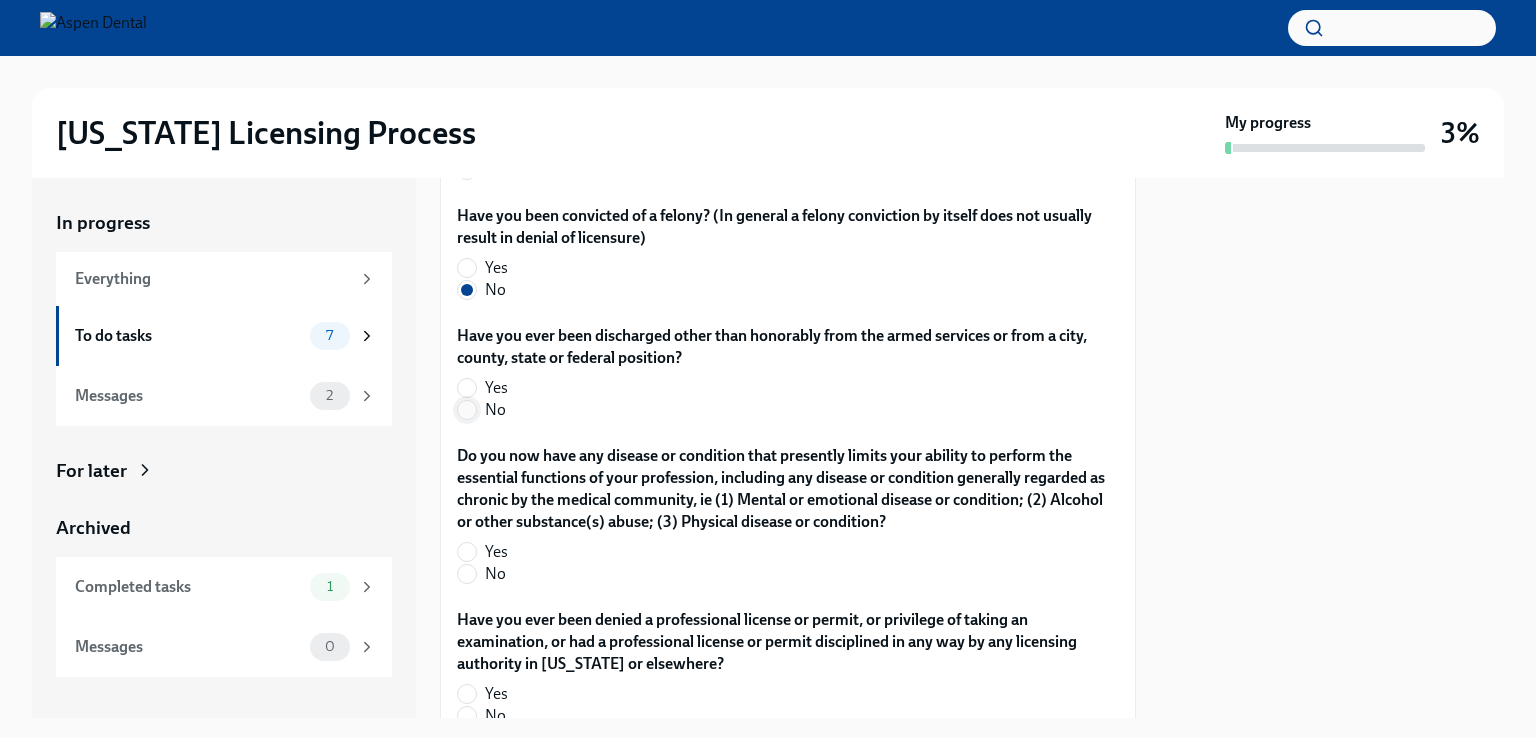 click on "No" at bounding box center (467, 410) 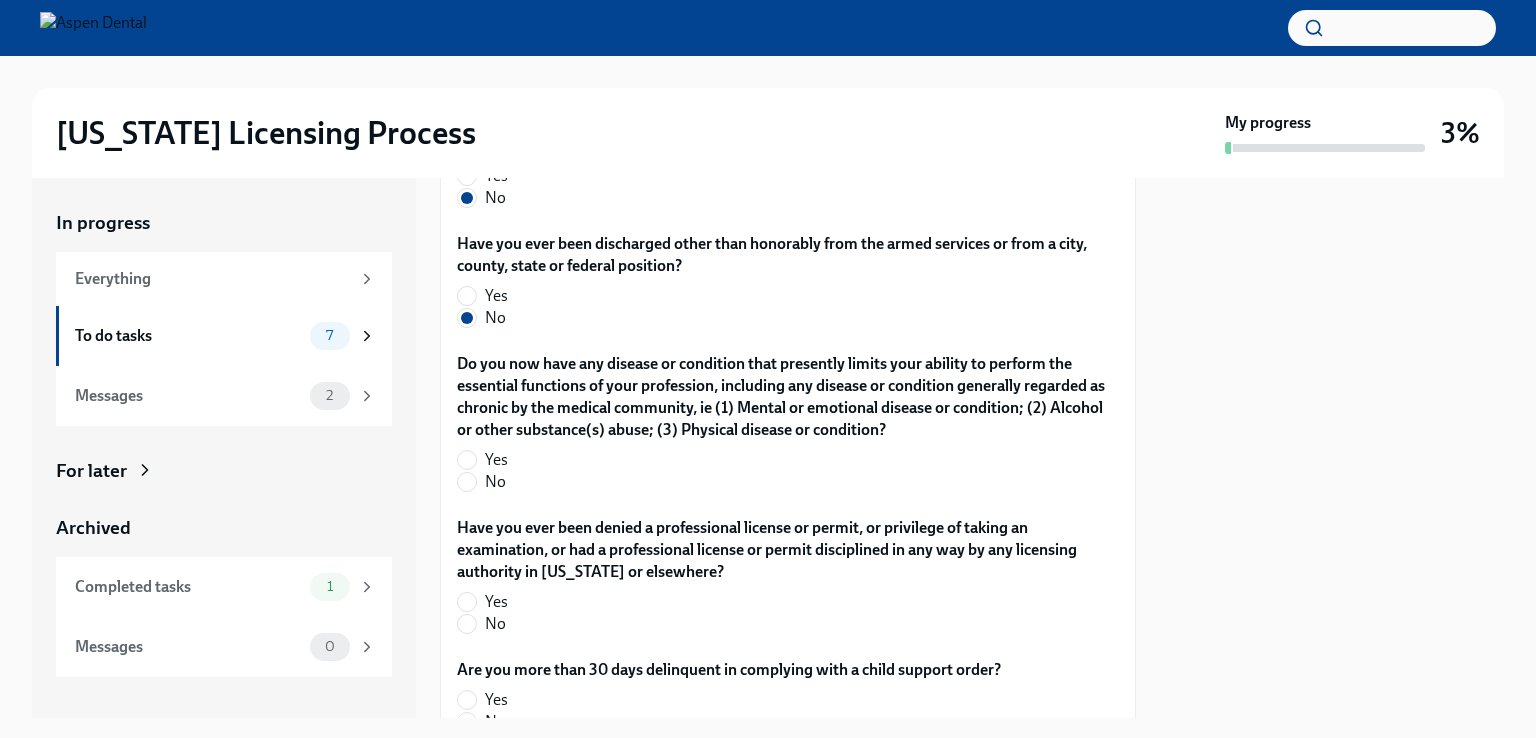 scroll, scrollTop: 4032, scrollLeft: 0, axis: vertical 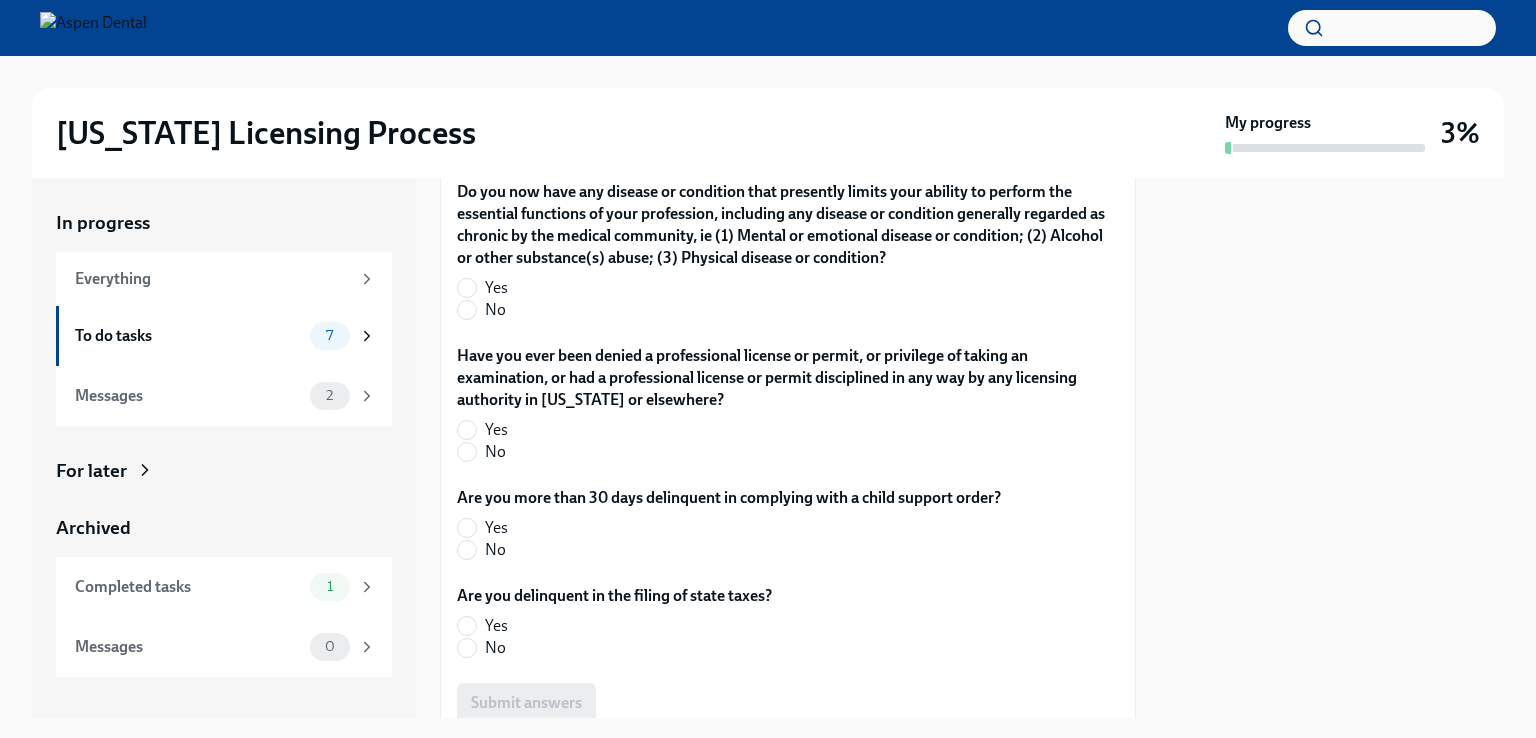click on "No" at bounding box center (780, 310) 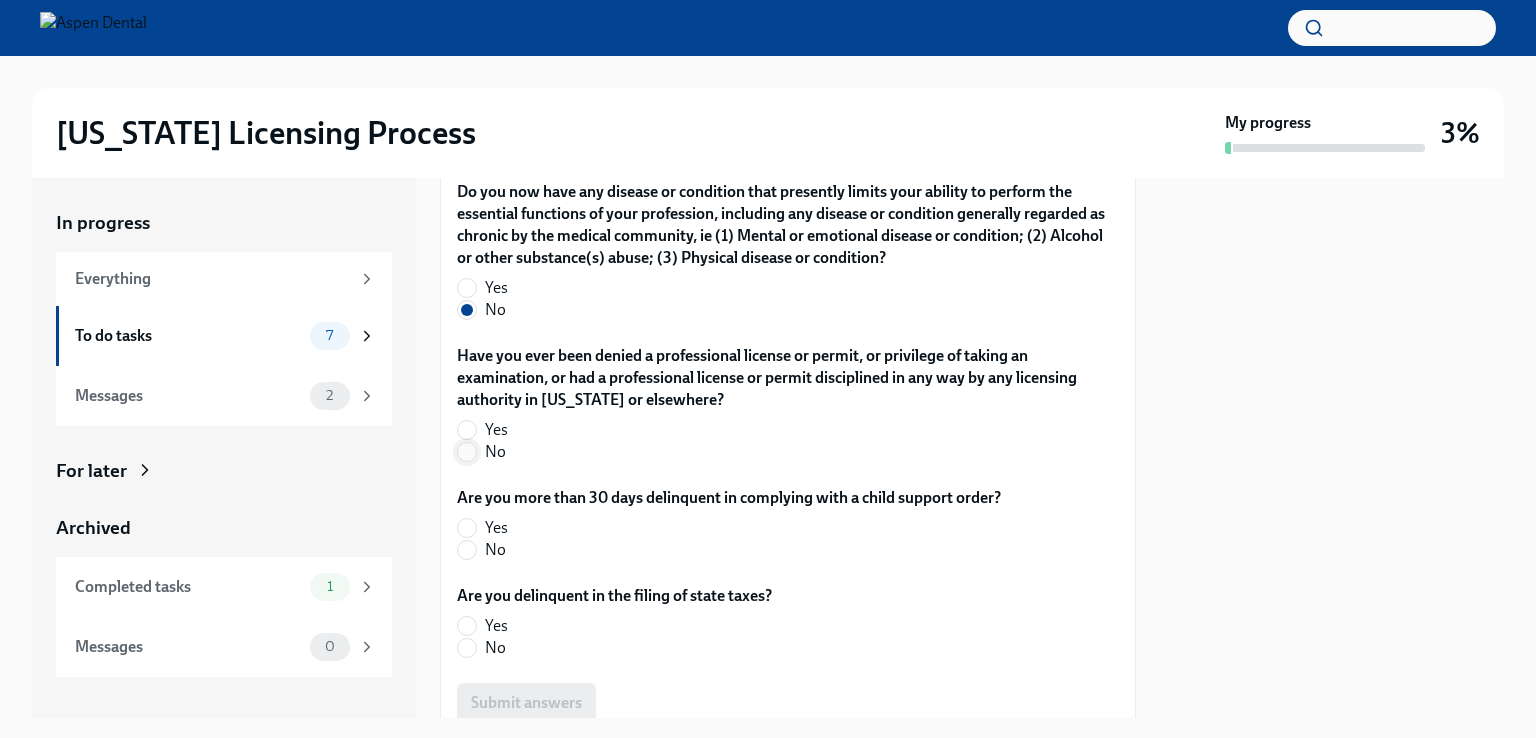 click on "No" at bounding box center [467, 452] 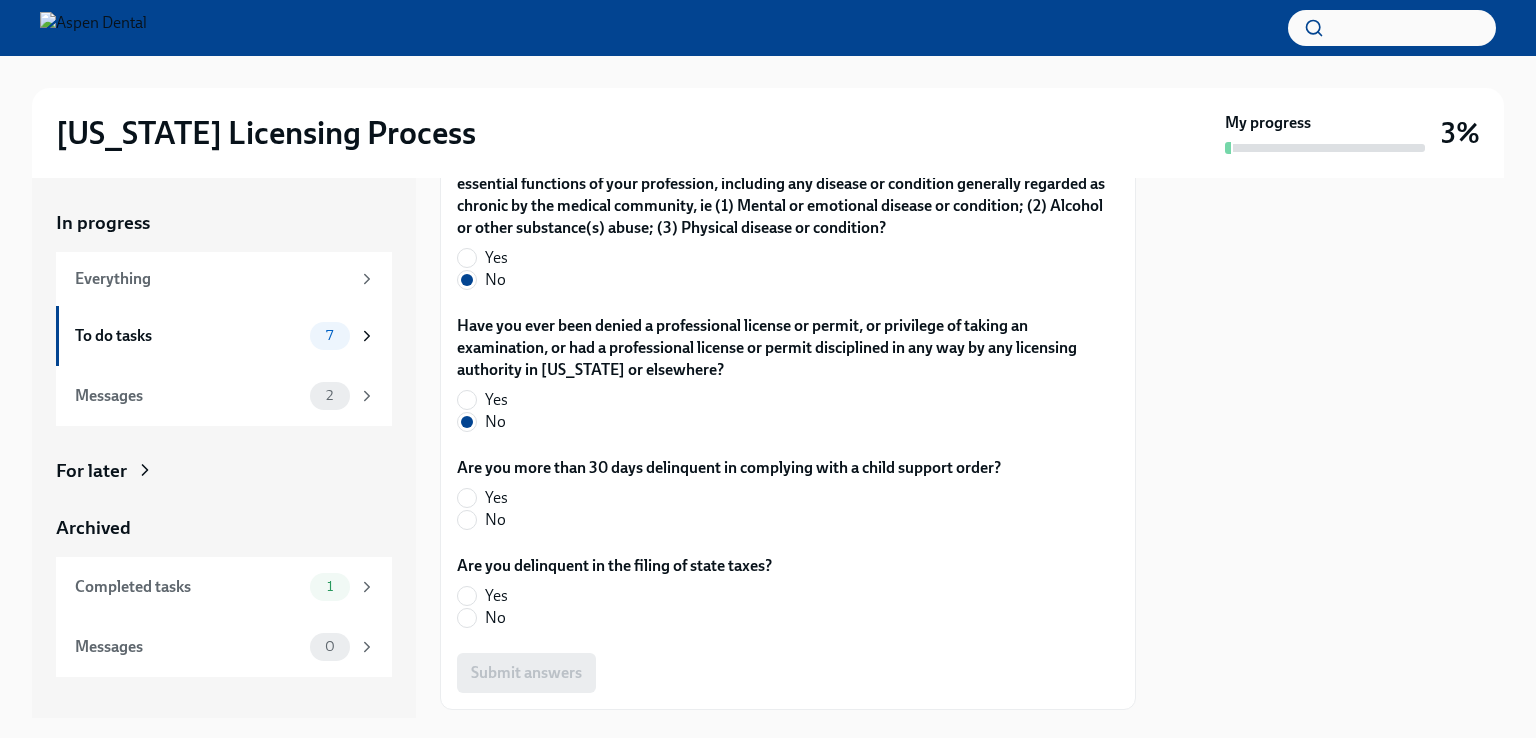scroll, scrollTop: 4235, scrollLeft: 0, axis: vertical 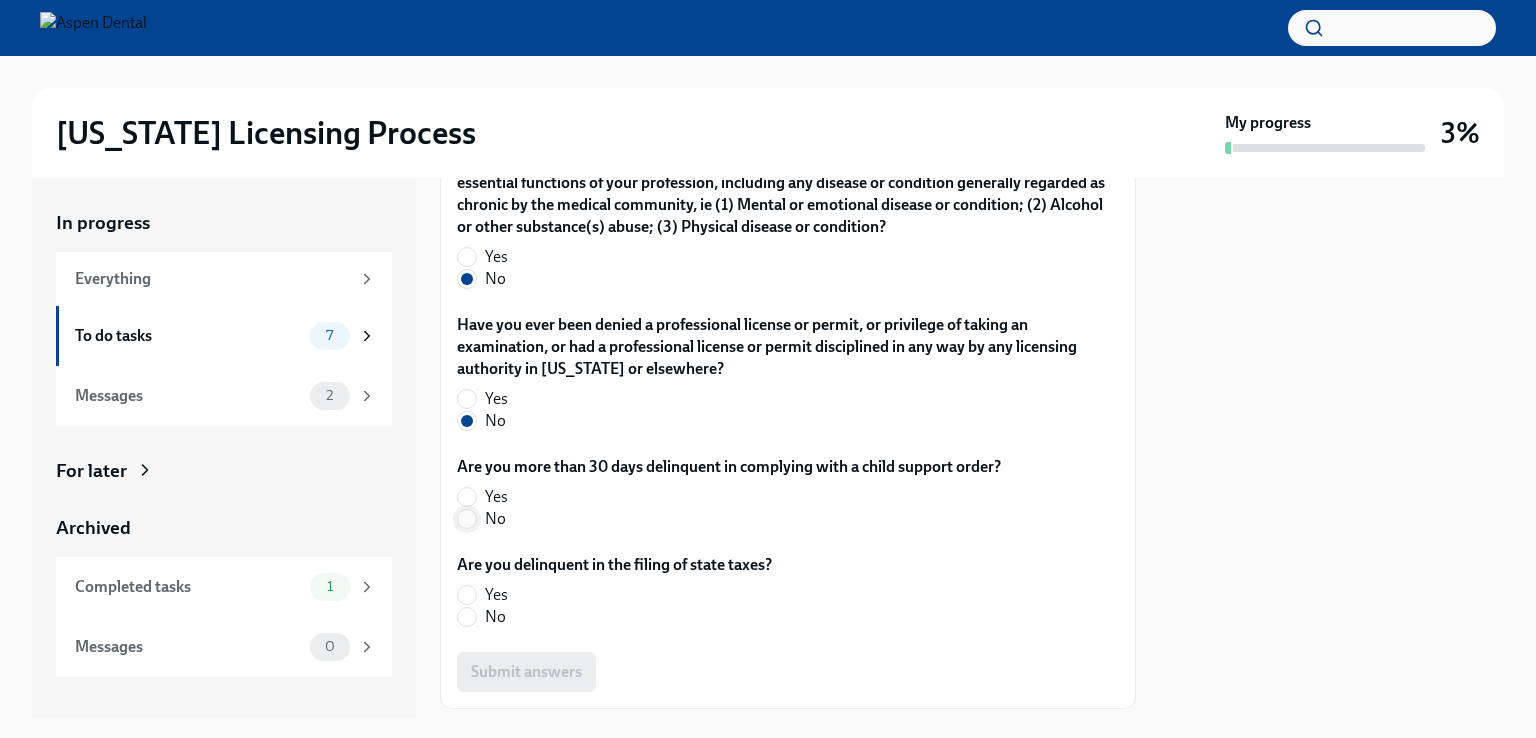 click on "No" at bounding box center (467, 519) 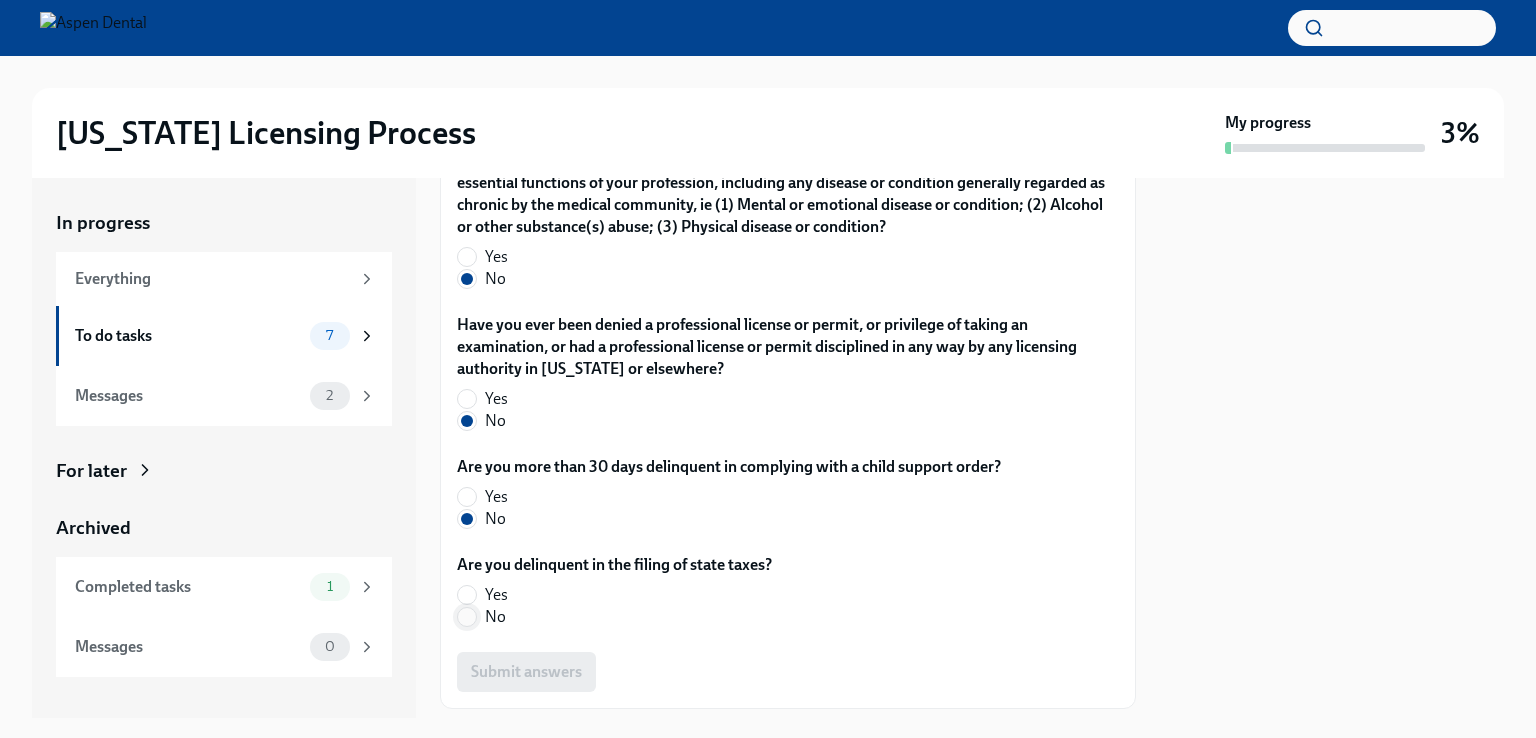 click on "No" at bounding box center [467, 617] 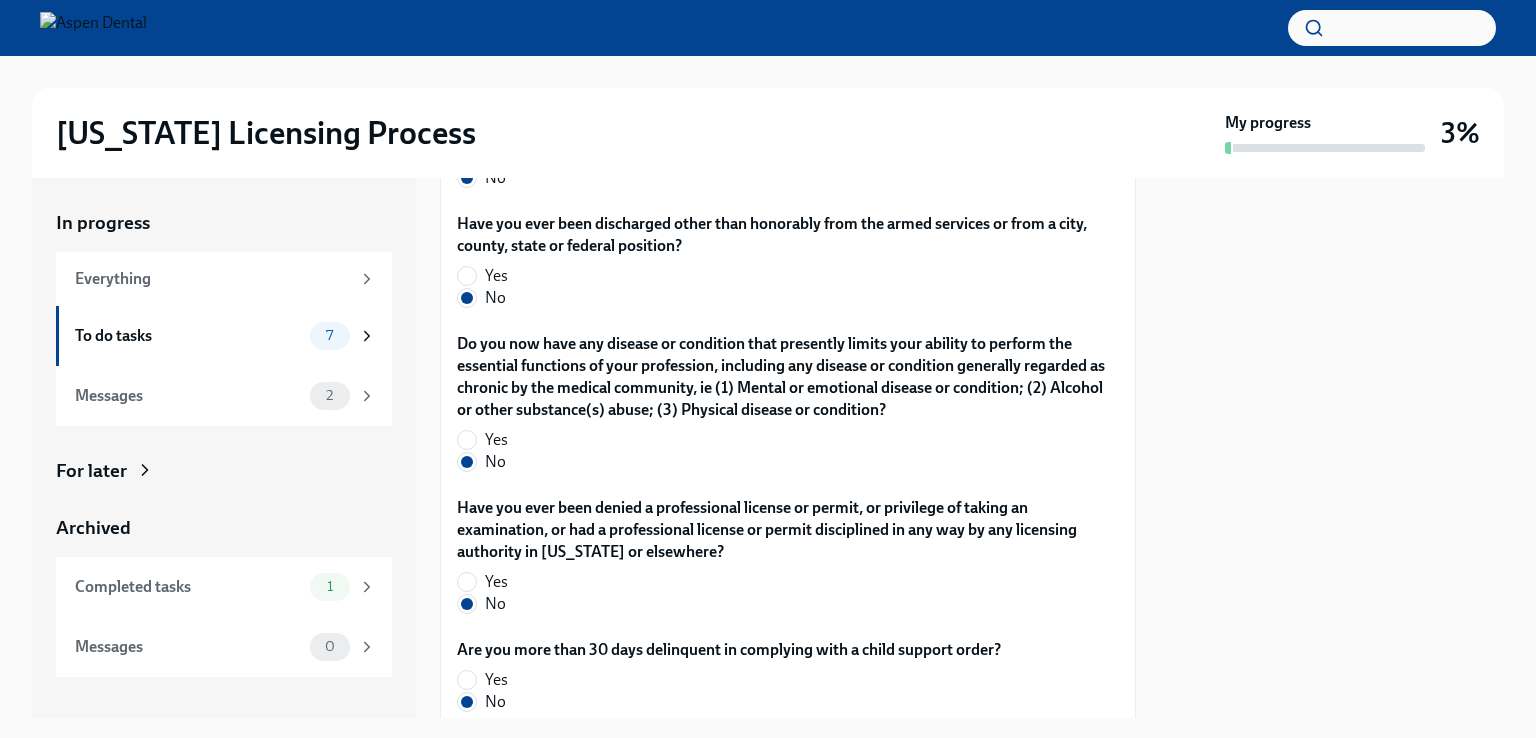 scroll, scrollTop: 4352, scrollLeft: 0, axis: vertical 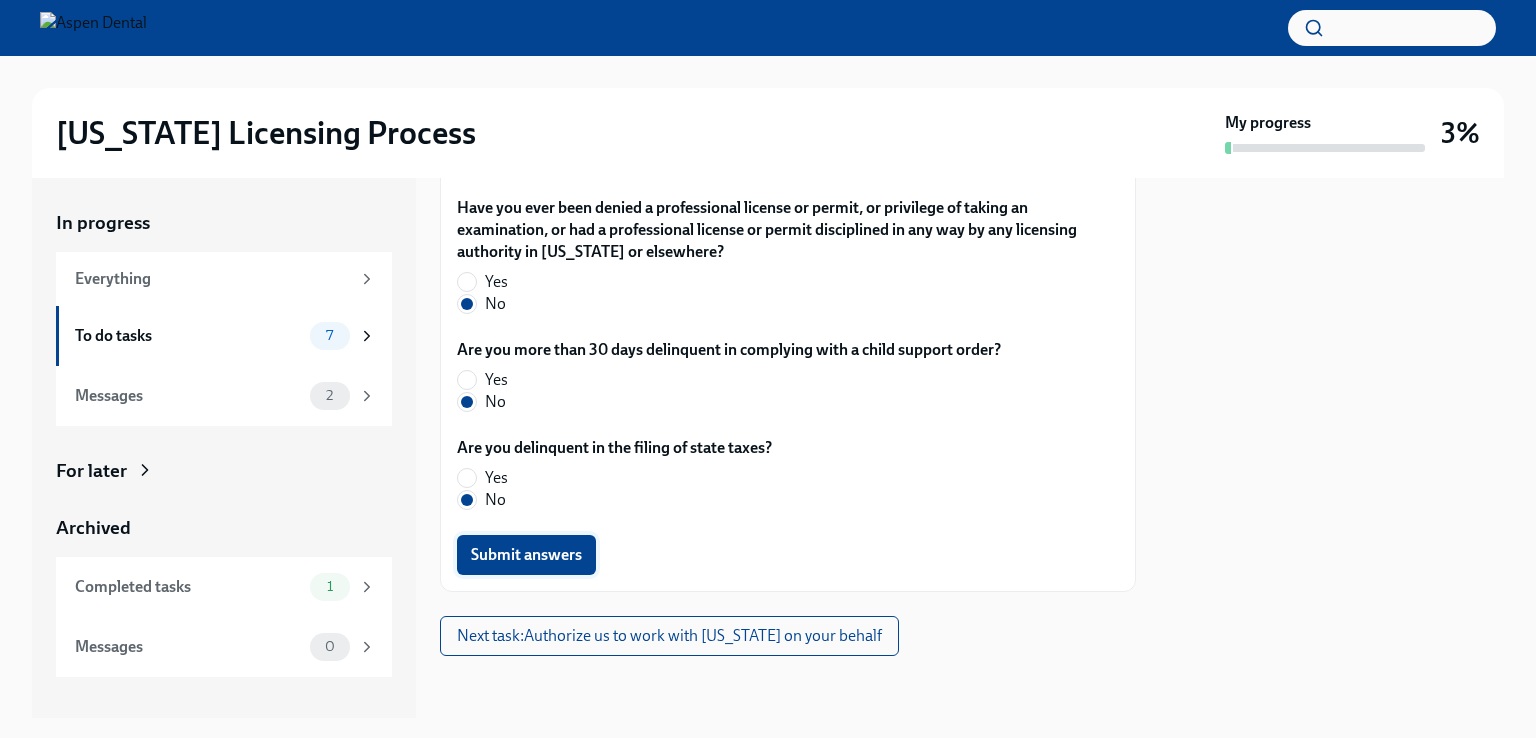 click on "Submit answers" at bounding box center [526, 555] 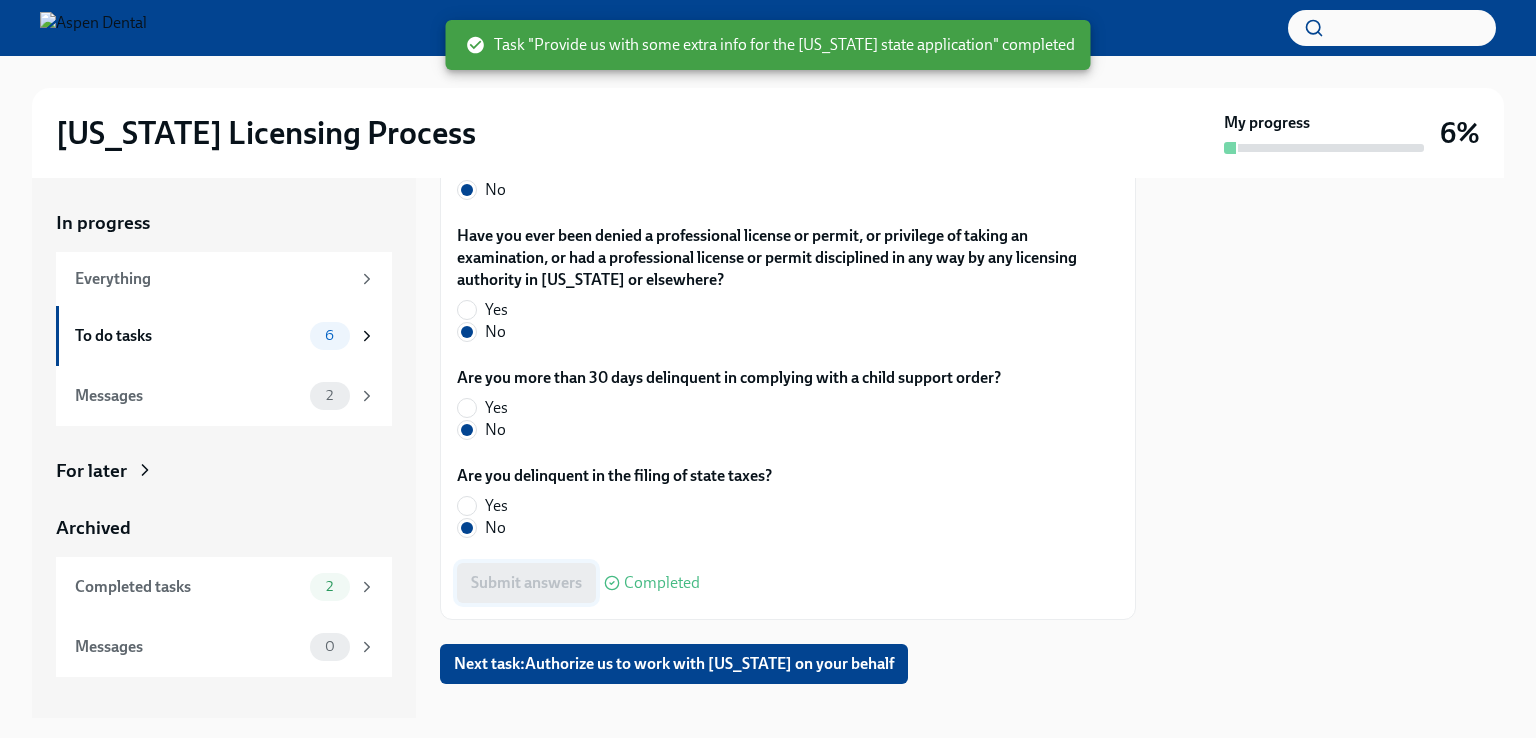 scroll, scrollTop: 4352, scrollLeft: 0, axis: vertical 